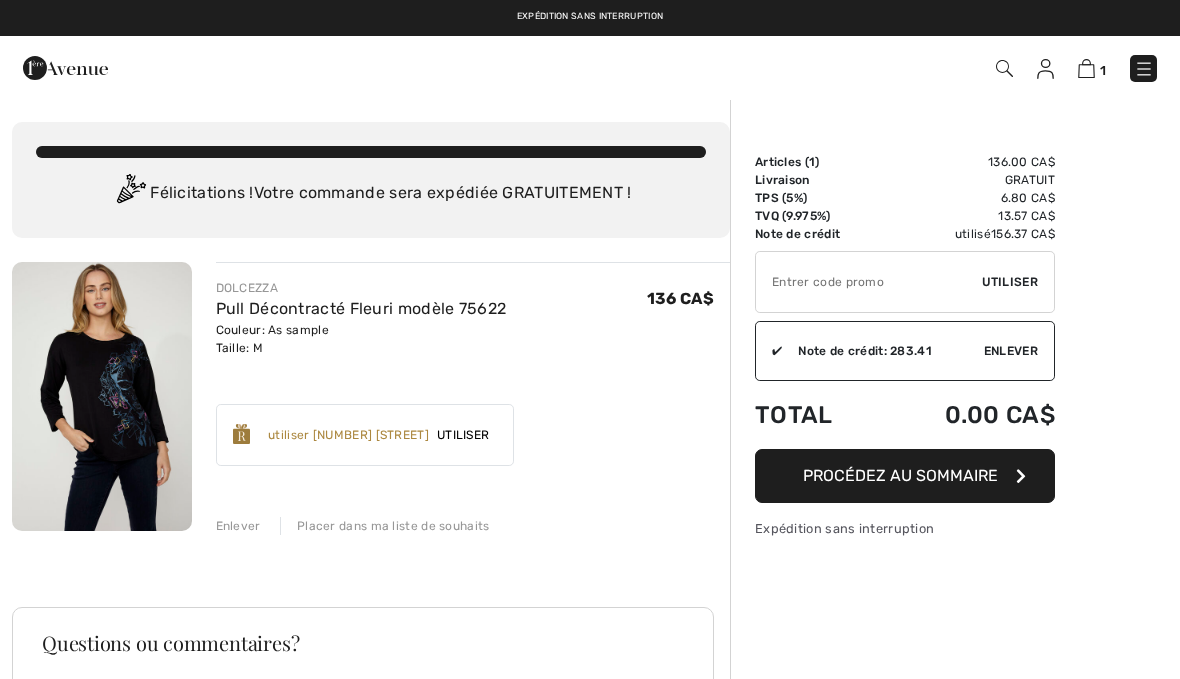 scroll, scrollTop: 0, scrollLeft: 0, axis: both 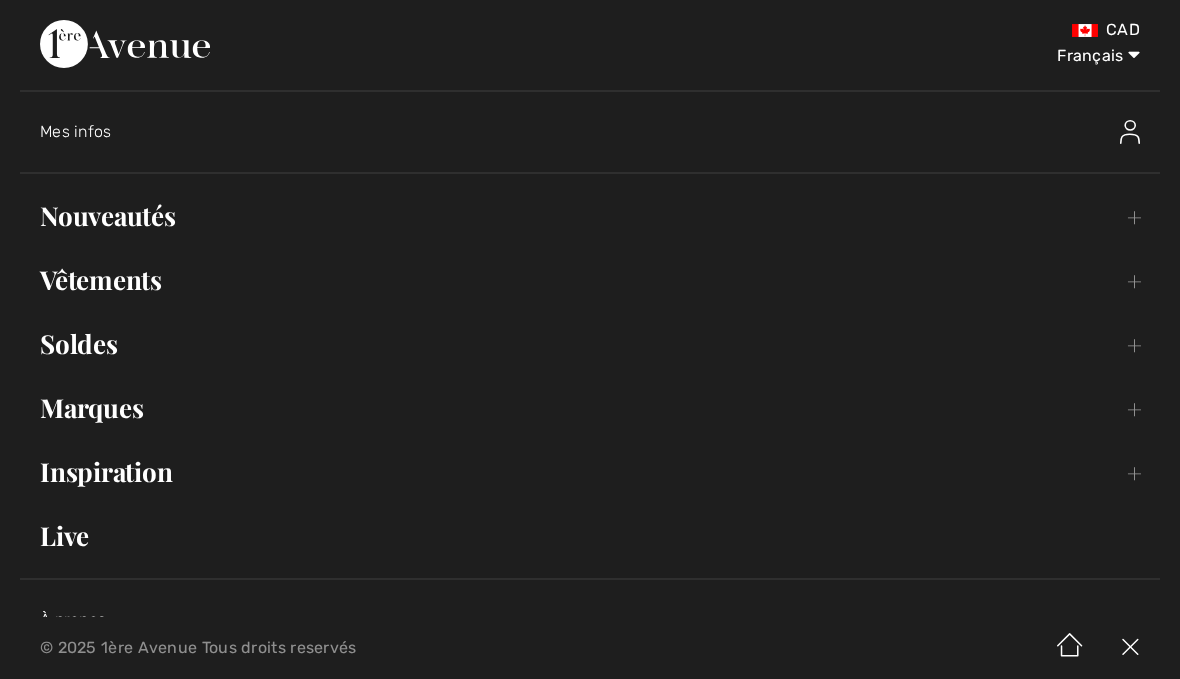 click on "Nouveautés Toggle submenu" at bounding box center (590, 216) 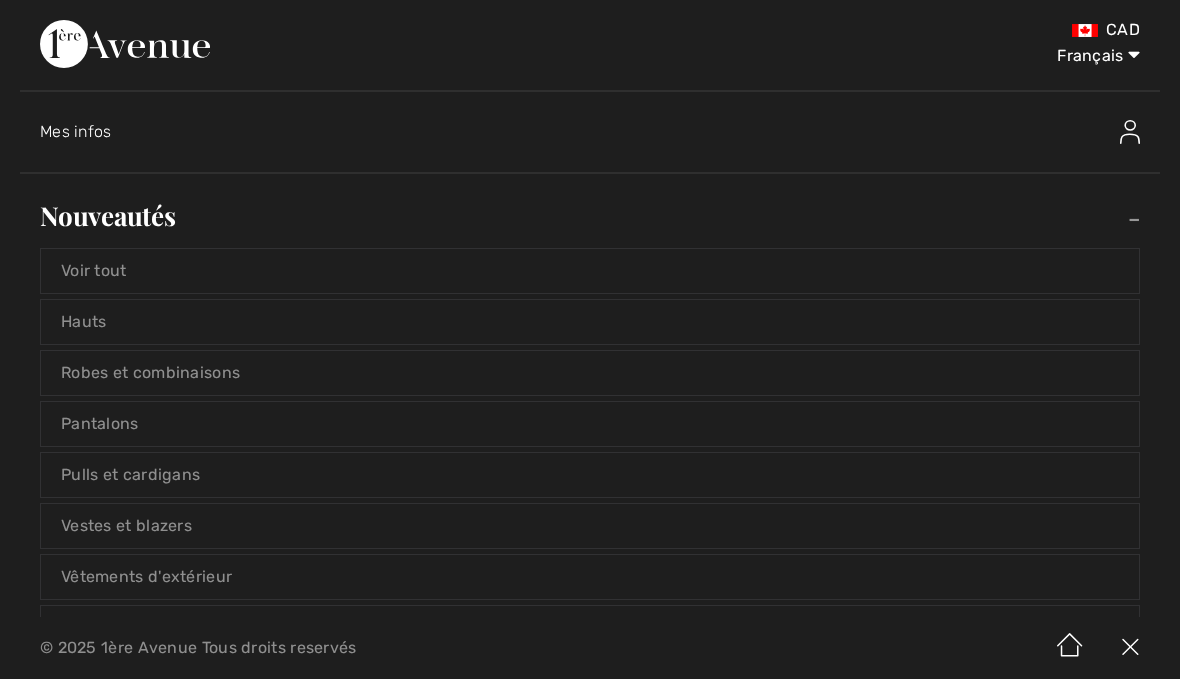 click on "Voir tout" at bounding box center (590, 271) 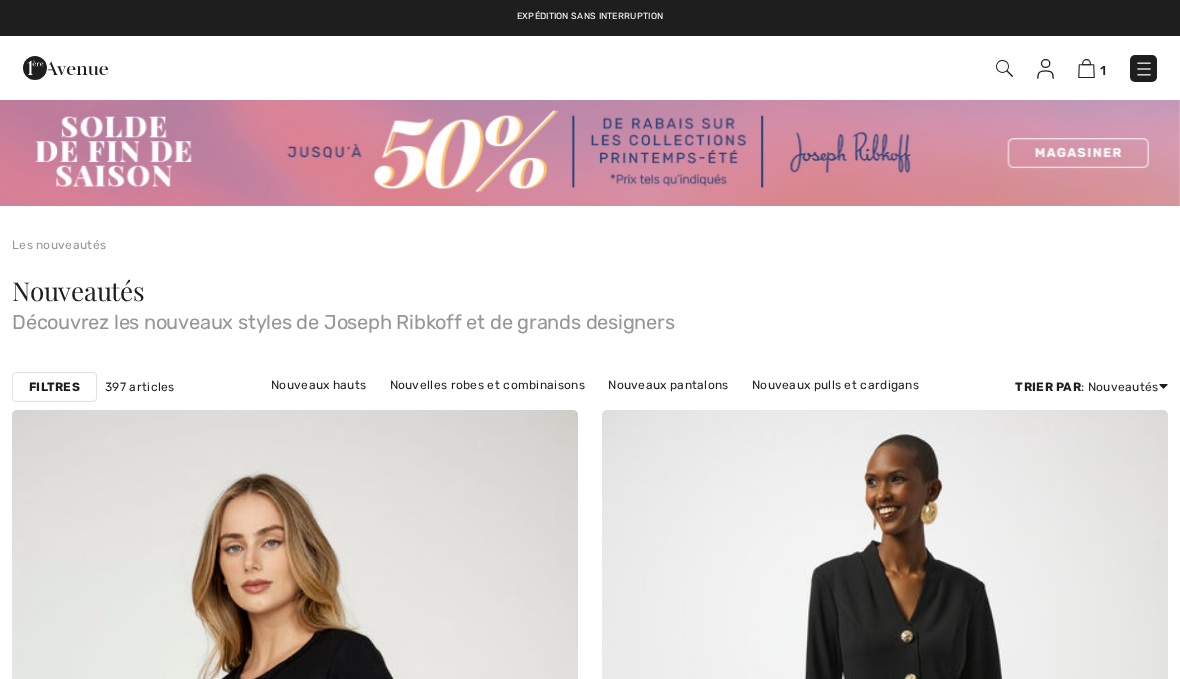 scroll, scrollTop: 0, scrollLeft: 0, axis: both 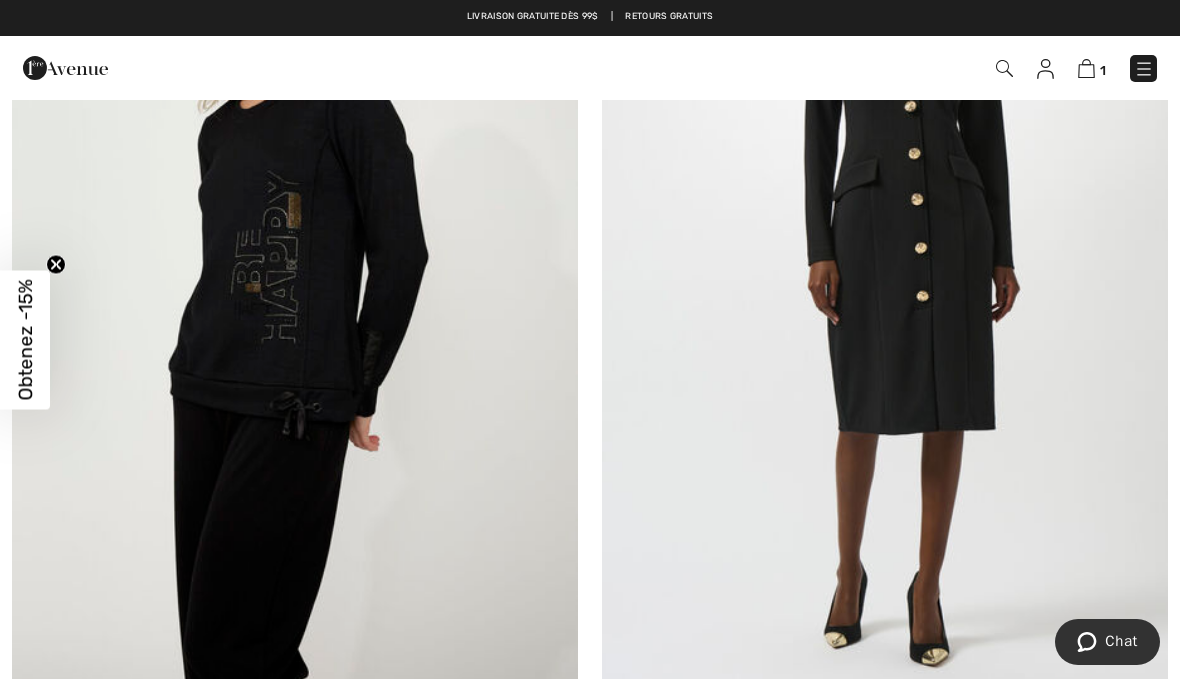 click at bounding box center [295, 261] 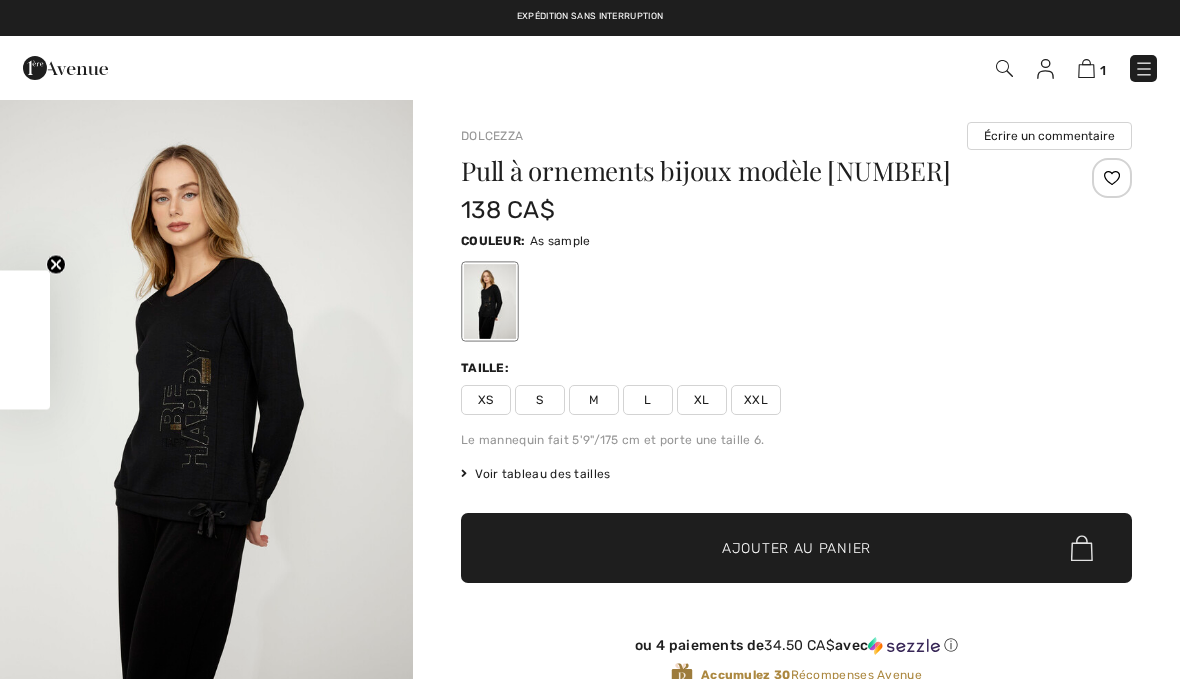 scroll, scrollTop: 0, scrollLeft: 0, axis: both 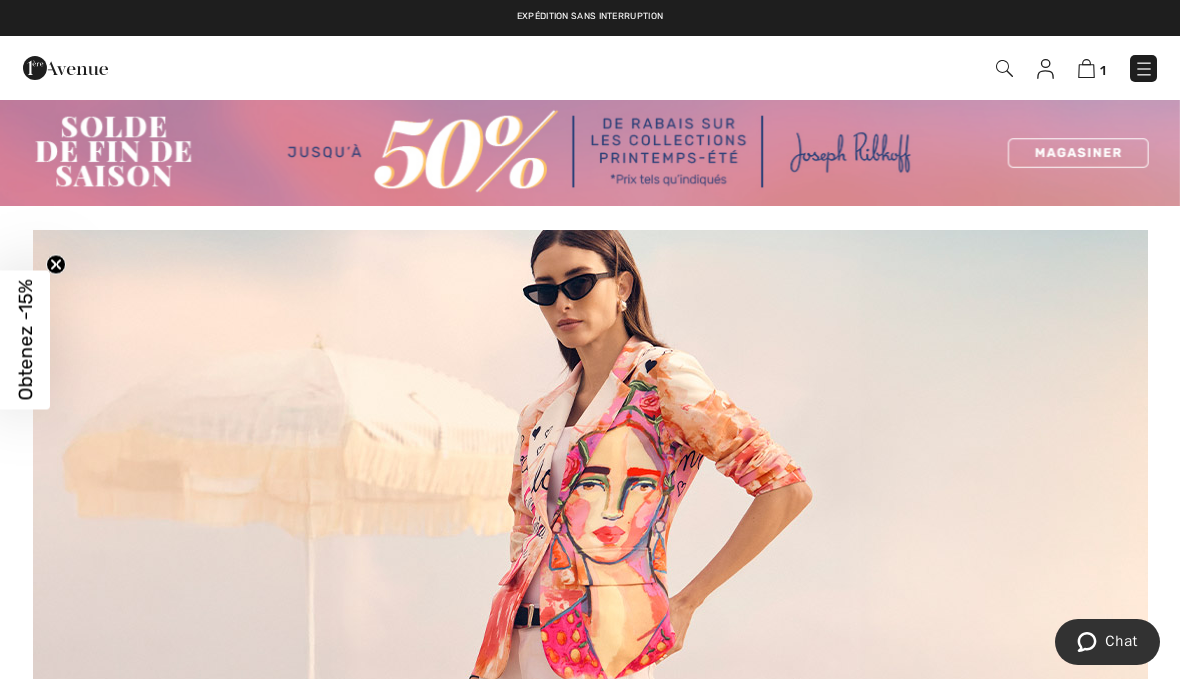 click at bounding box center [1143, 68] 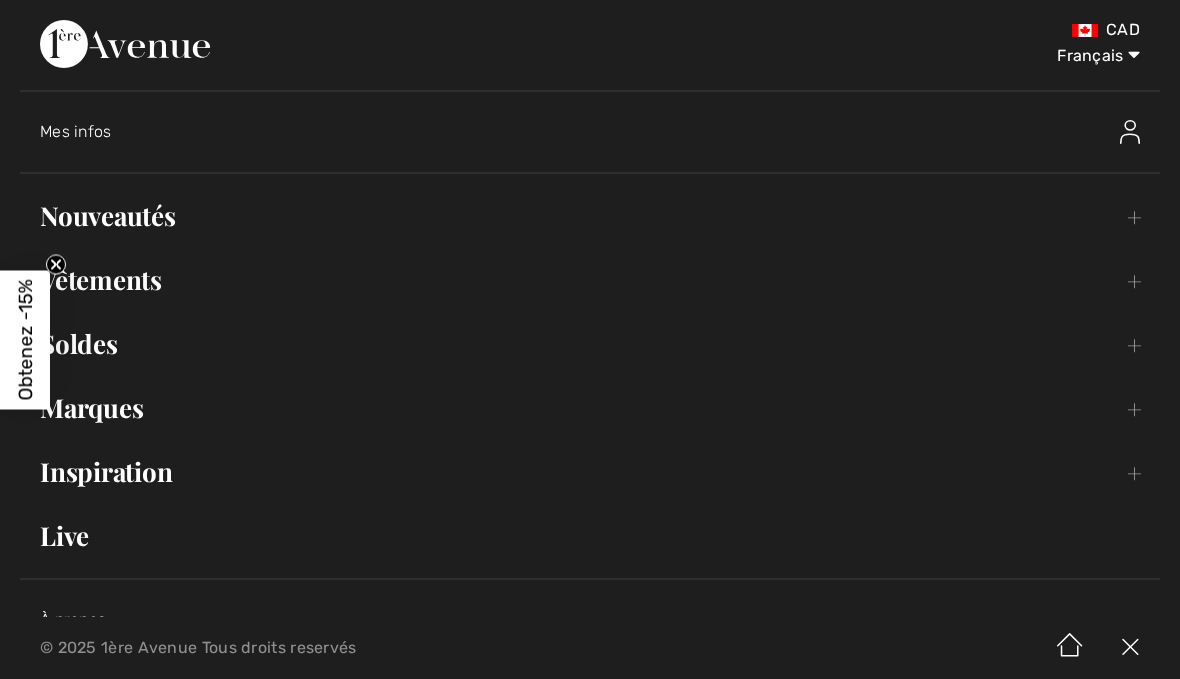 click on "Mes infos" at bounding box center (76, 131) 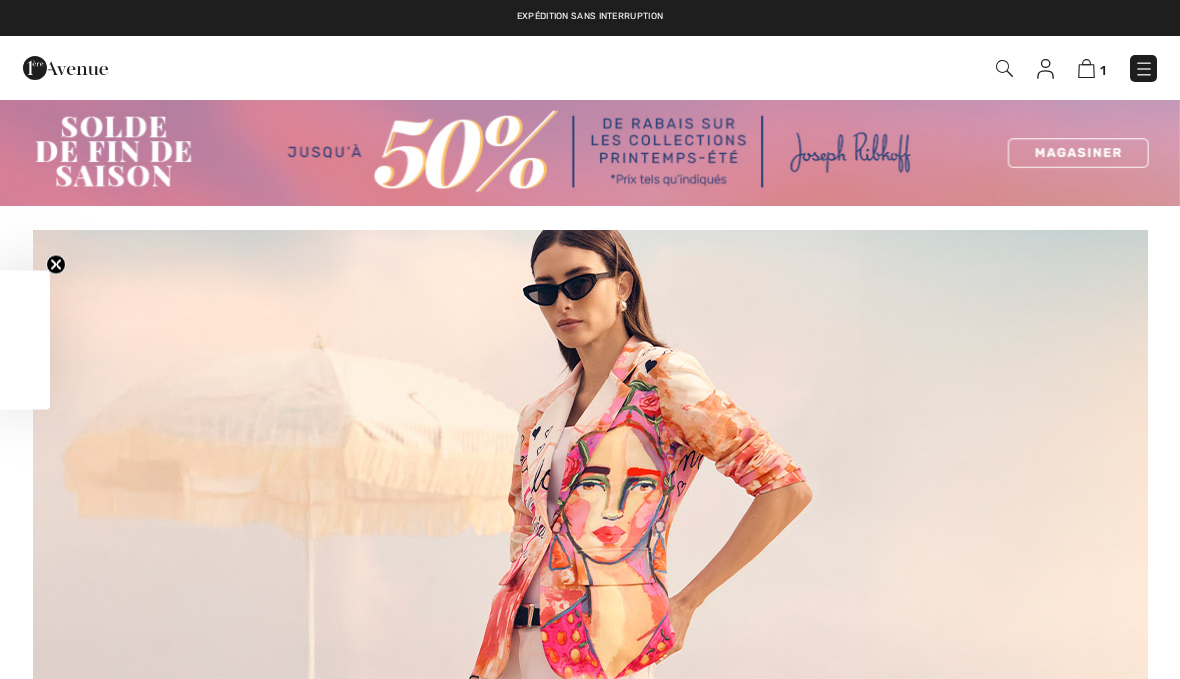 scroll, scrollTop: 18459, scrollLeft: 0, axis: vertical 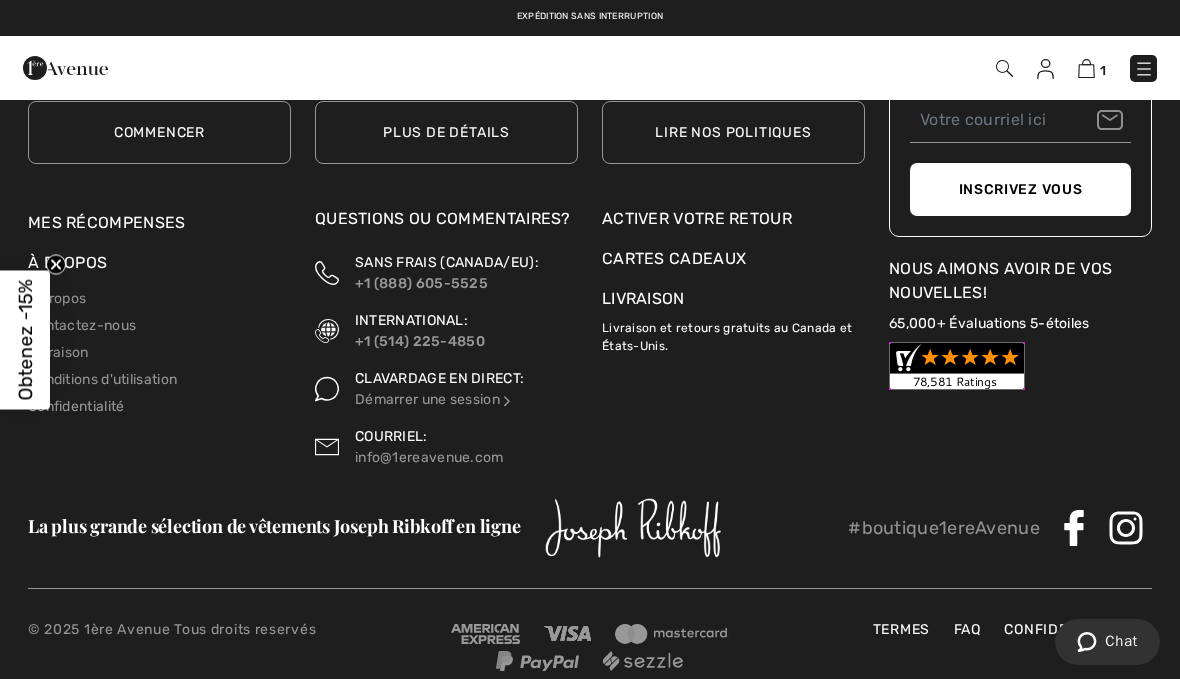 click at bounding box center (1144, 69) 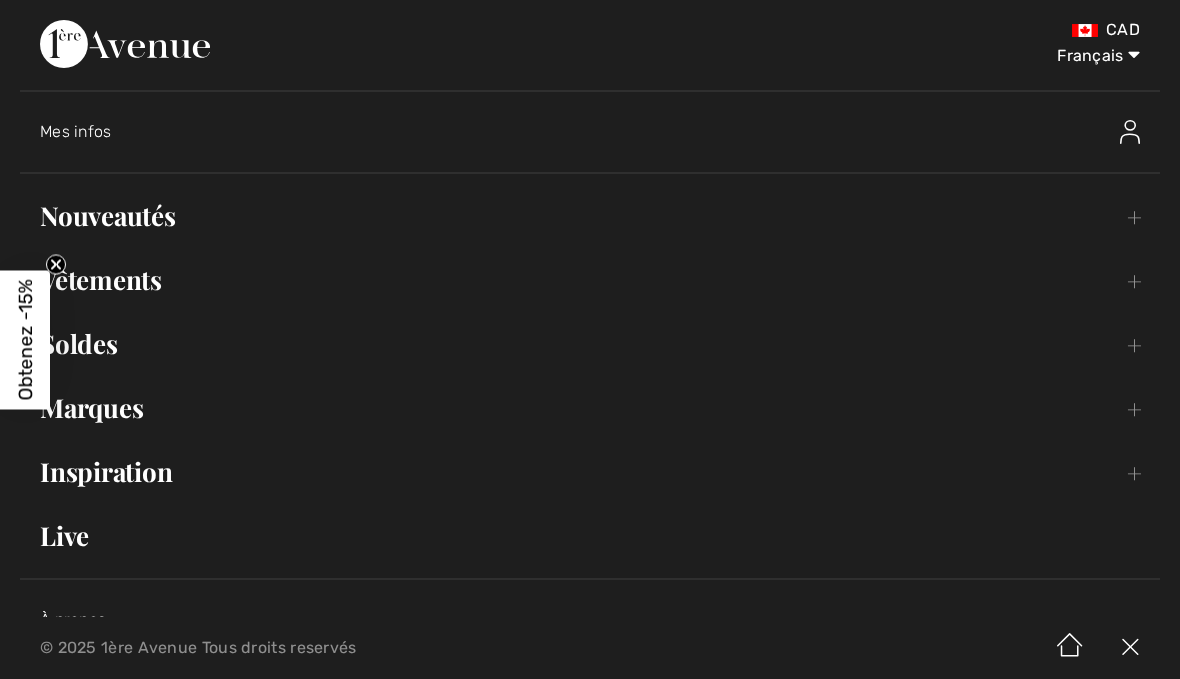 click on "Nouveautés Toggle submenu" at bounding box center [590, 216] 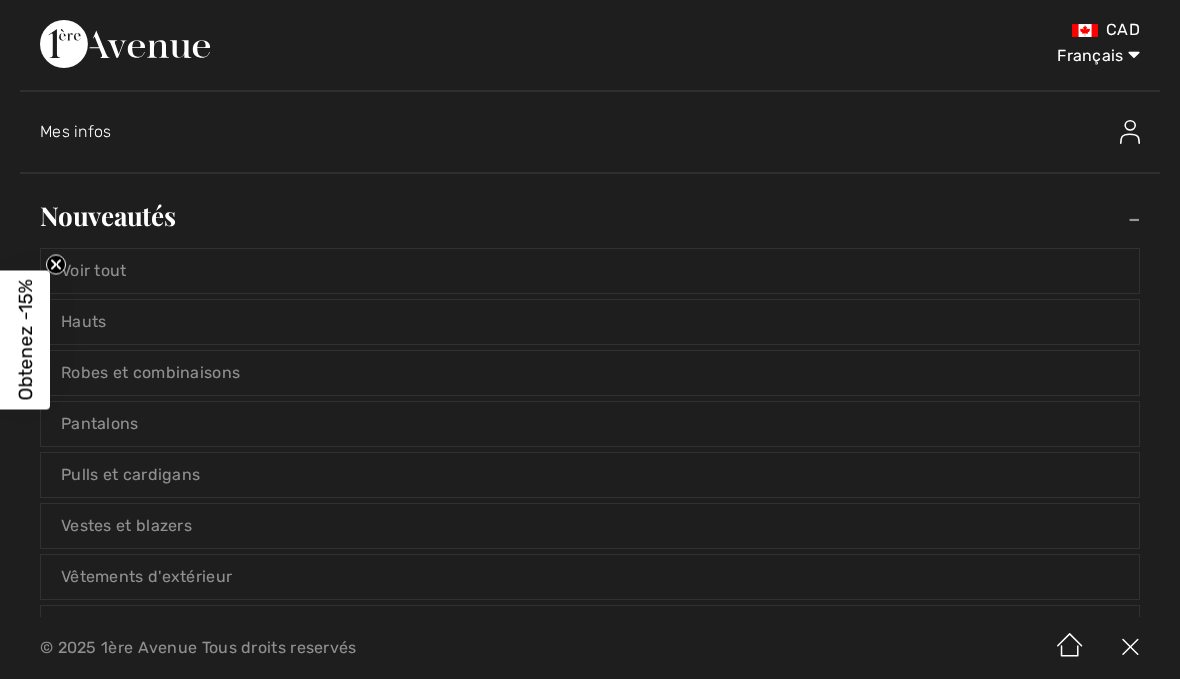 click on "Voir tout" at bounding box center (590, 271) 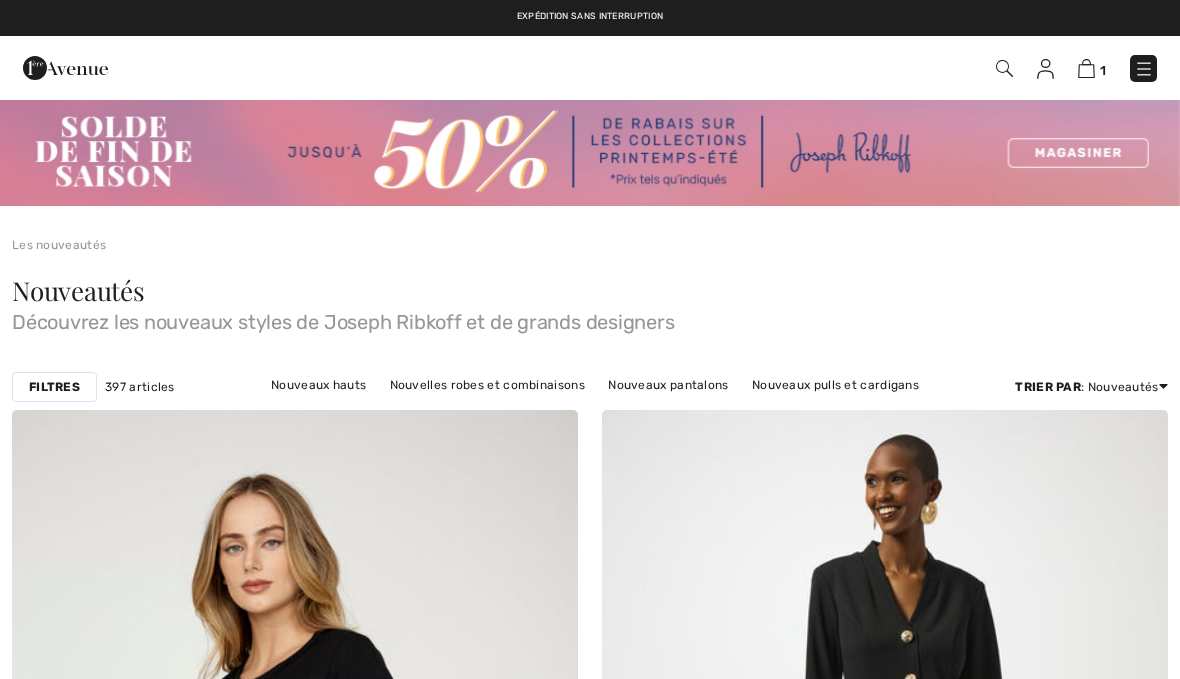 scroll, scrollTop: 0, scrollLeft: 0, axis: both 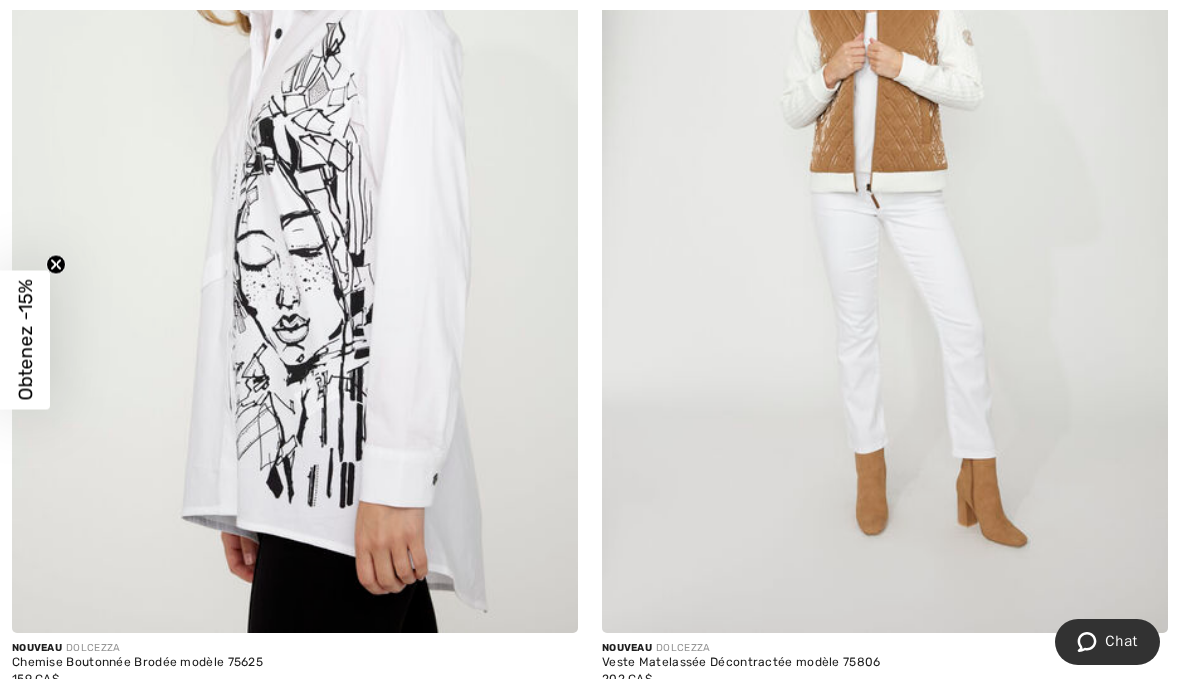 click at bounding box center (295, 208) 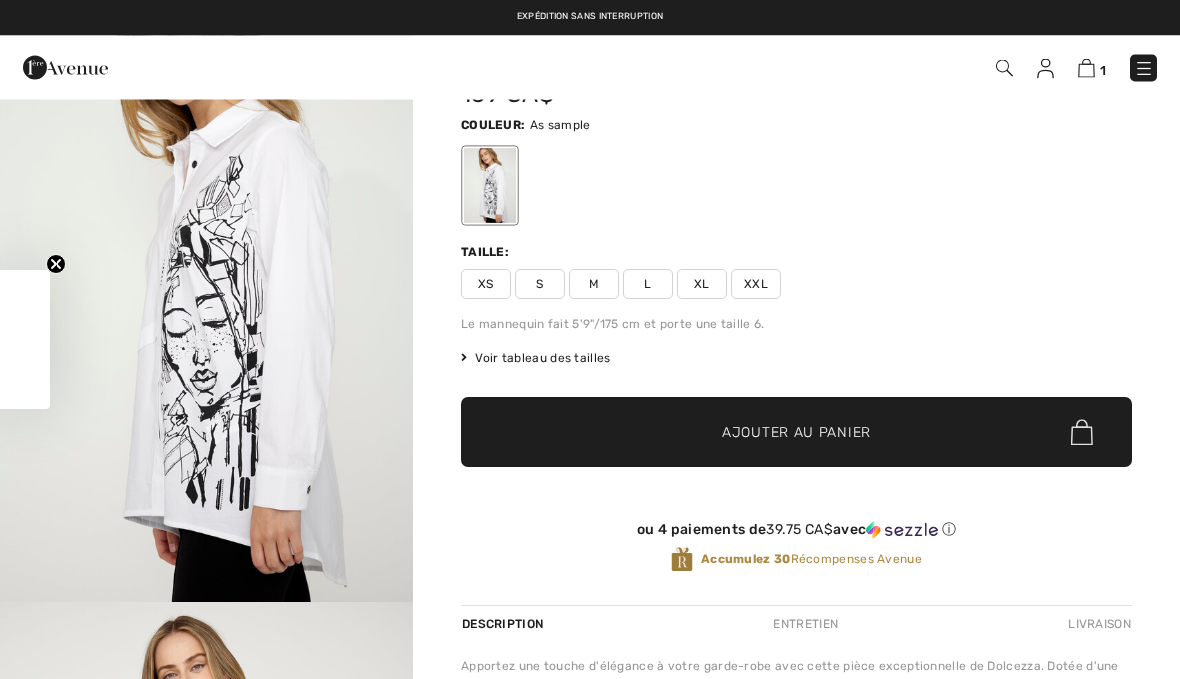 scroll, scrollTop: 0, scrollLeft: 0, axis: both 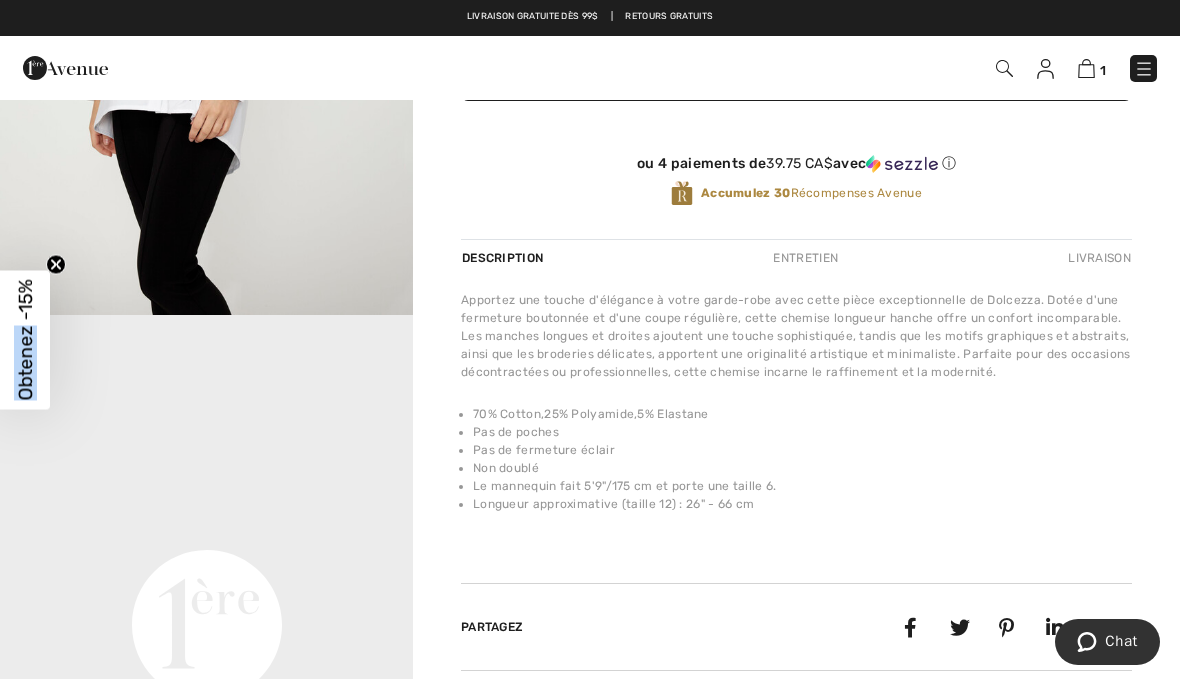 click on "Apportez une touche d'élégance à votre garde-robe avec cette pièce exceptionnelle de Dolcezza. Dotée d'une fermeture boutonnée et d'une coupe régulière, cette chemise longueur hanche offre un confort incomparable. Les manches longues et droites ajoutent une touche sophistiquée, tandis que les motifs graphiques et abstraits, ainsi que les broderies délicates, apportent une originalité artistique et minimaliste. Parfaite pour des occasions décontractées ou professionnelles, cette chemise incarne le raffinement et la modernité. 70% Cotton,25% Polyamide,5% Elastane Pas de poches Pas de fermeture éclair Non doublé Le mannequin fait [HEIGHT]/[CM] et porte une taille [SIZE]. Longueur approximative (taille [SIZE]) : 26" - 66 cm" at bounding box center [796, 414] 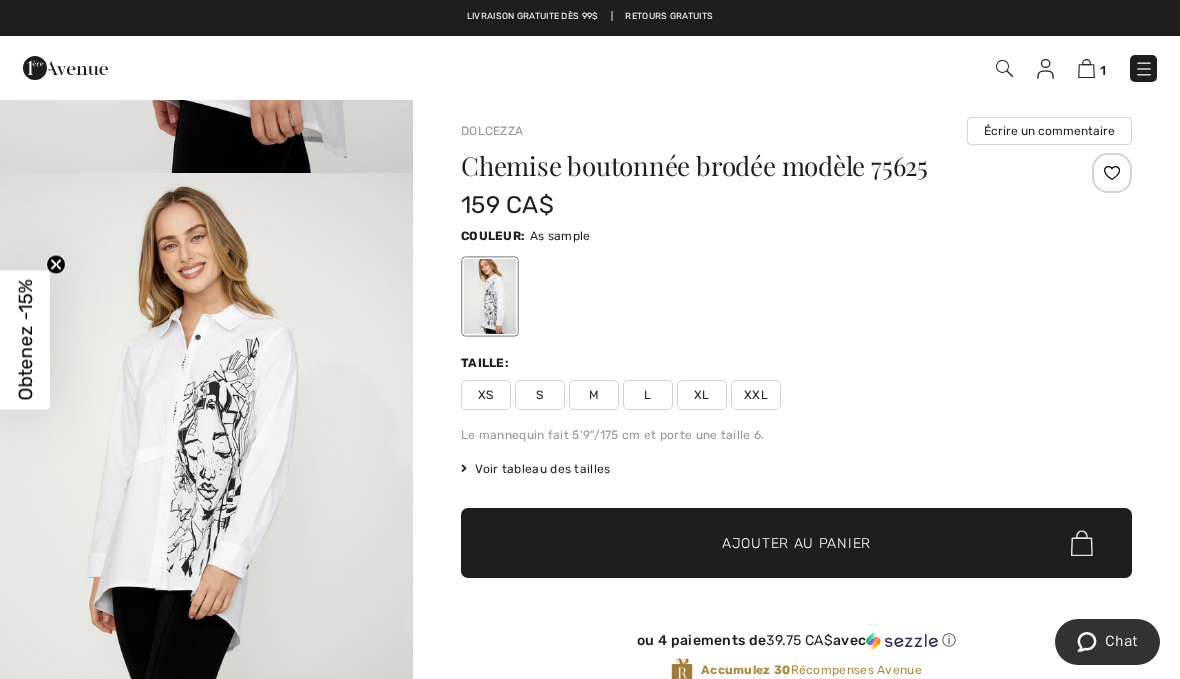 scroll, scrollTop: 0, scrollLeft: 0, axis: both 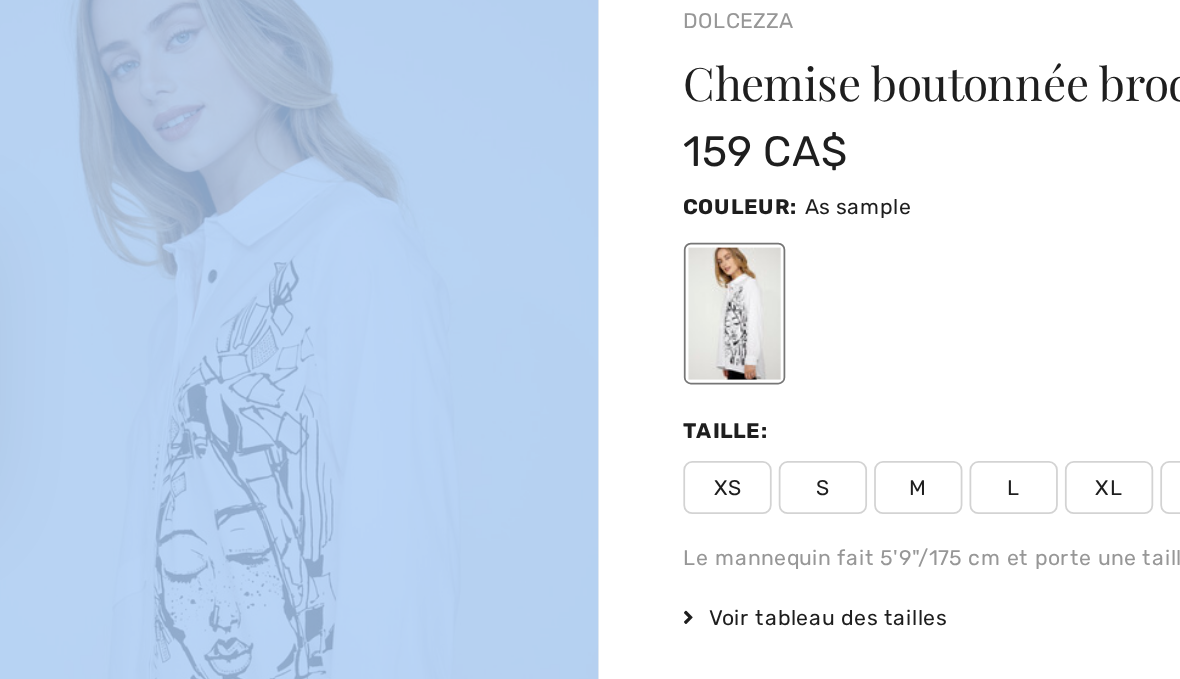 click at bounding box center (490, 301) 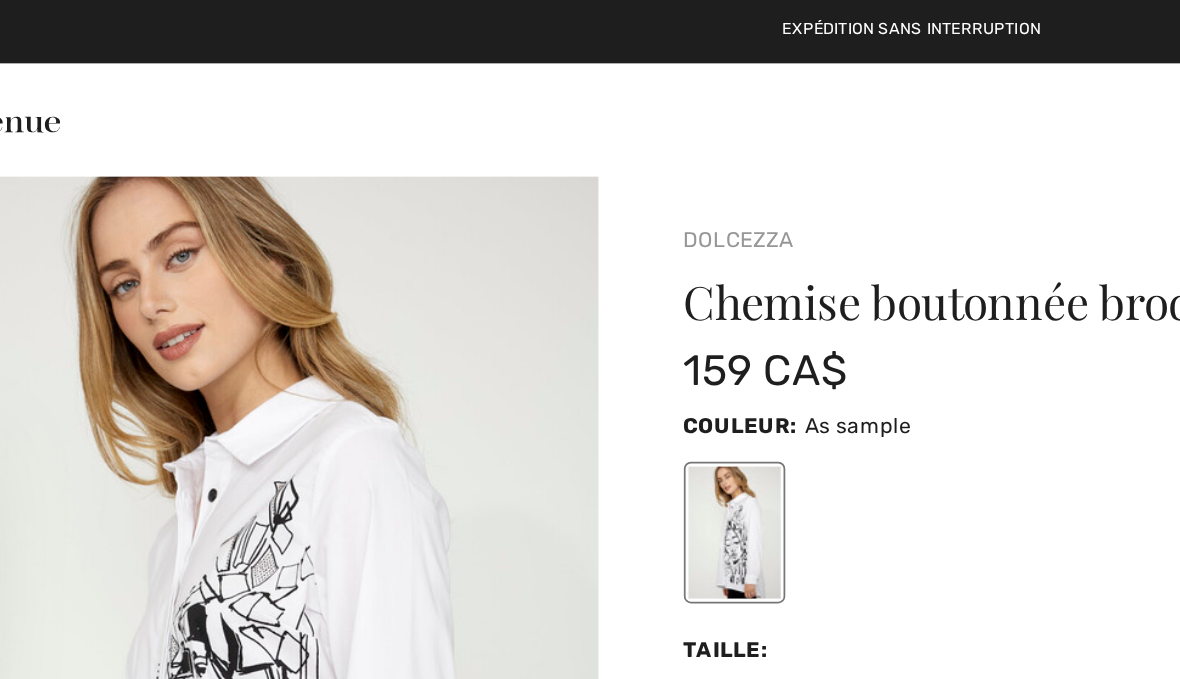 click at bounding box center (206, 408) 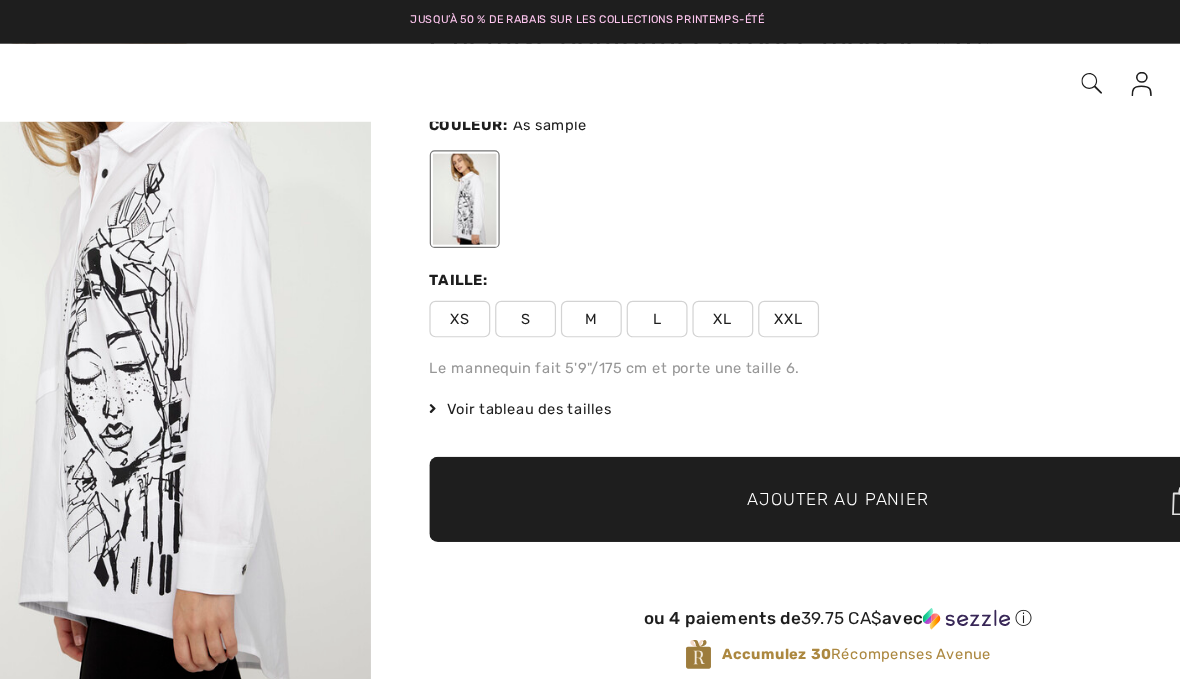 scroll, scrollTop: 127, scrollLeft: 0, axis: vertical 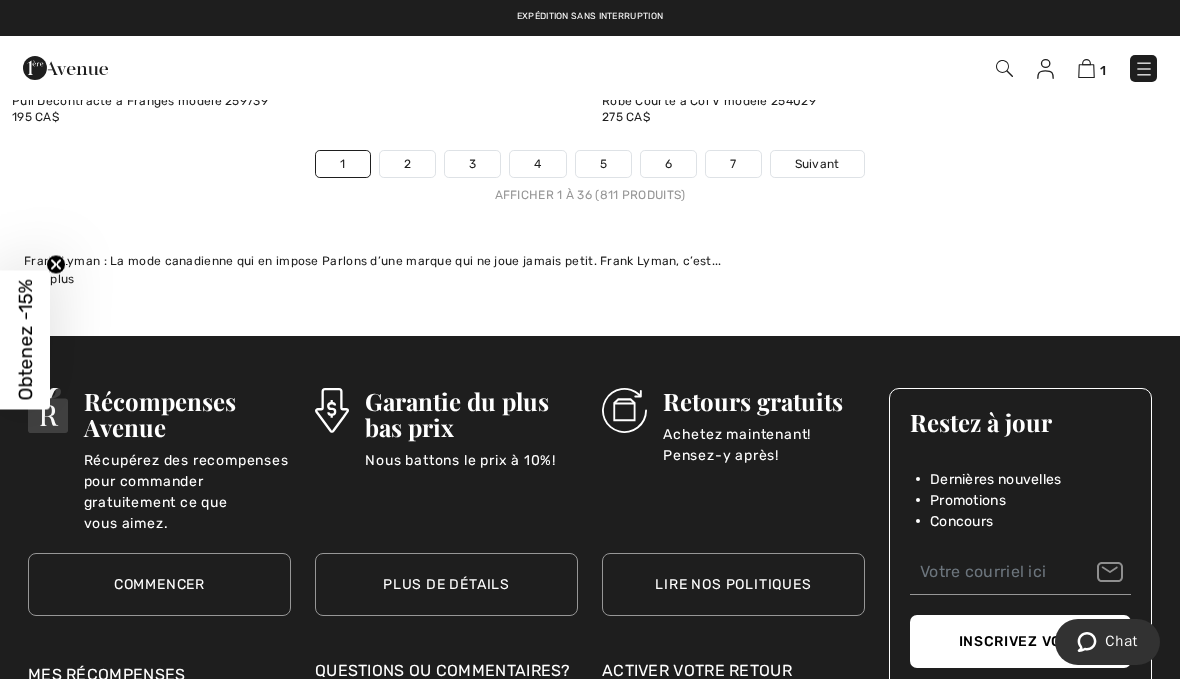 click at bounding box center (1144, 69) 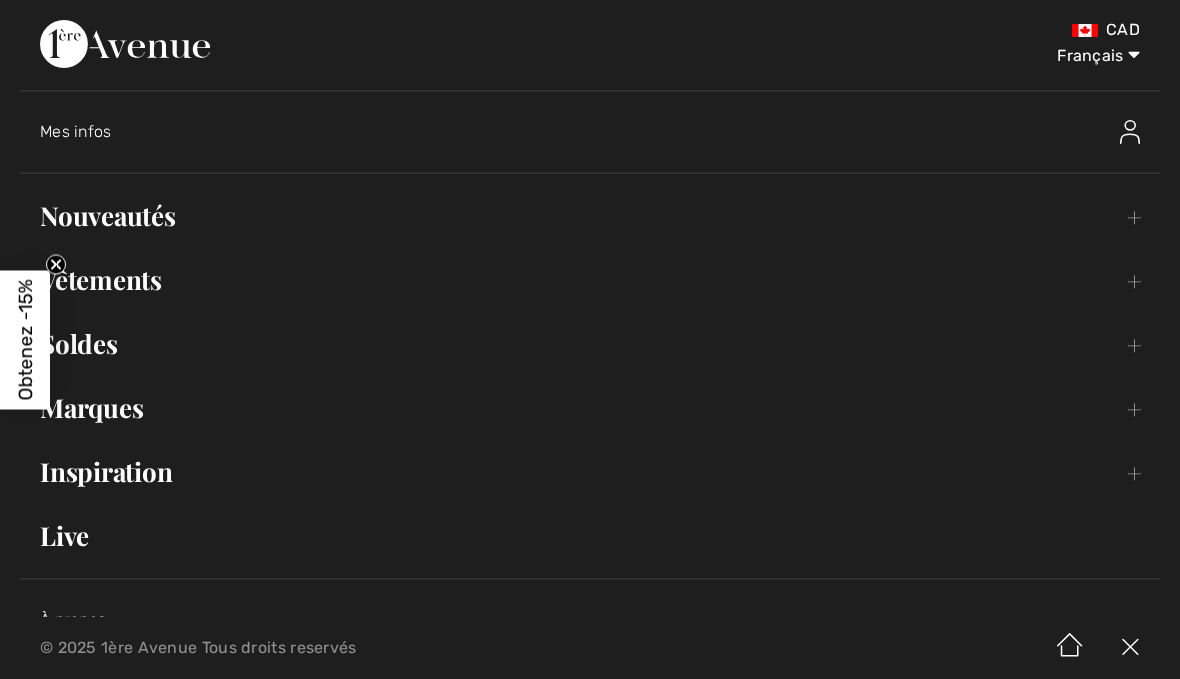 click on "Nouveautés Toggle submenu" at bounding box center (590, 216) 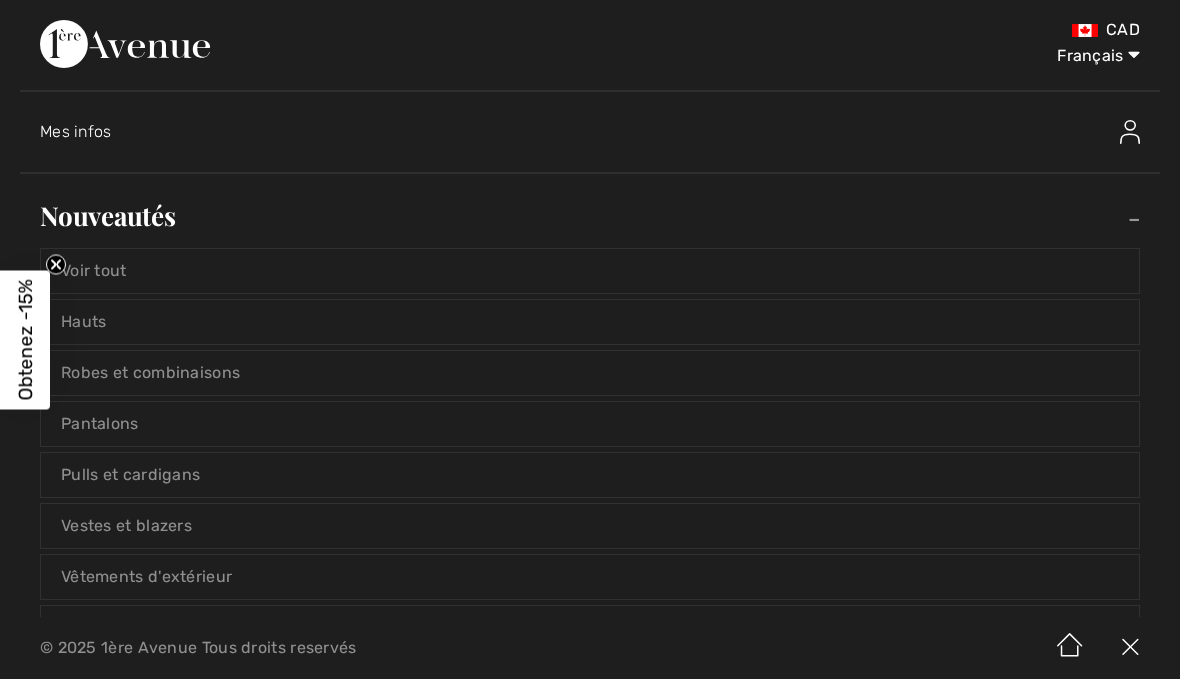 click on "Nouveautés Toggle submenu" at bounding box center [590, 216] 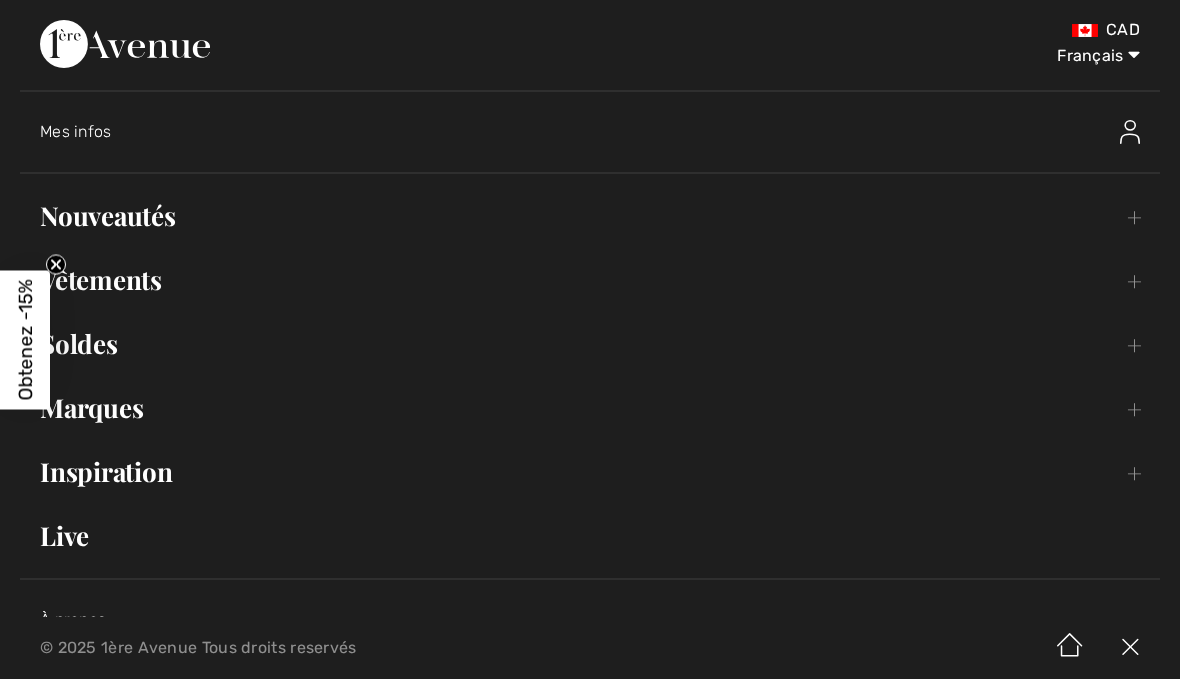 click on "Nouveautés Toggle submenu" at bounding box center [590, 216] 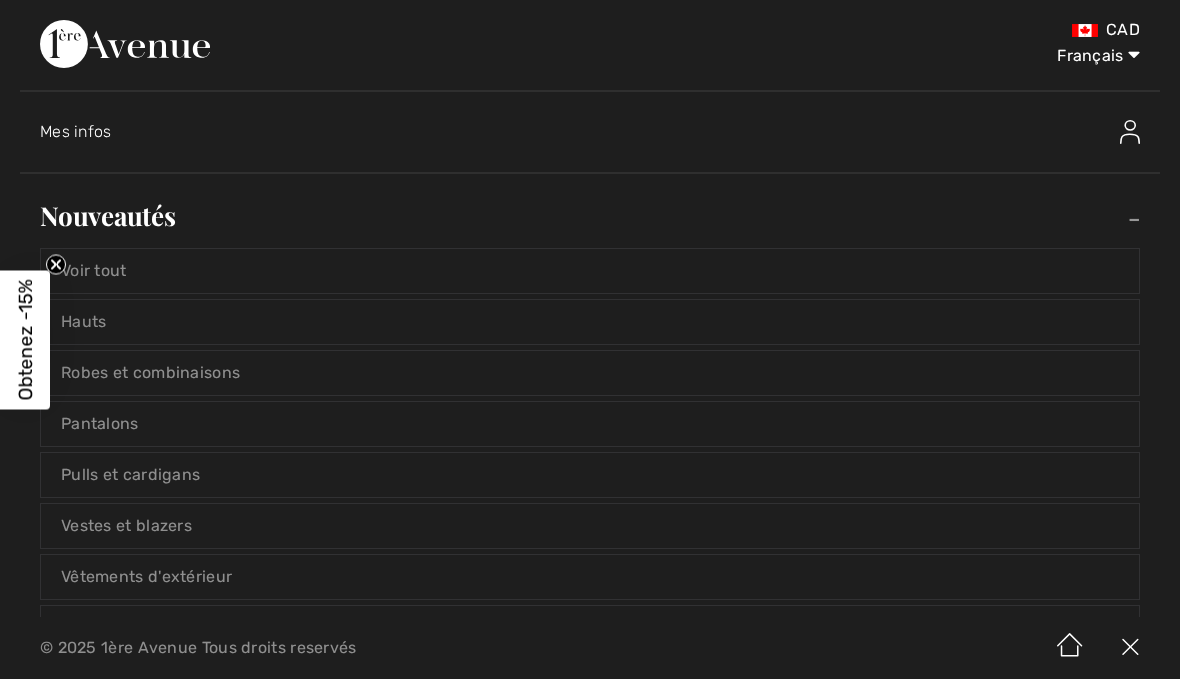 click on "Voir tout" at bounding box center (590, 271) 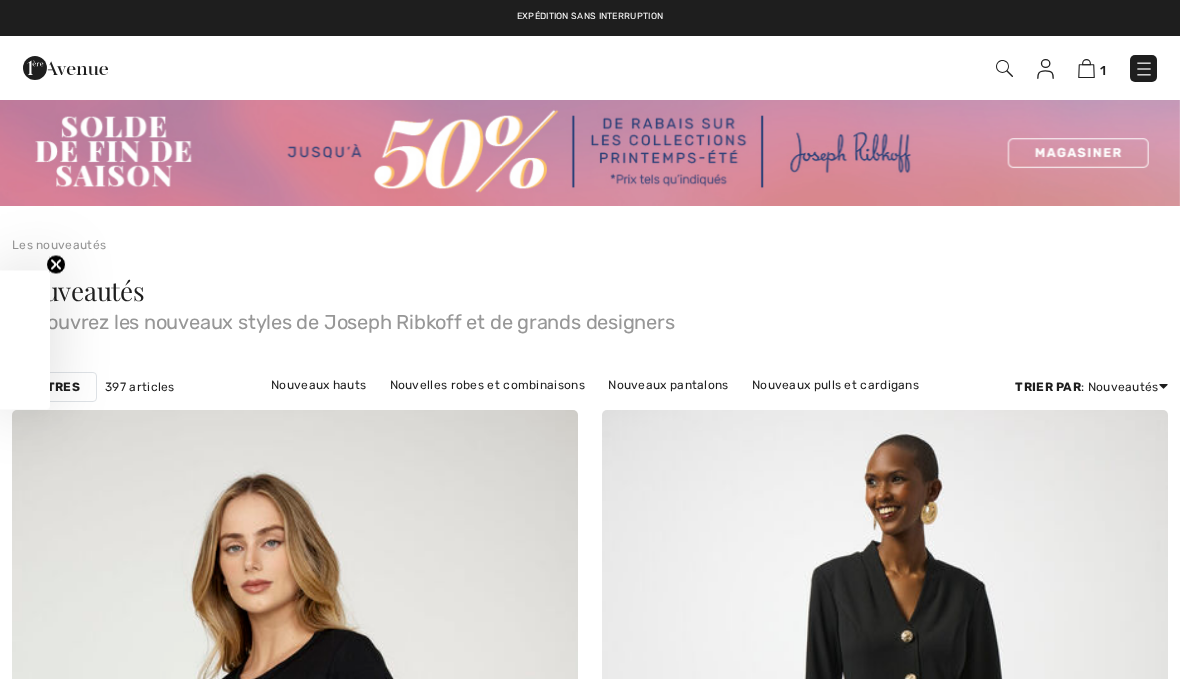 scroll, scrollTop: 0, scrollLeft: 0, axis: both 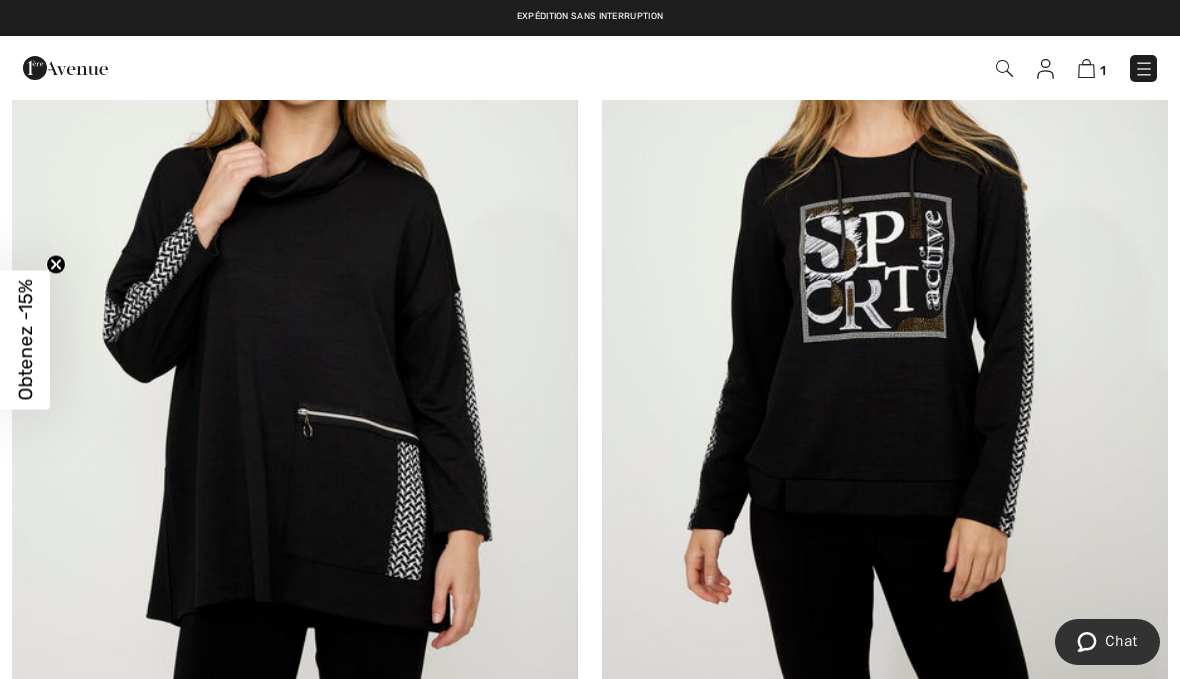 click at bounding box center [885, 323] 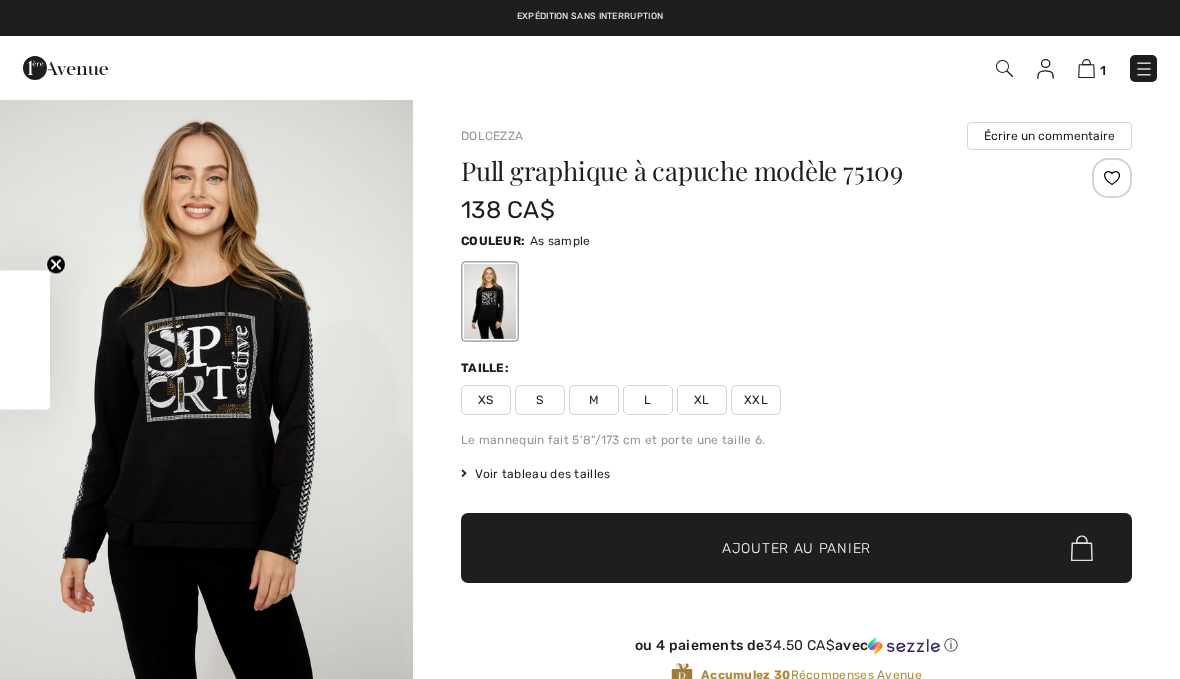 scroll, scrollTop: 0, scrollLeft: 0, axis: both 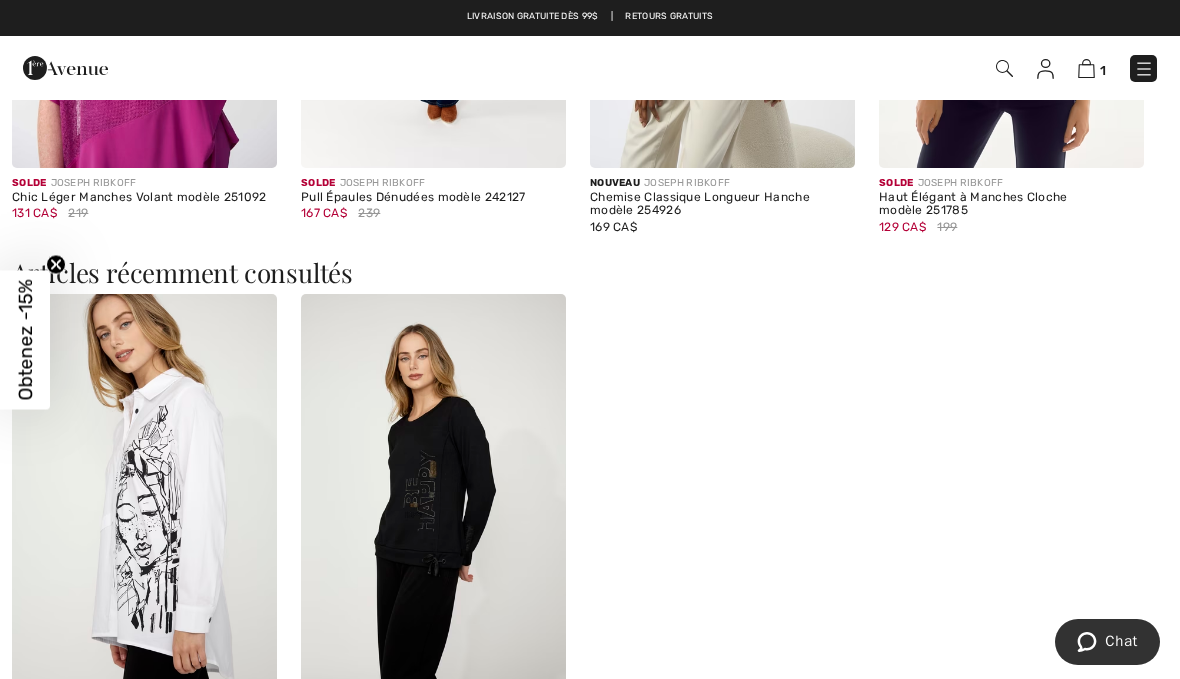click on "Nouveau DOLCEZZA
Chemise Boutonnée Brodée modèle 75625
159 CA$
Nouveau DOLCEZZA
Pull à Ornements Bijoux modèle 75110
138 CA$" at bounding box center [590, 532] 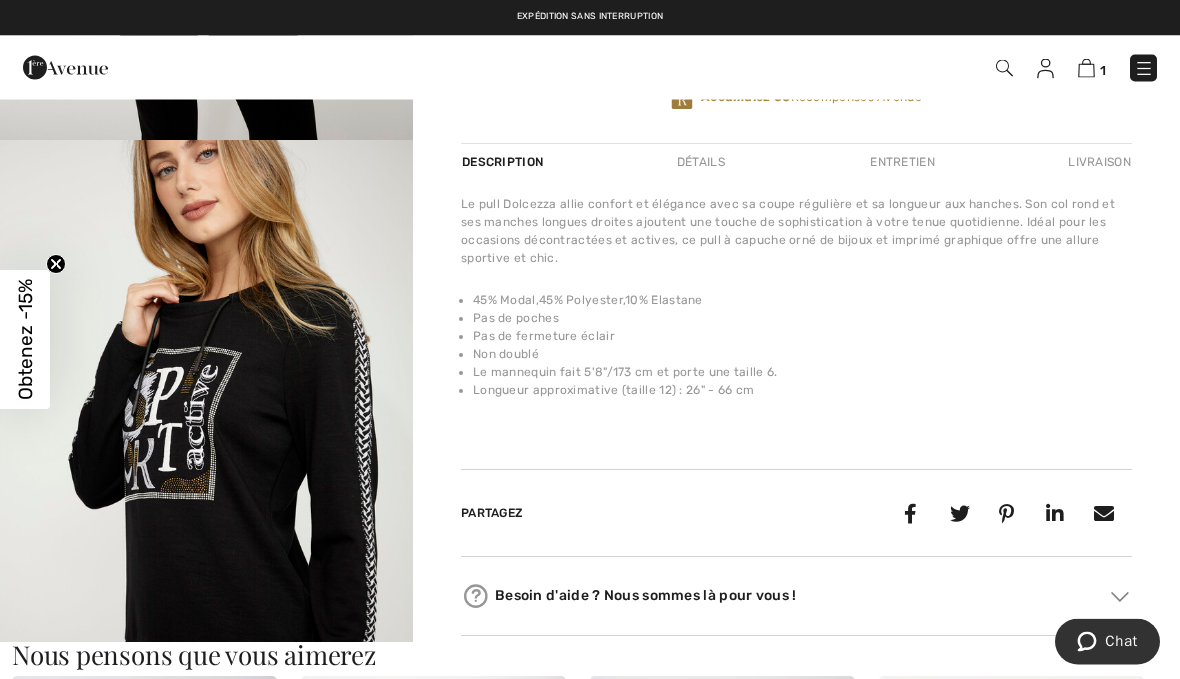 scroll, scrollTop: 466, scrollLeft: 0, axis: vertical 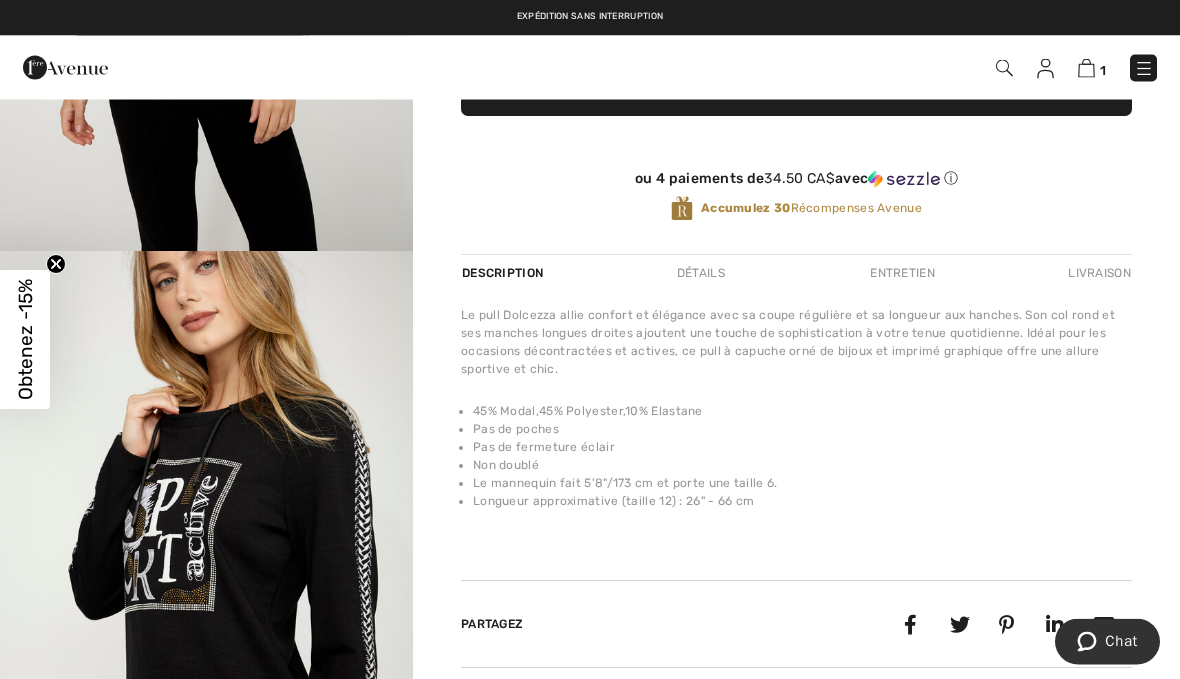 click at bounding box center [206, 562] 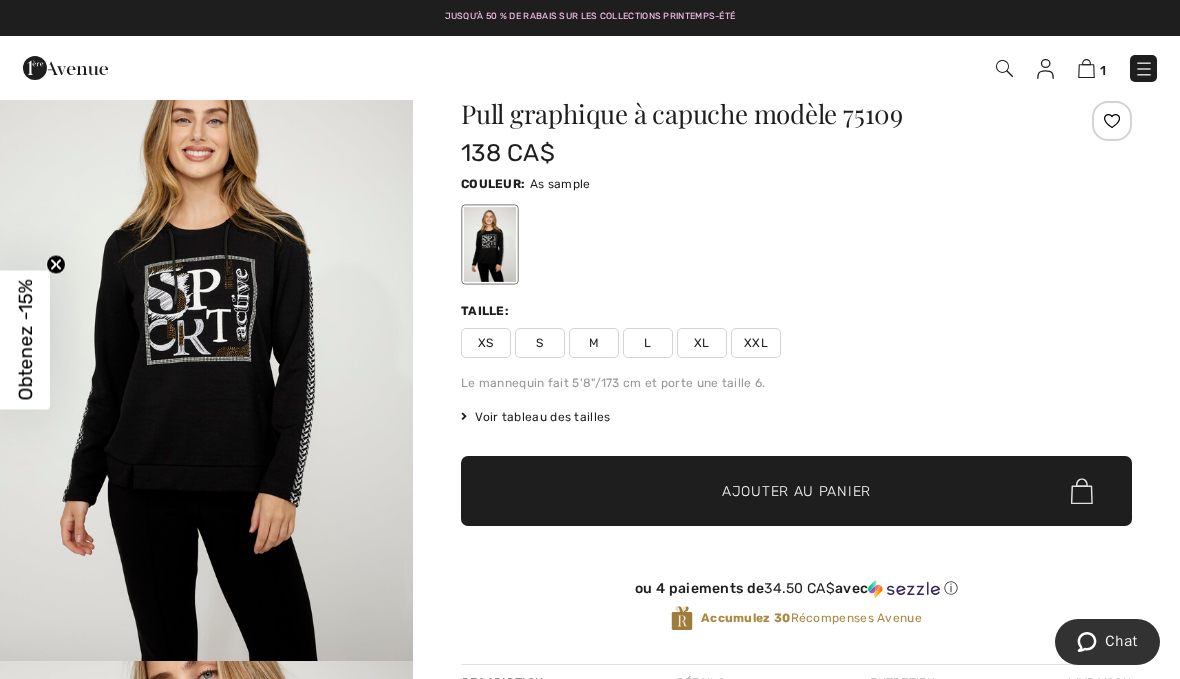 scroll, scrollTop: 0, scrollLeft: 0, axis: both 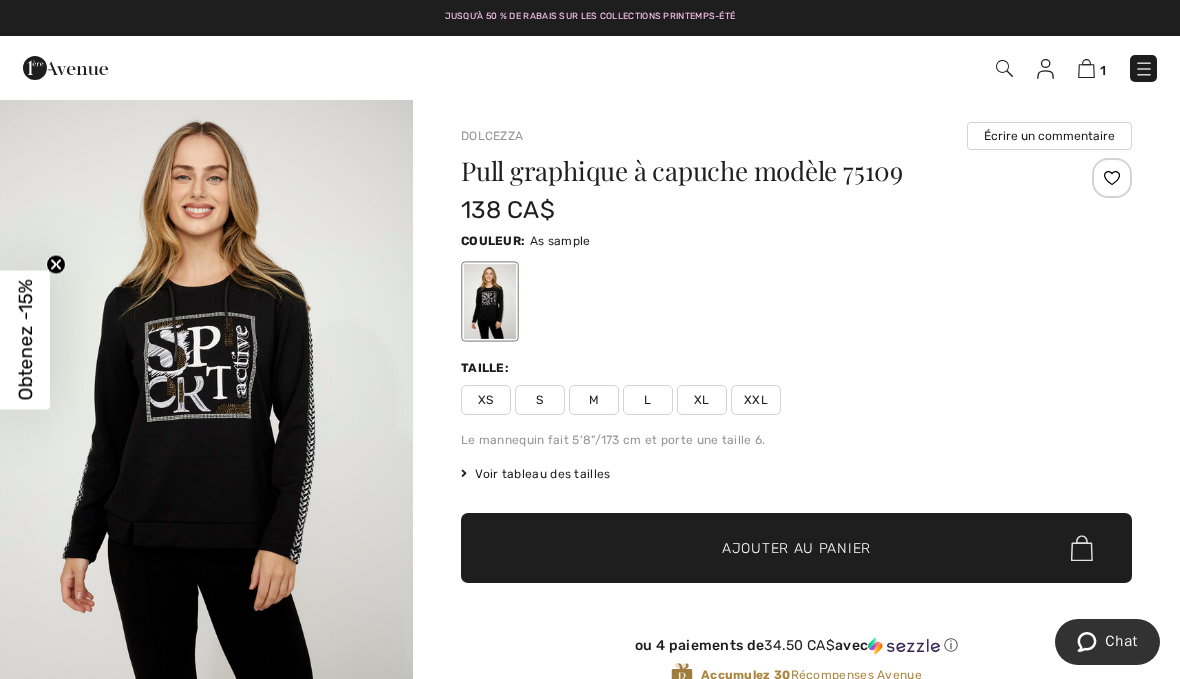 click on "Taille:
XS S M L XL XXL" at bounding box center (796, 387) 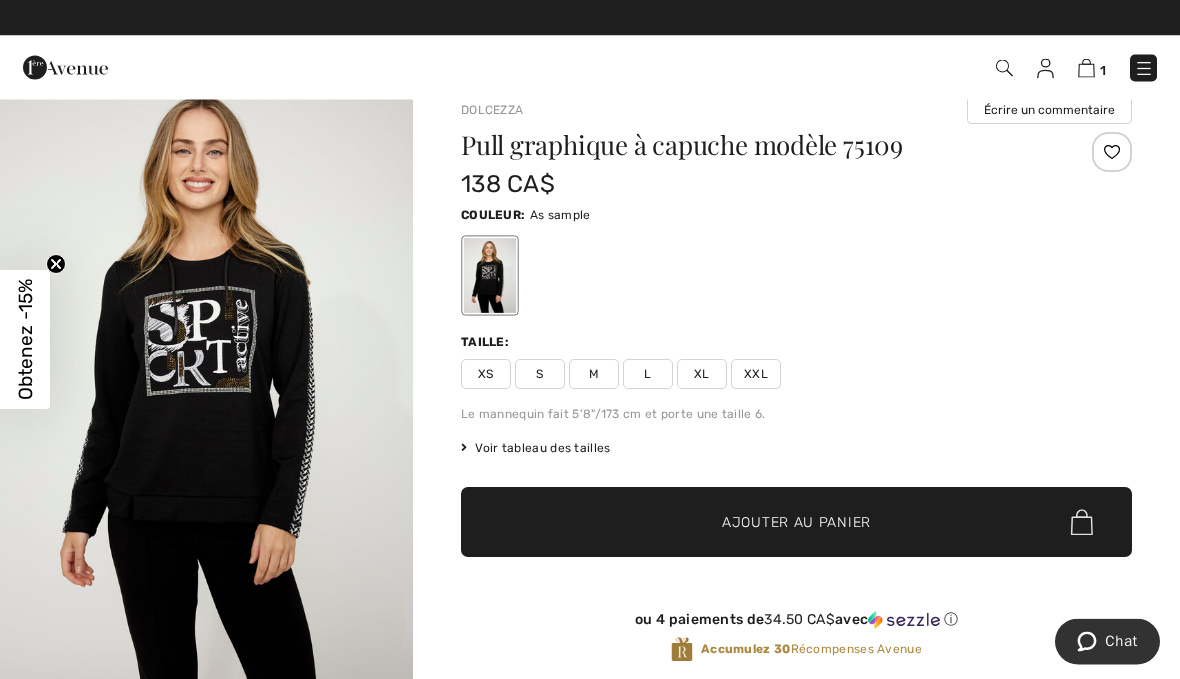scroll, scrollTop: 26, scrollLeft: 0, axis: vertical 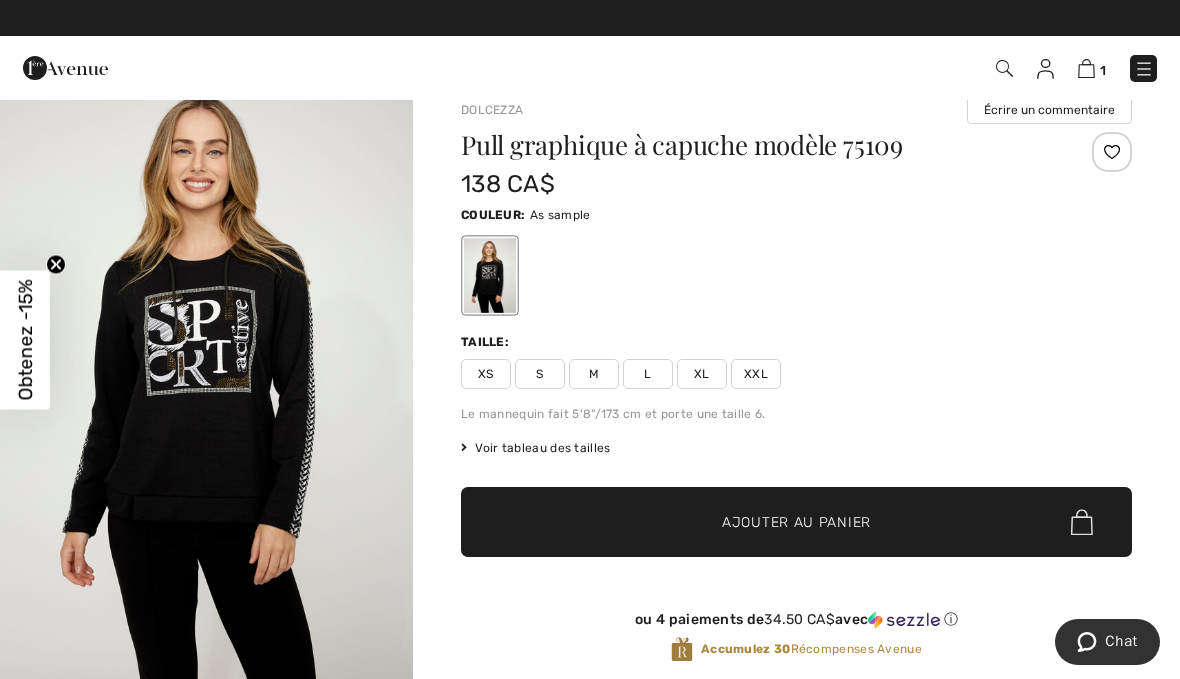 click on "M" at bounding box center [594, 374] 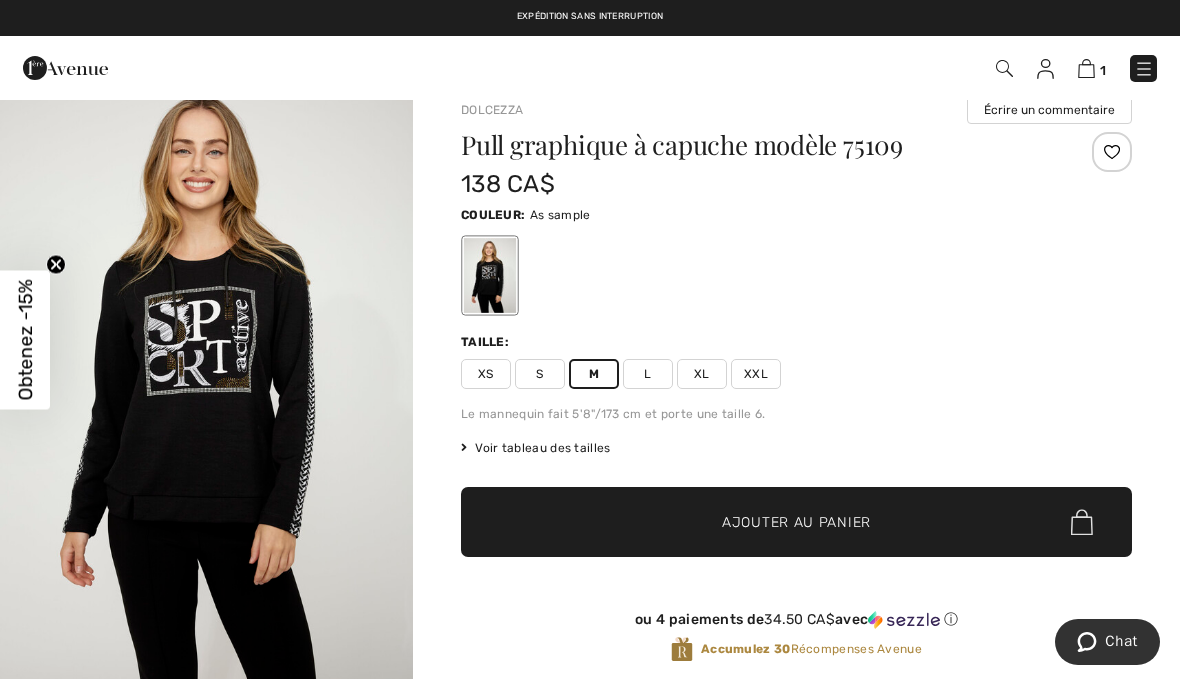 click on "✔ Ajouté au panier
Ajouter au panier" at bounding box center (796, 522) 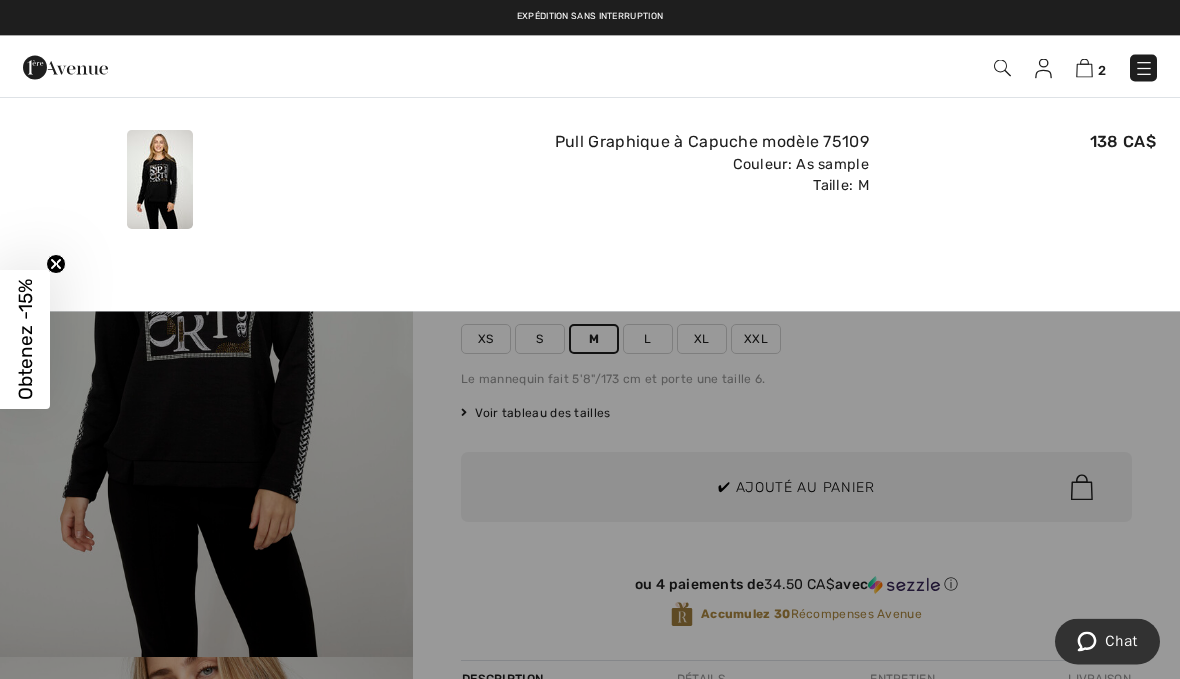 scroll, scrollTop: 62, scrollLeft: 0, axis: vertical 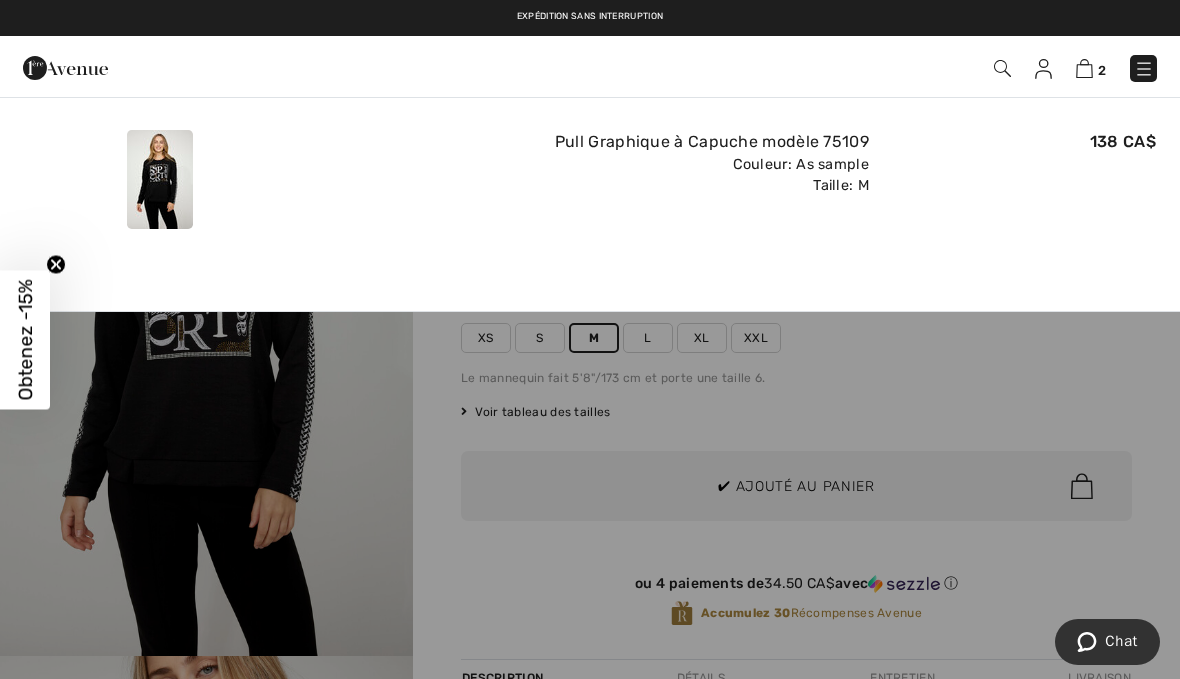 click on "2" at bounding box center (1102, 70) 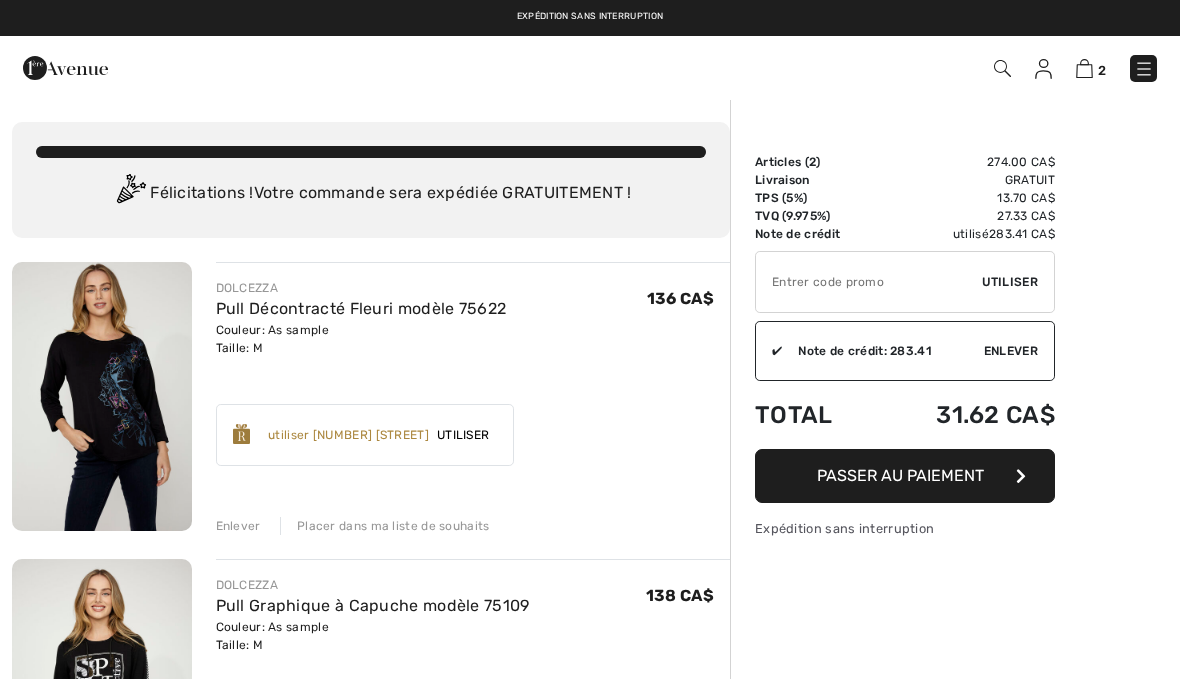 scroll, scrollTop: 0, scrollLeft: 0, axis: both 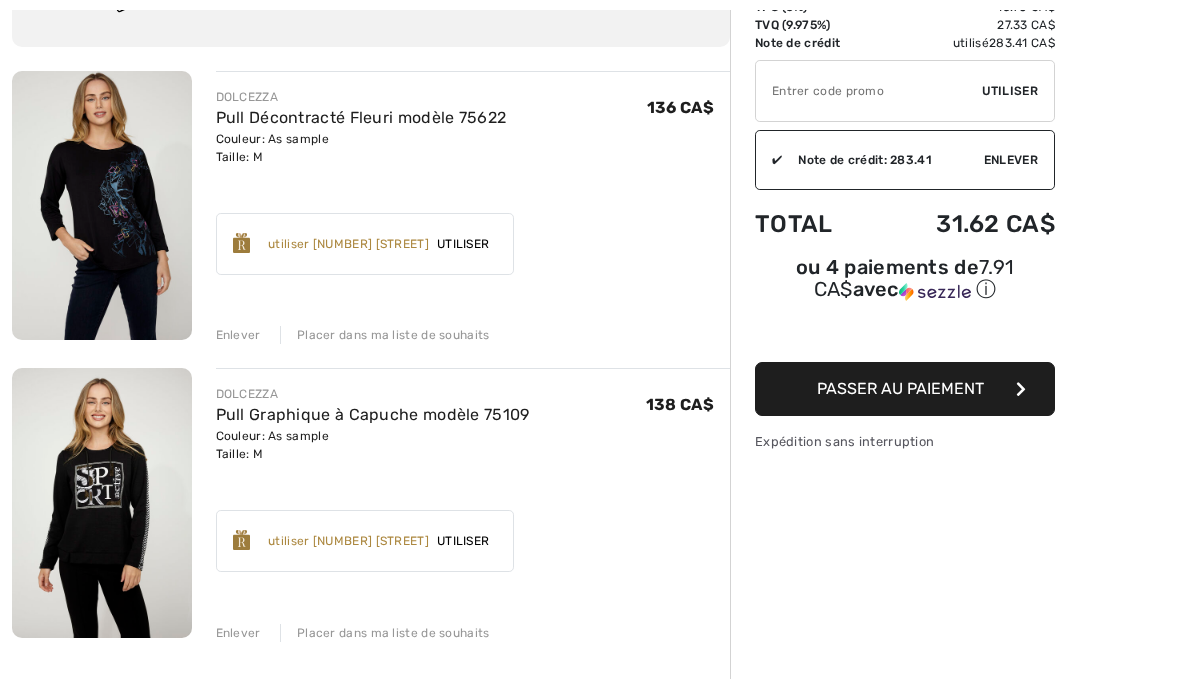 click on "Enlever" at bounding box center [238, 335] 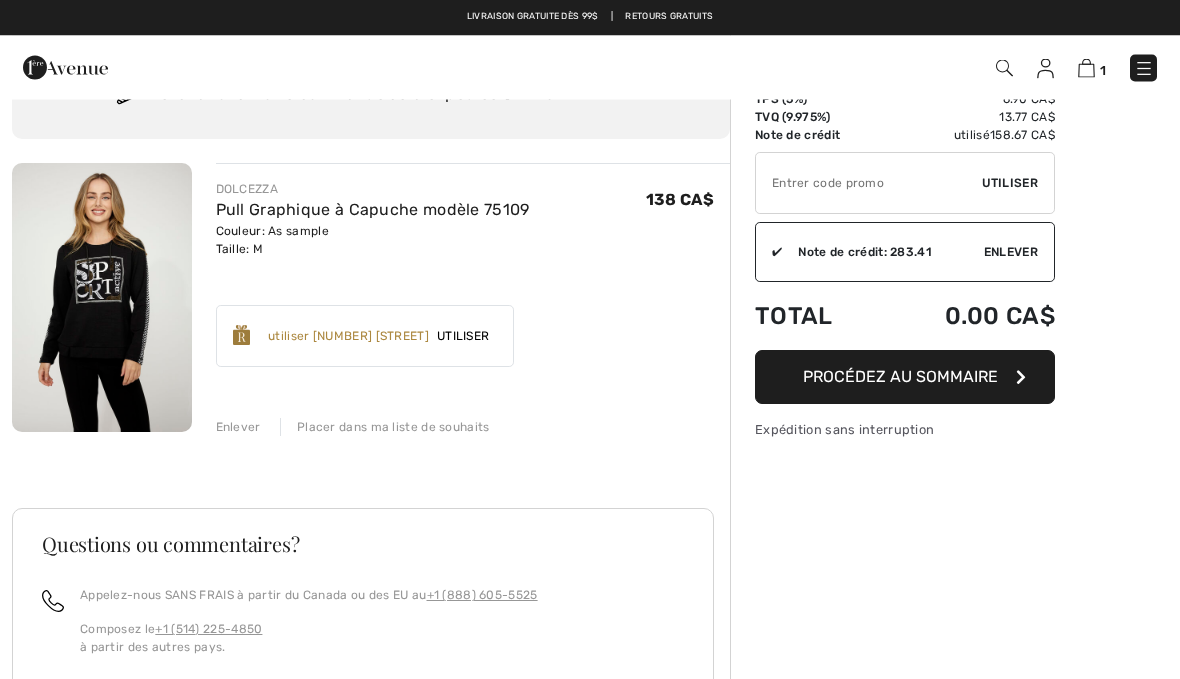 scroll, scrollTop: 99, scrollLeft: 0, axis: vertical 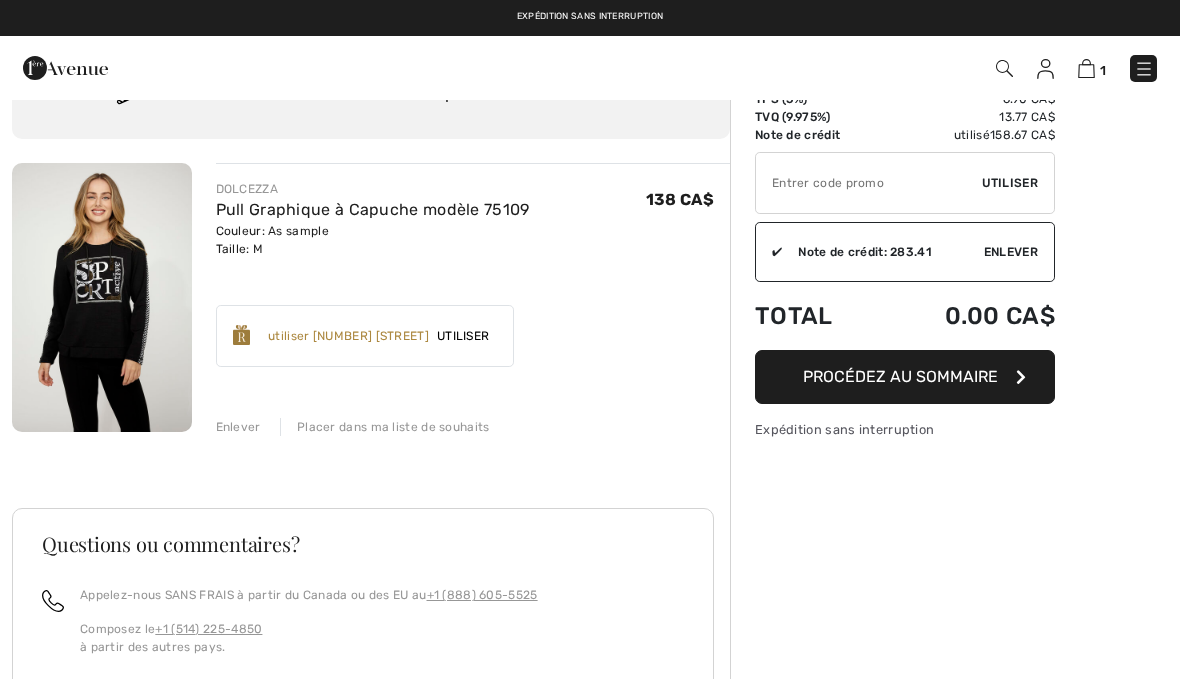 click on "Utiliser" at bounding box center [1010, 183] 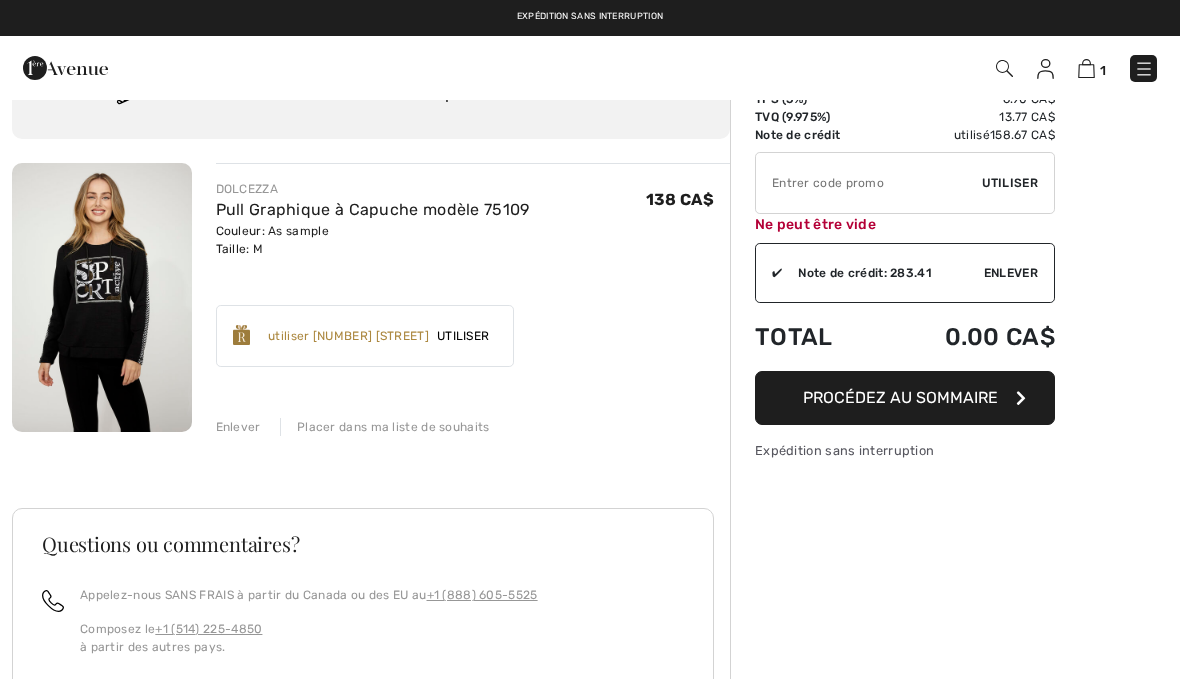 click on "Enlever" at bounding box center [1011, 273] 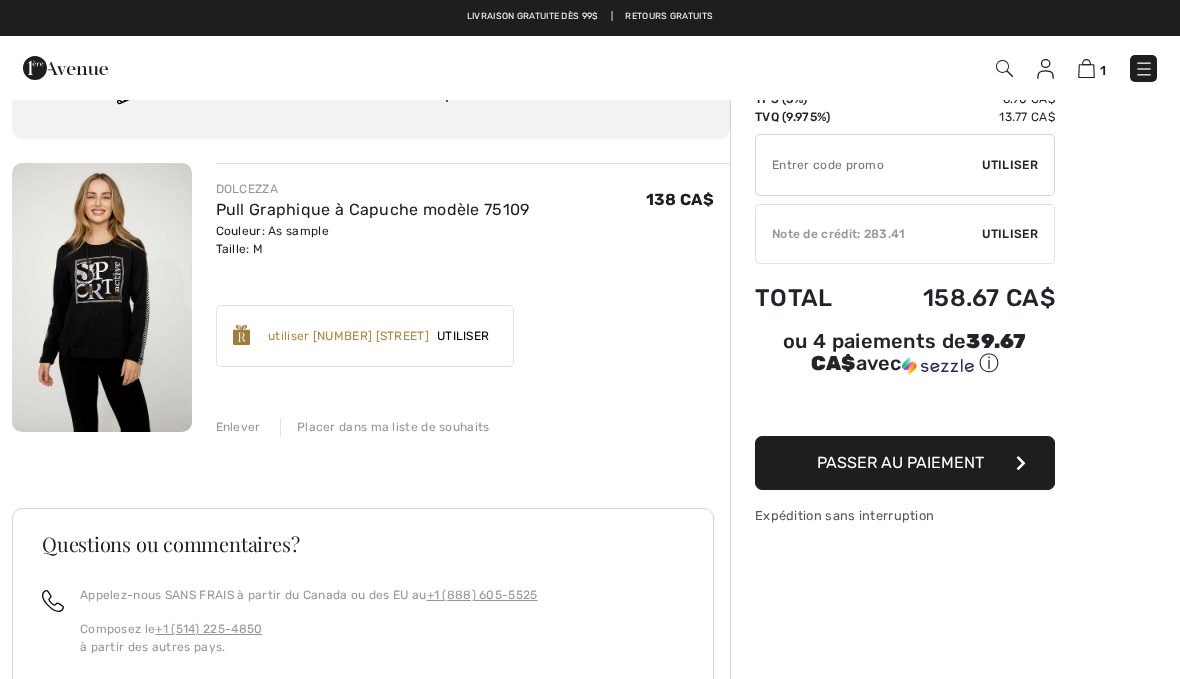 click on "Utiliser" at bounding box center [1010, 234] 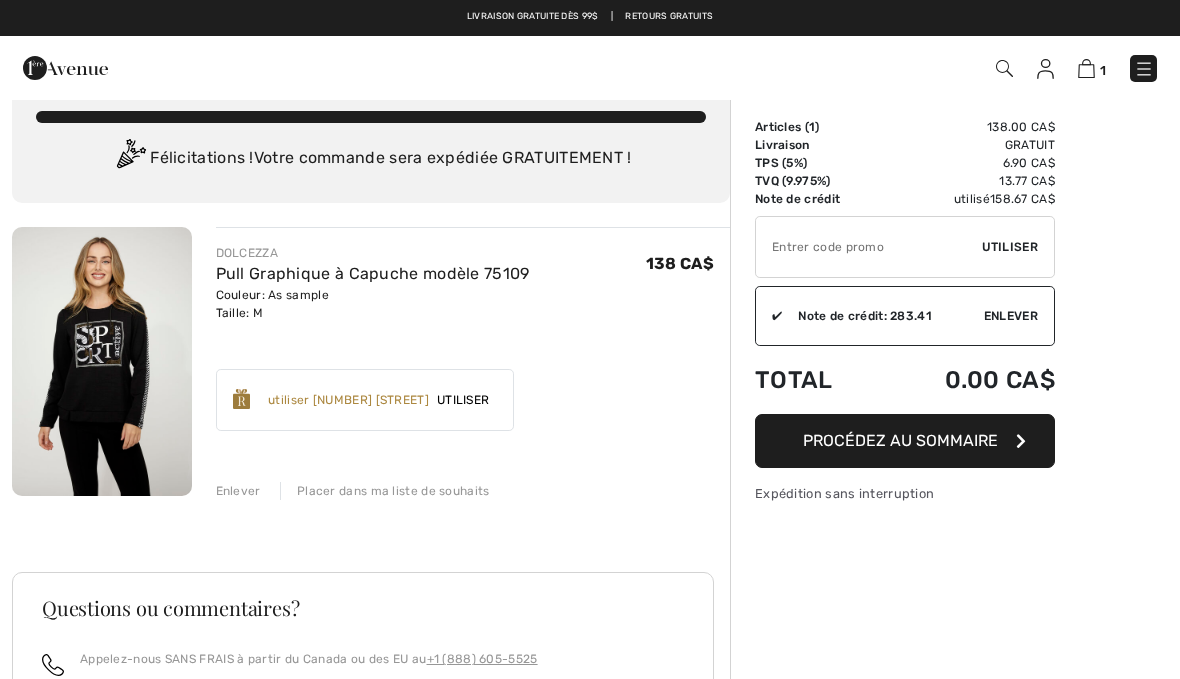 scroll, scrollTop: 0, scrollLeft: 0, axis: both 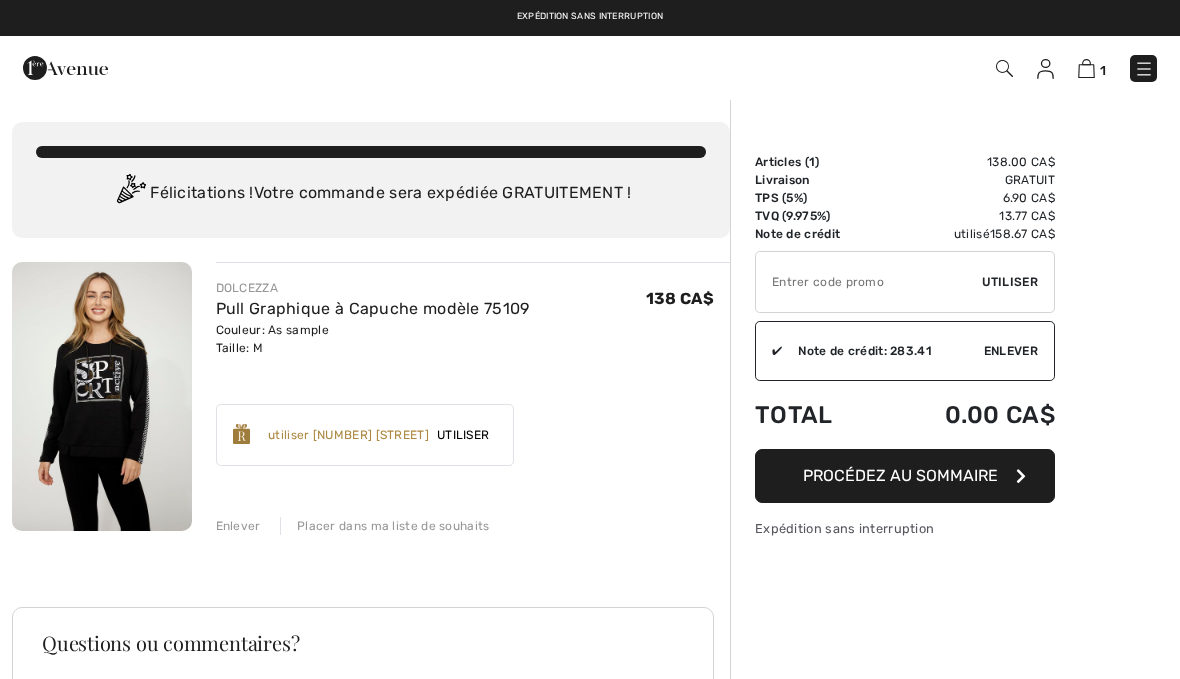 click on "Procédez au sommaire" at bounding box center [900, 475] 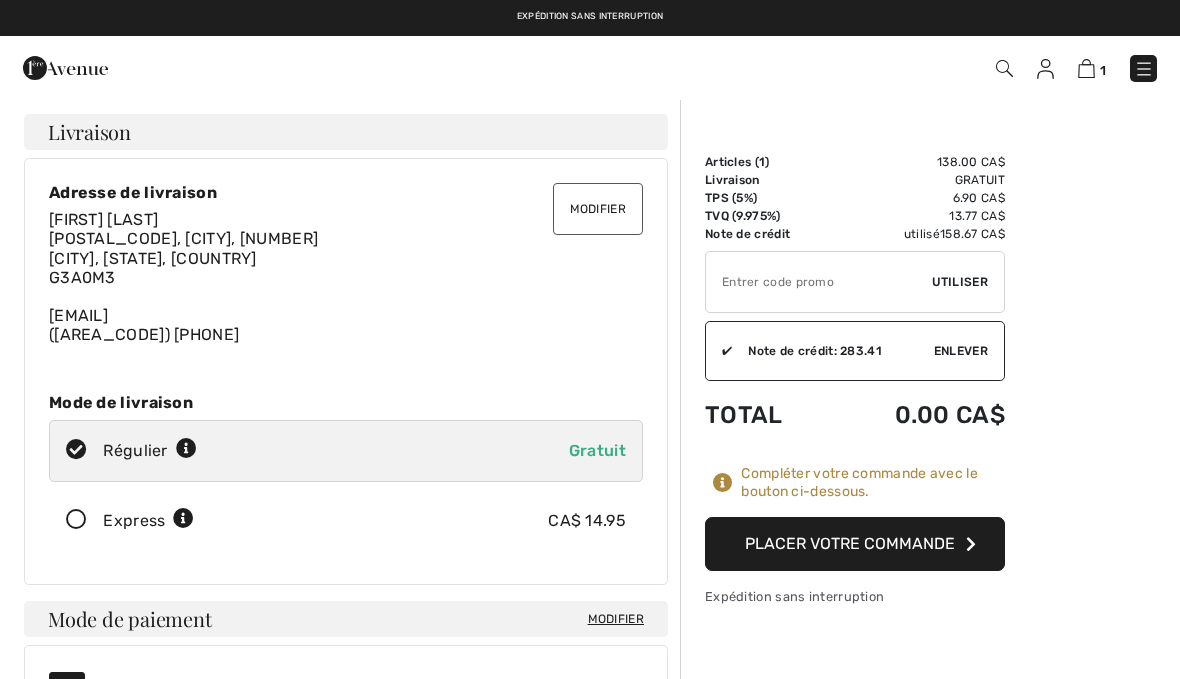 scroll, scrollTop: 0, scrollLeft: 0, axis: both 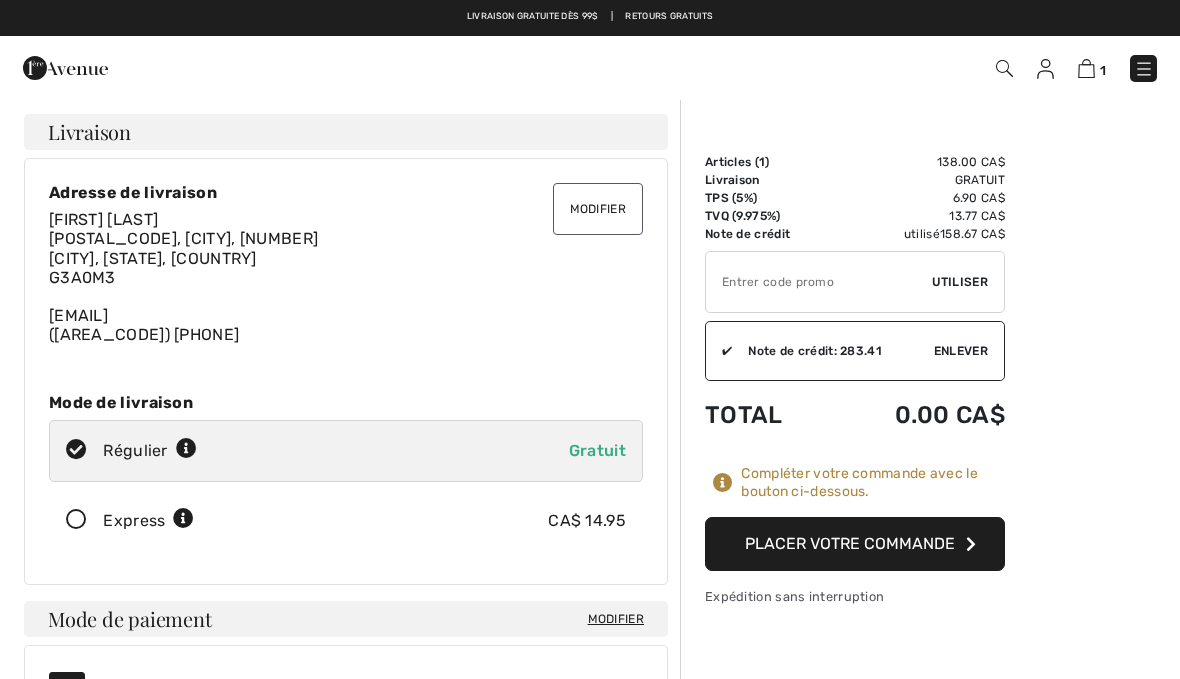click on "Placer votre commande" at bounding box center (855, 544) 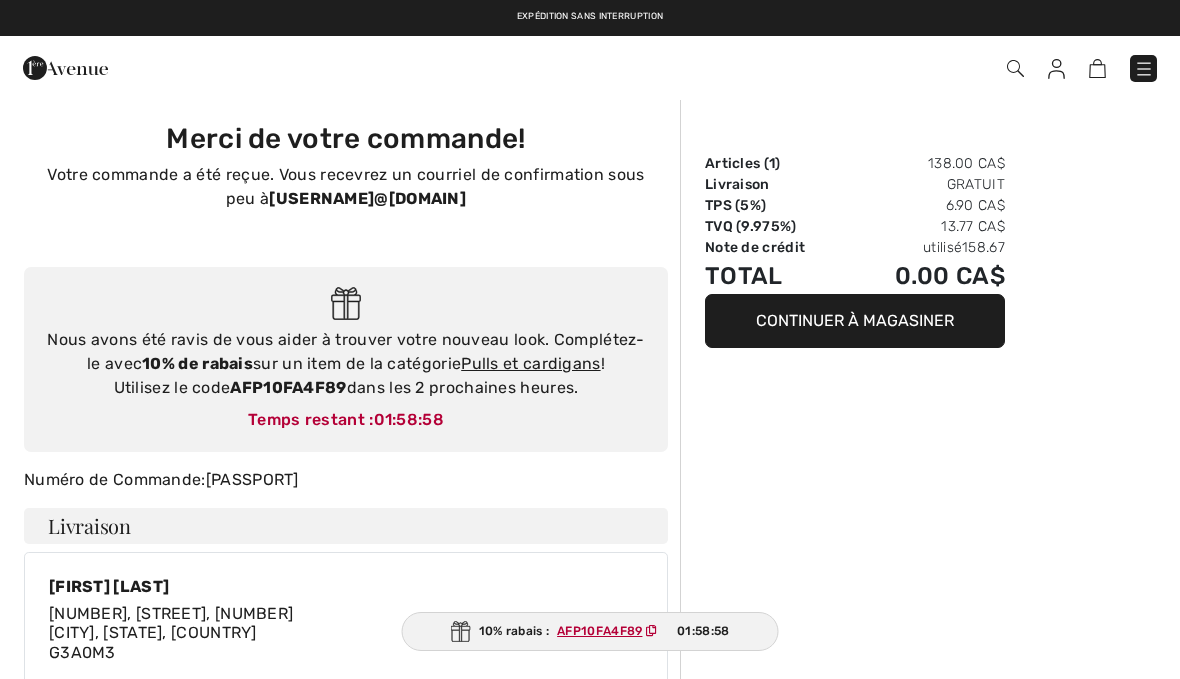 scroll, scrollTop: 0, scrollLeft: 0, axis: both 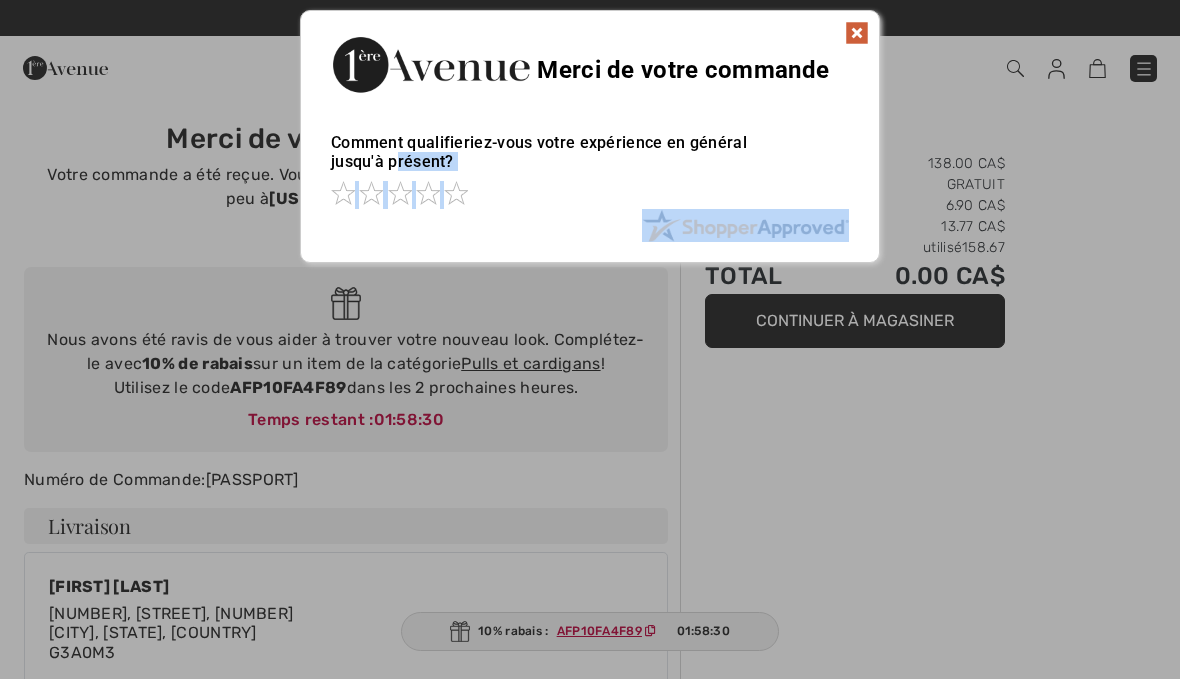 click at bounding box center (590, 339) 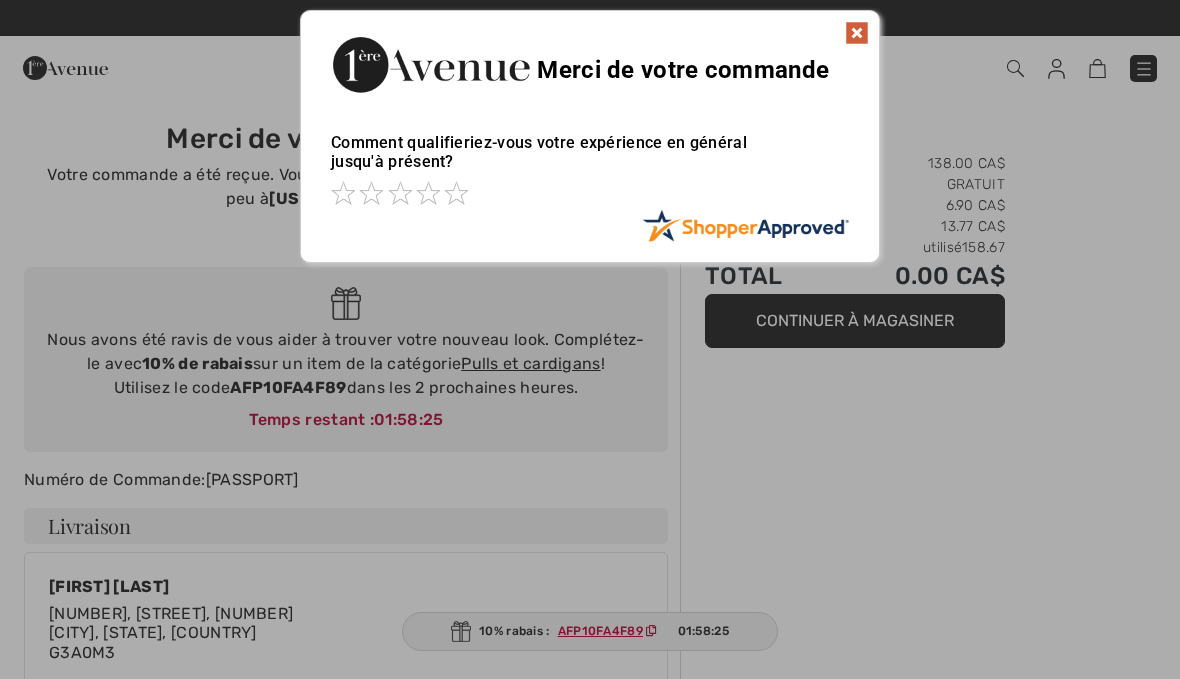 click on "Merci de votre commande" at bounding box center [590, 62] 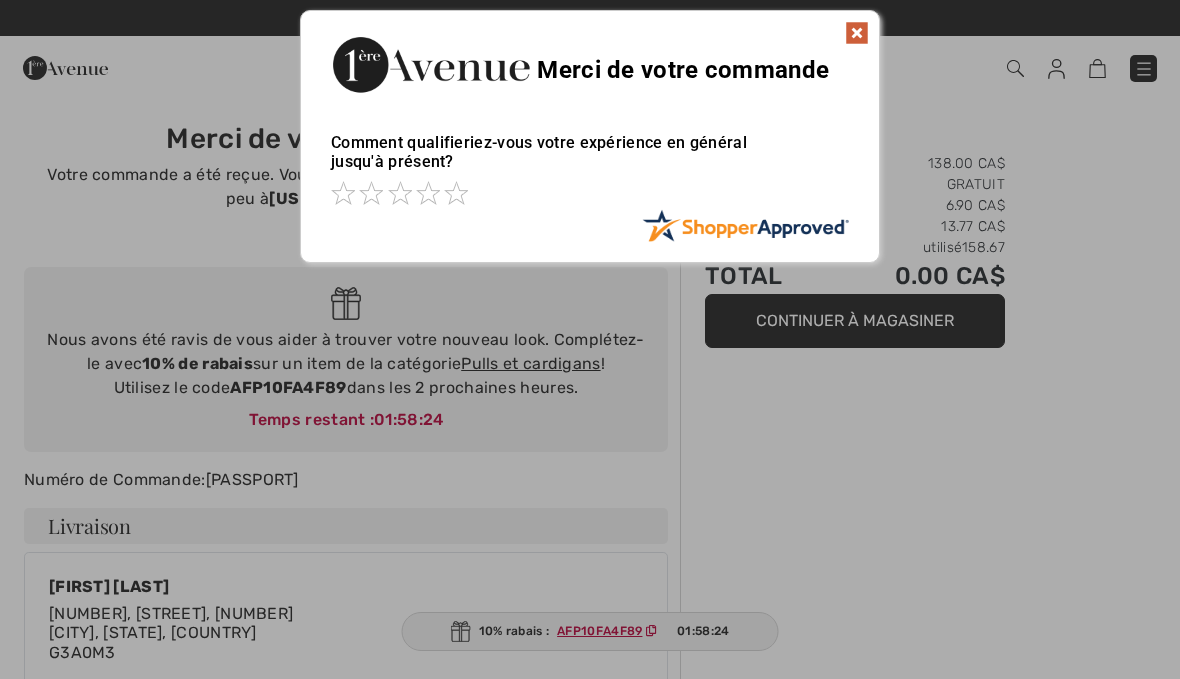 click at bounding box center [857, 33] 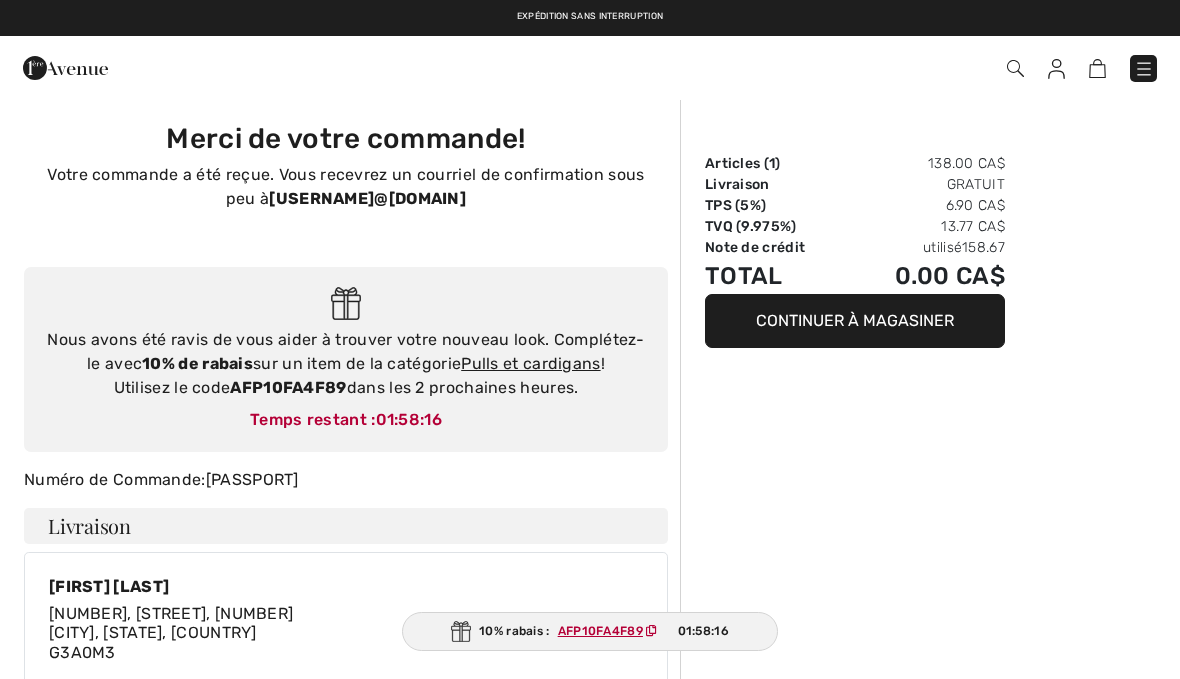 click at bounding box center [1144, 69] 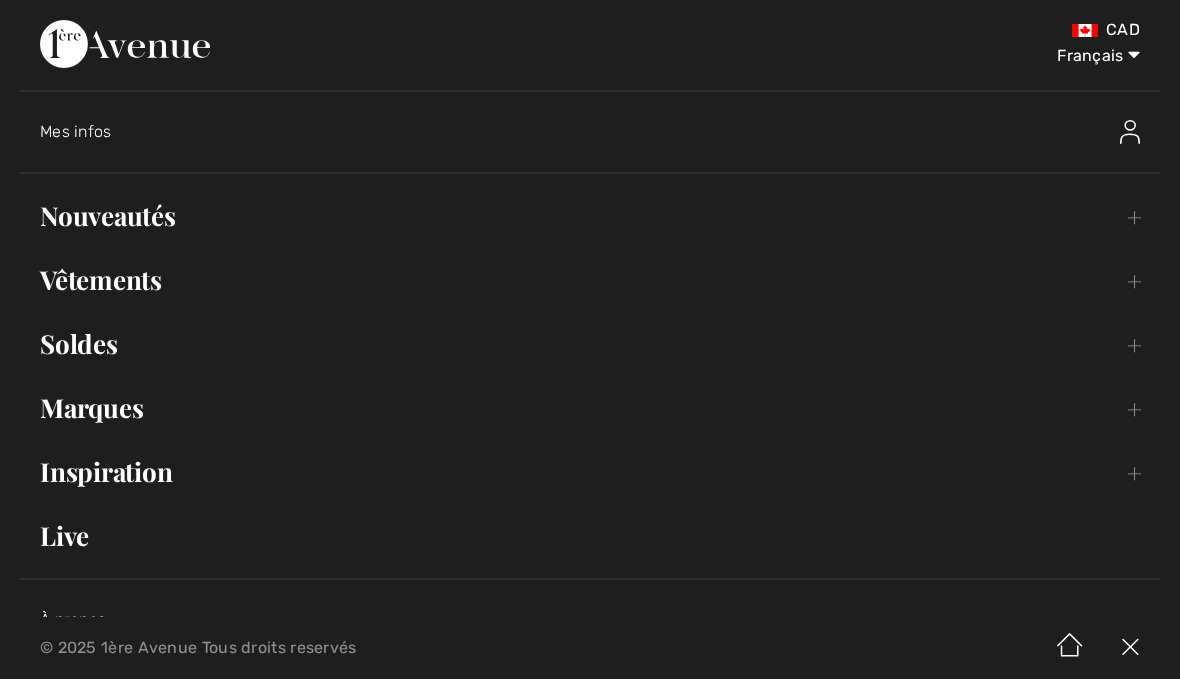 click on "Vêtements Toggle submenu" at bounding box center [590, 280] 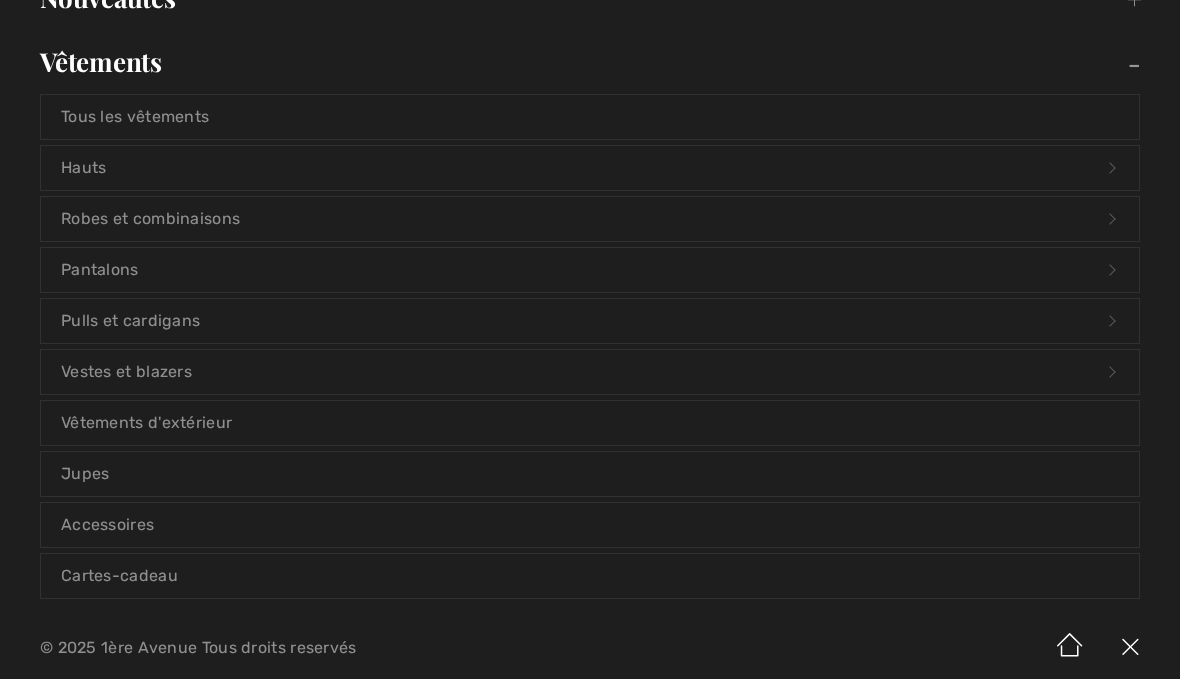 scroll, scrollTop: 220, scrollLeft: 0, axis: vertical 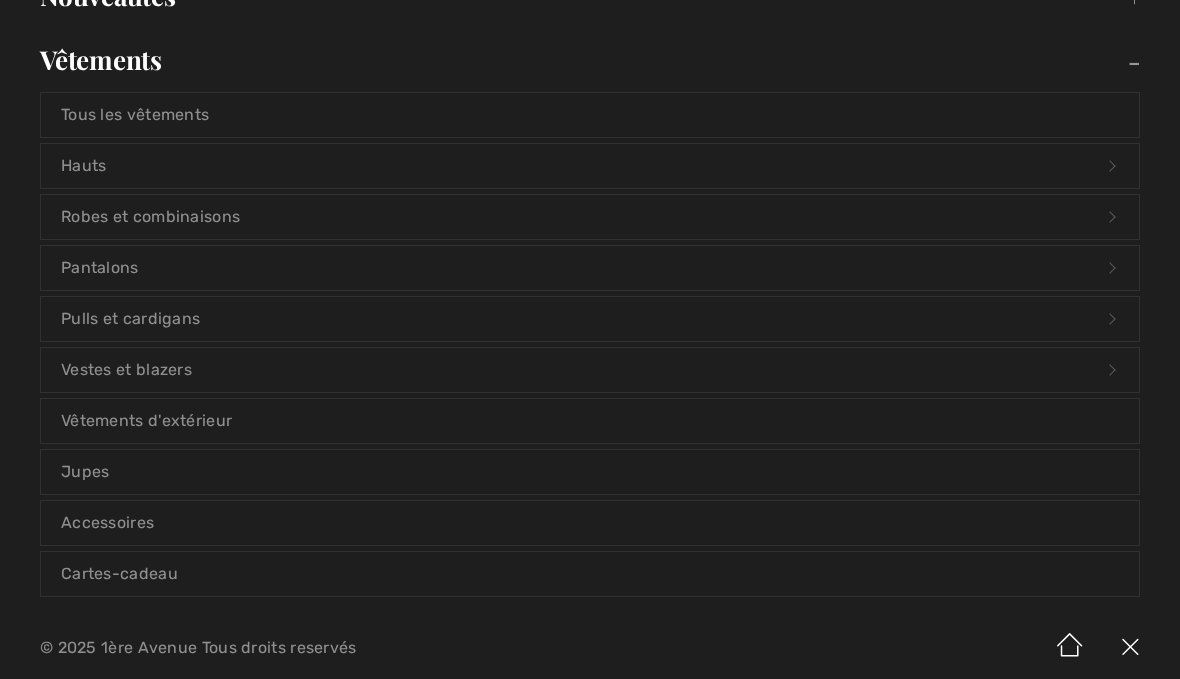 click on "Pulls et cardigans Open submenu" at bounding box center [590, 319] 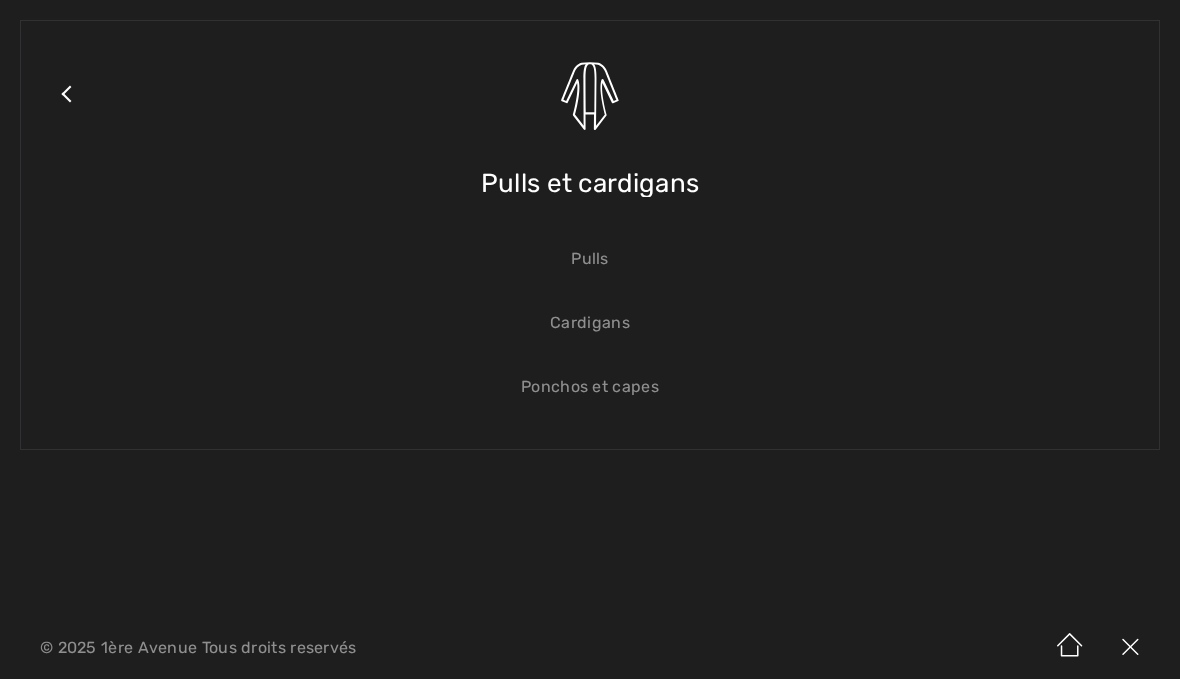 click on "Pulls" at bounding box center (590, 259) 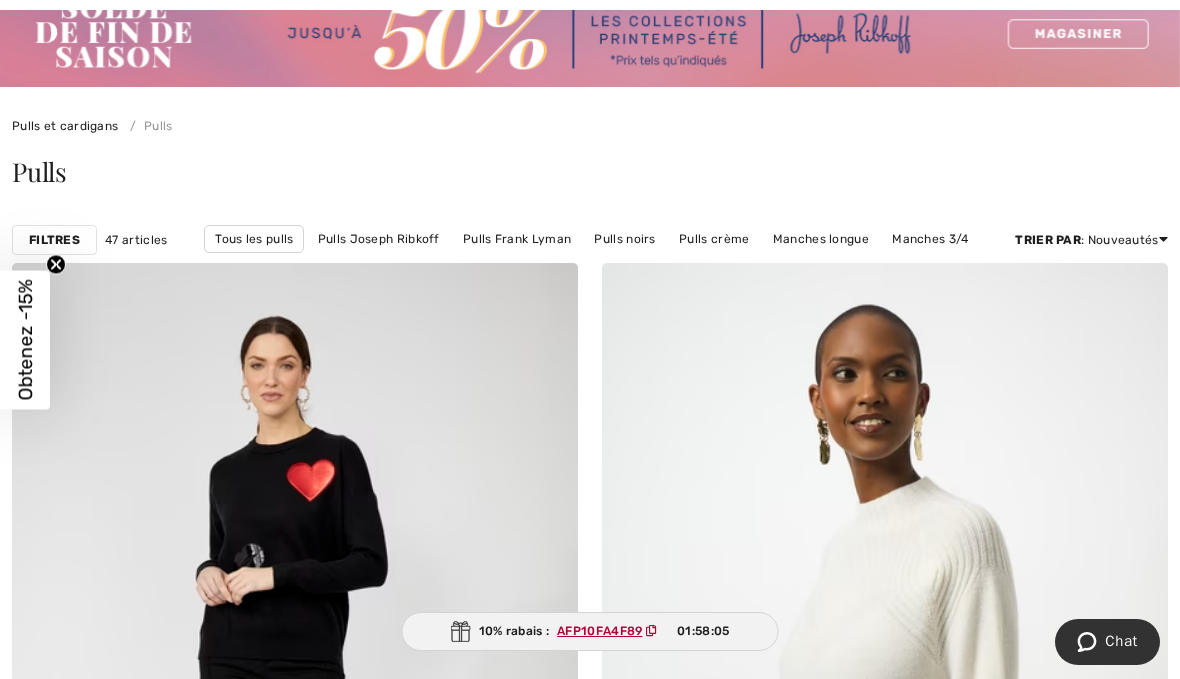 scroll, scrollTop: 199, scrollLeft: 0, axis: vertical 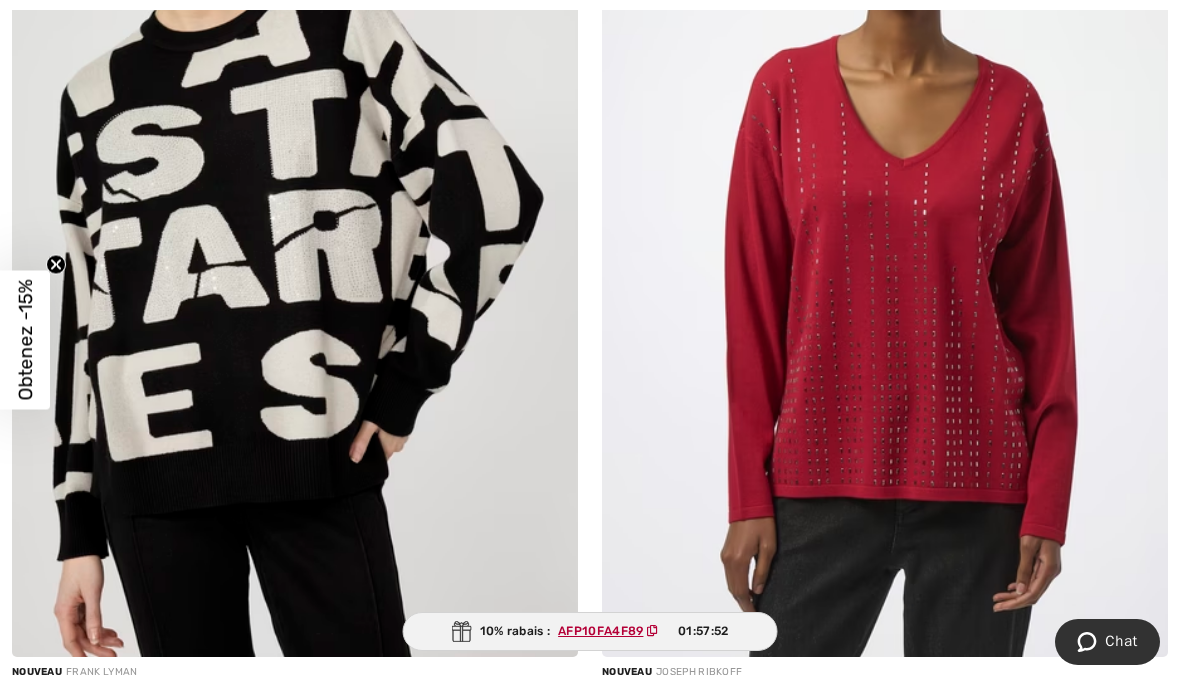 click at bounding box center [295, 232] 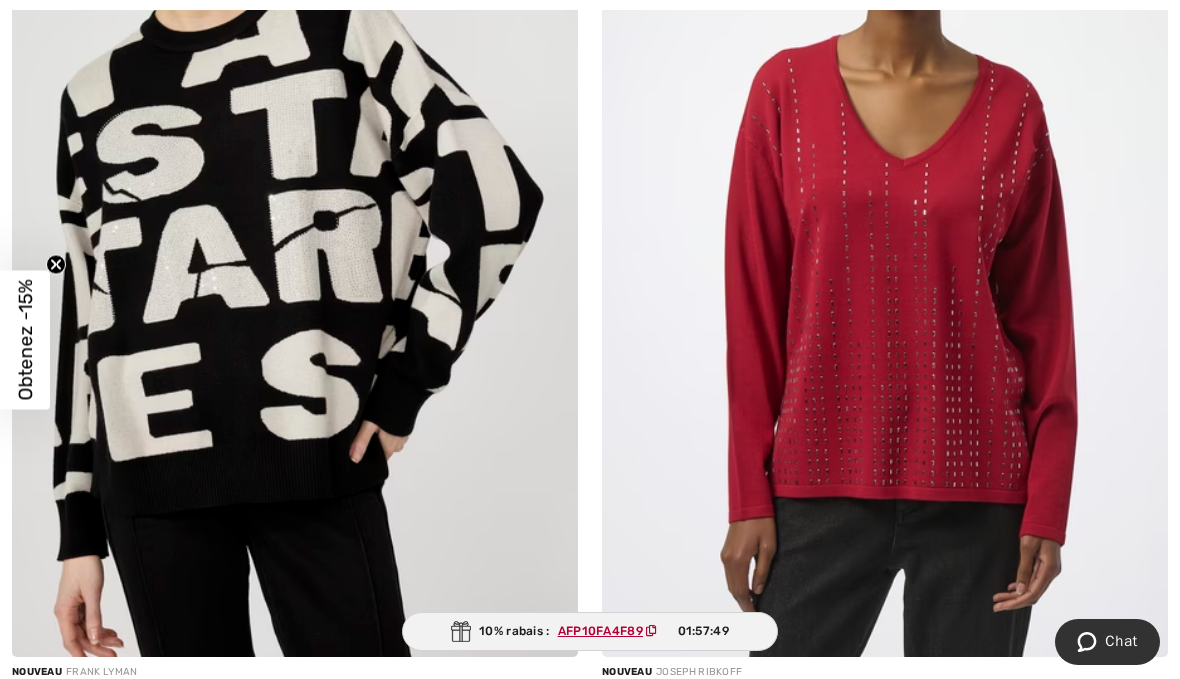 click at bounding box center [295, 232] 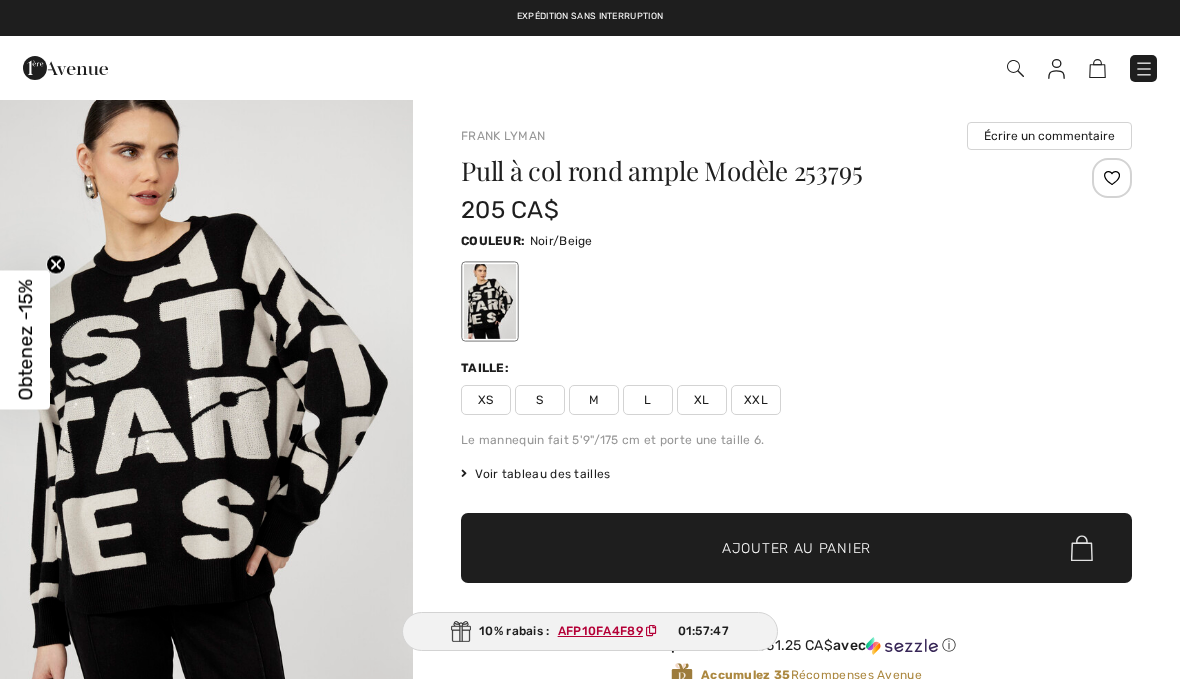 scroll, scrollTop: 0, scrollLeft: 0, axis: both 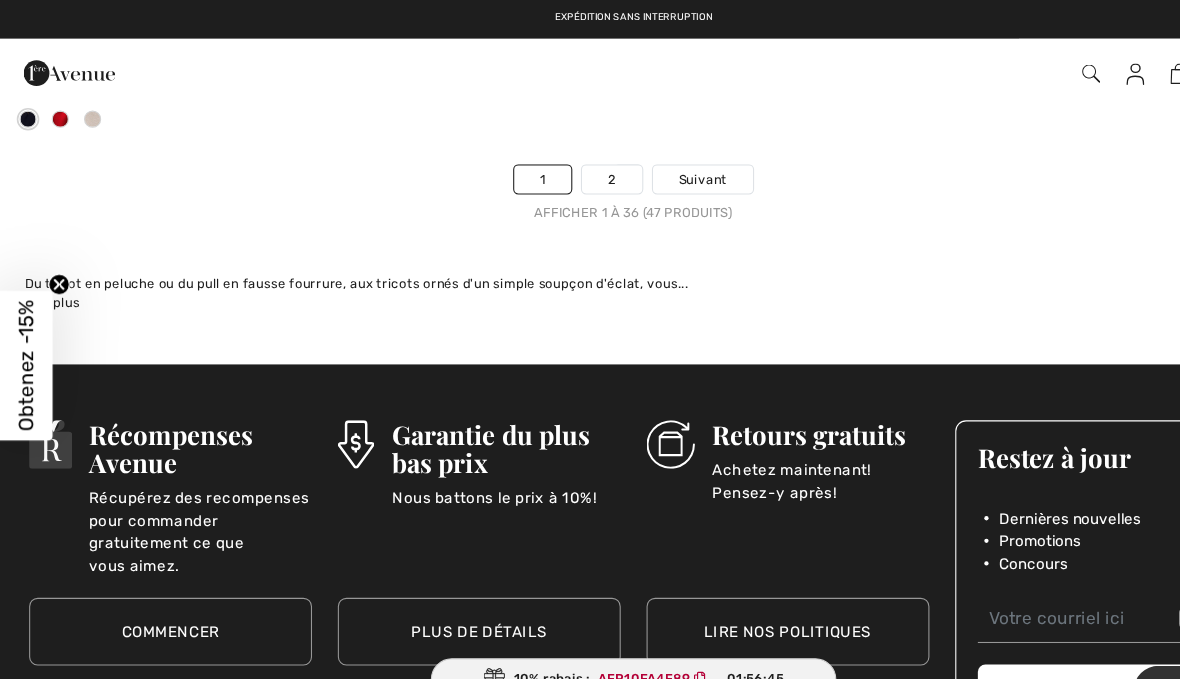 click on "Afficher 1 à 36 (47 produits)" at bounding box center (590, 198) 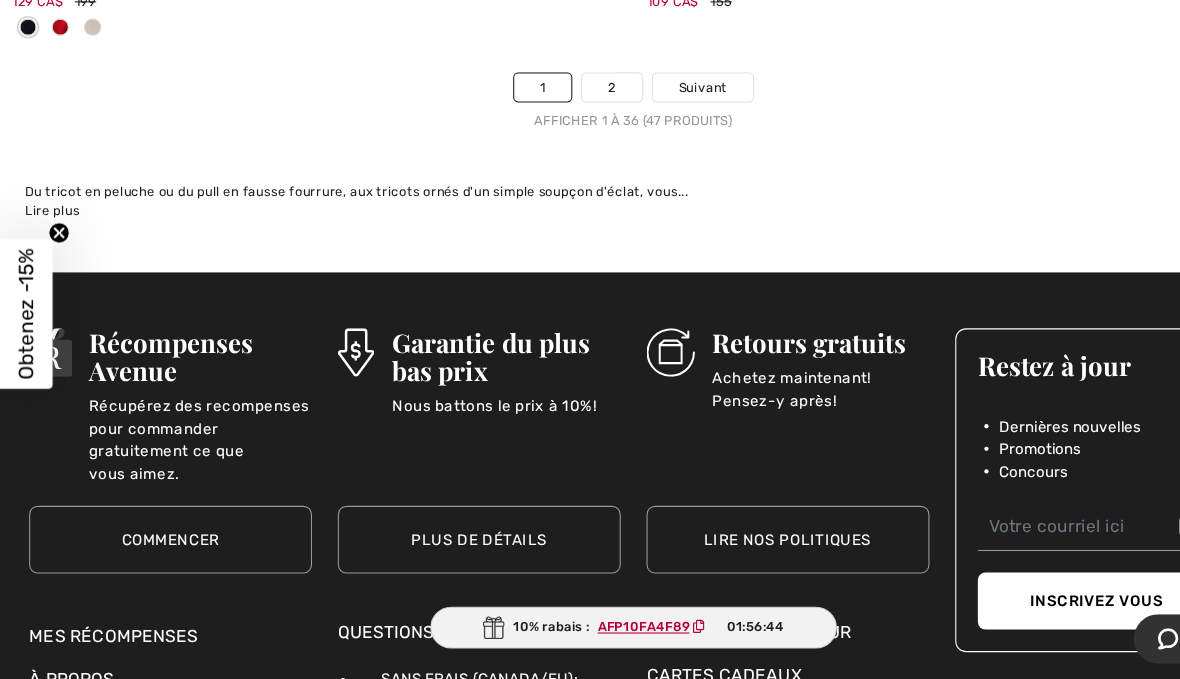 click on "2" at bounding box center [569, 129] 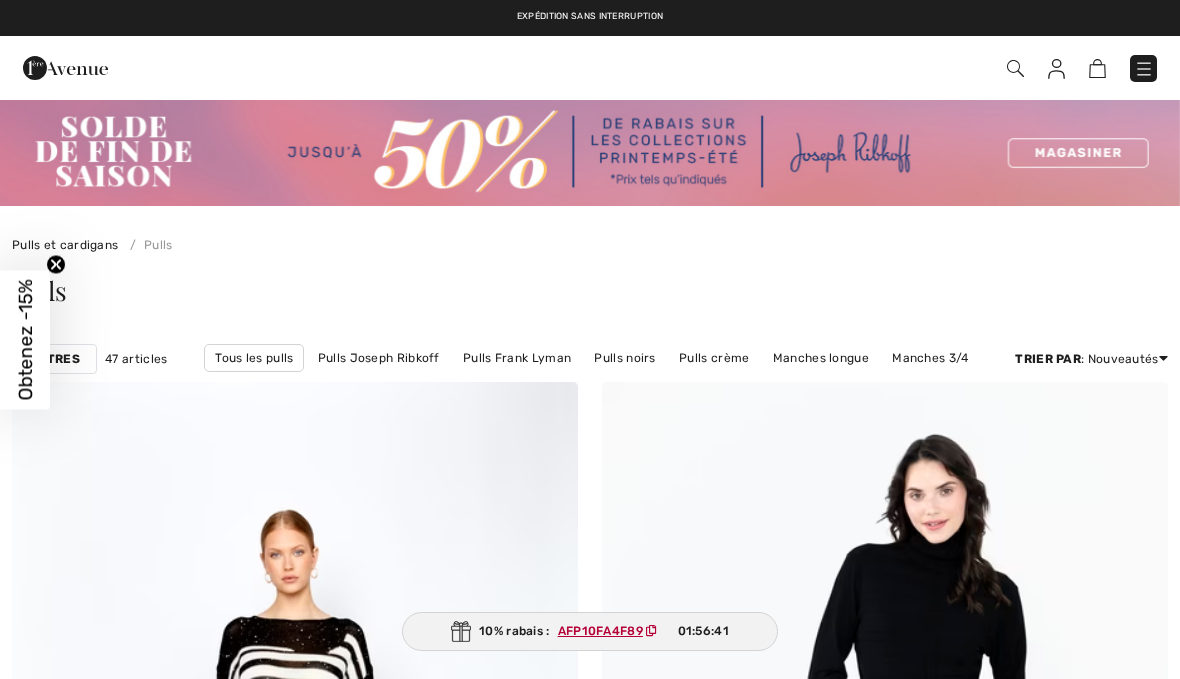 scroll, scrollTop: 0, scrollLeft: 0, axis: both 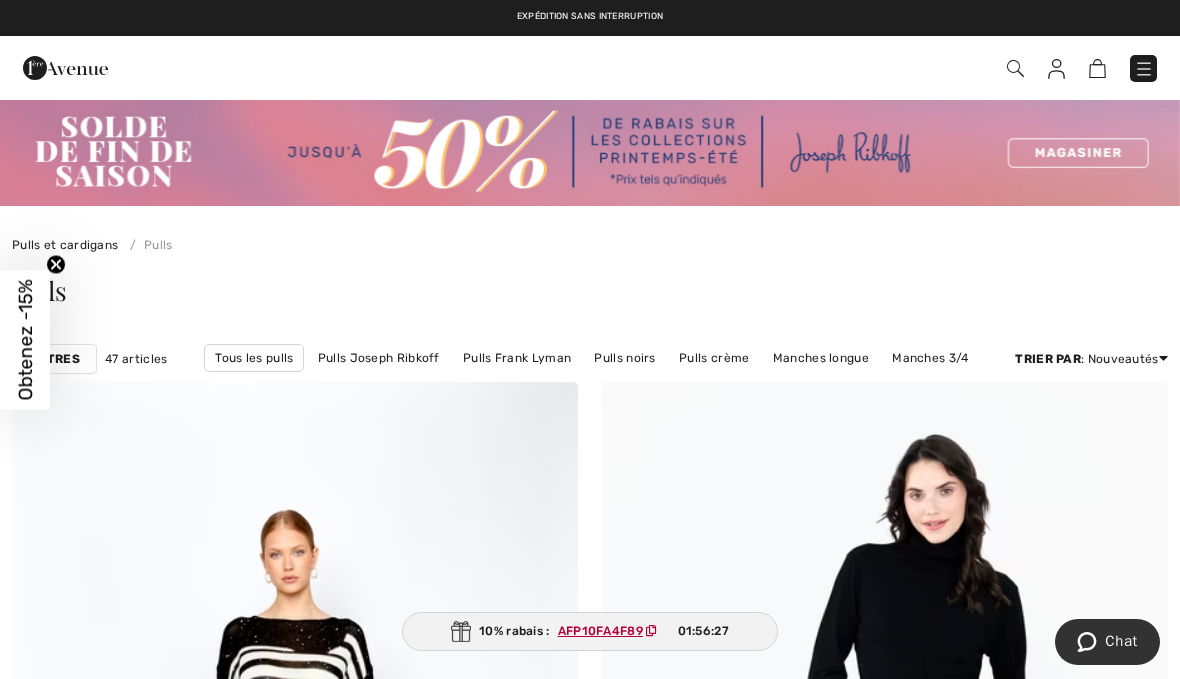 click at bounding box center (1144, 69) 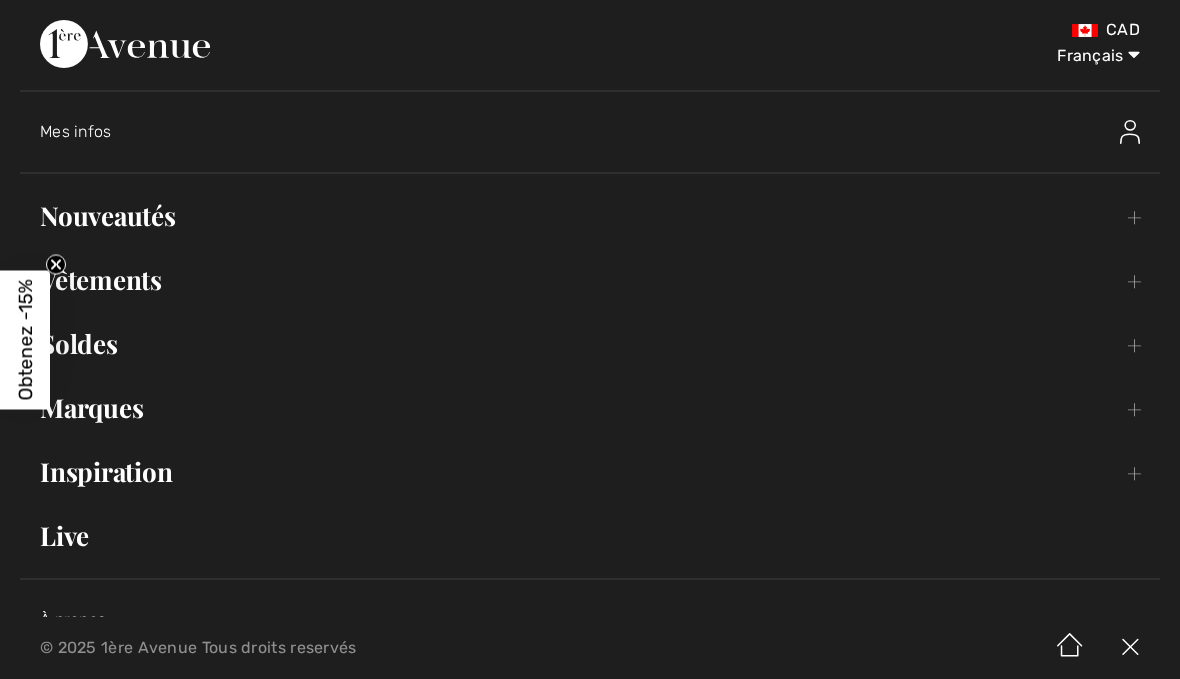 click on "Nouveautés Toggle submenu" at bounding box center [590, 216] 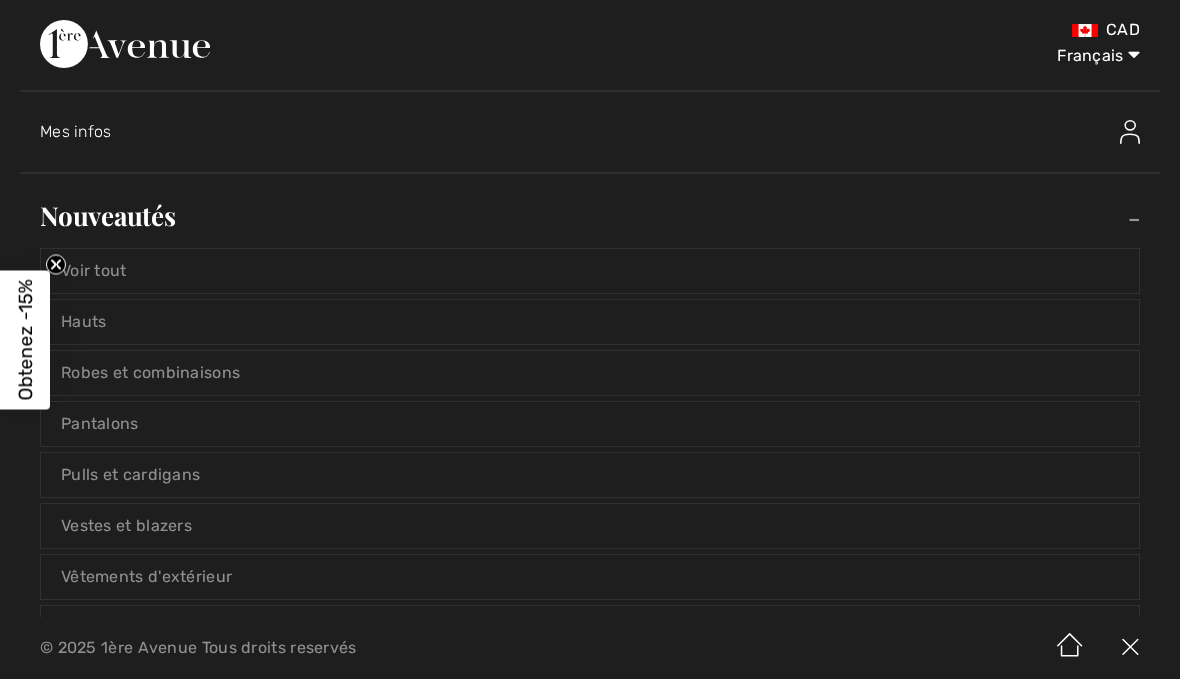 click on "Voir tout" at bounding box center [590, 271] 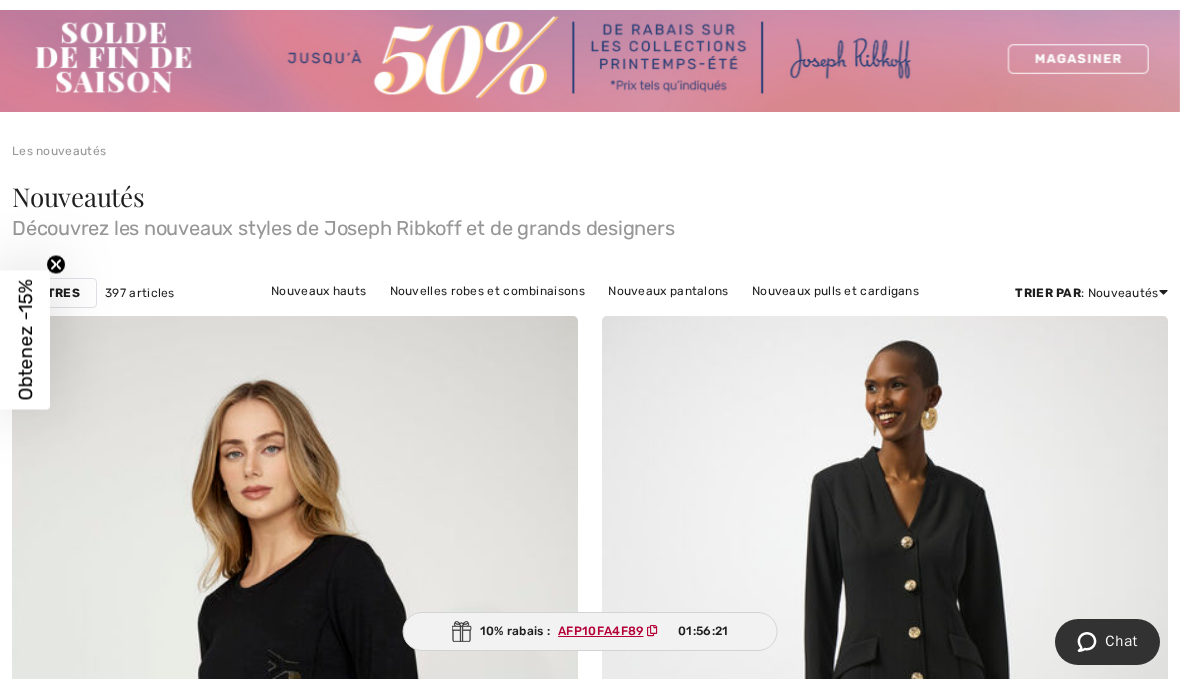 scroll, scrollTop: 232, scrollLeft: 0, axis: vertical 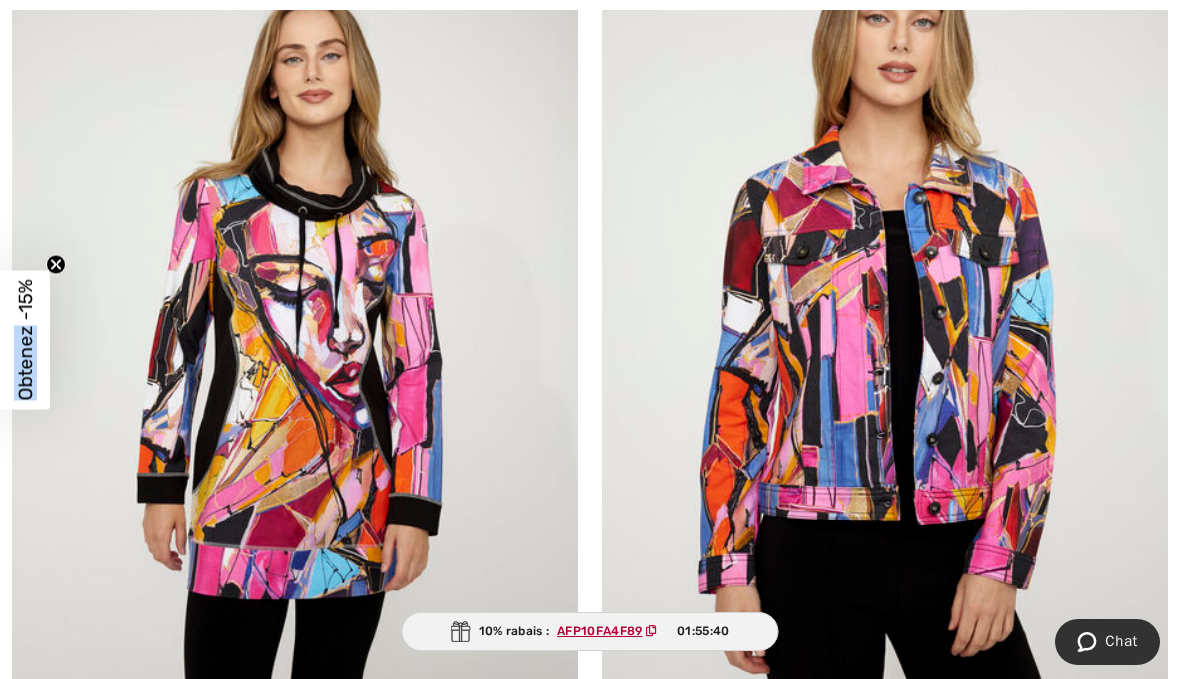 click at bounding box center (295, 335) 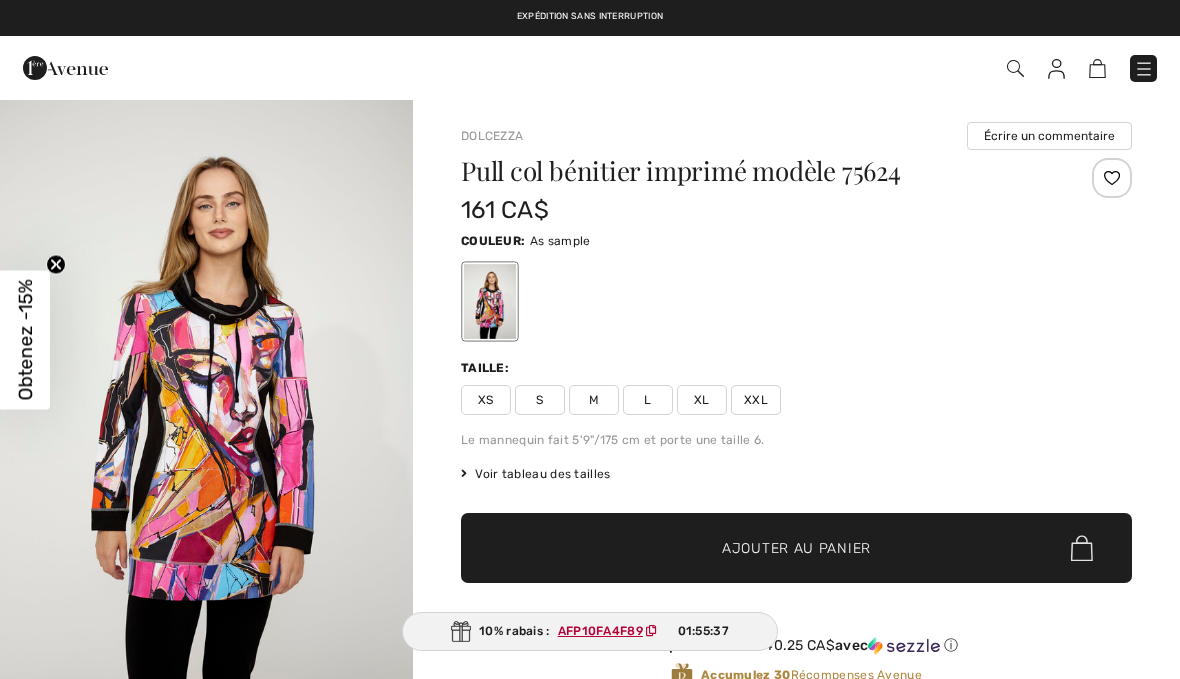 checkbox on "true" 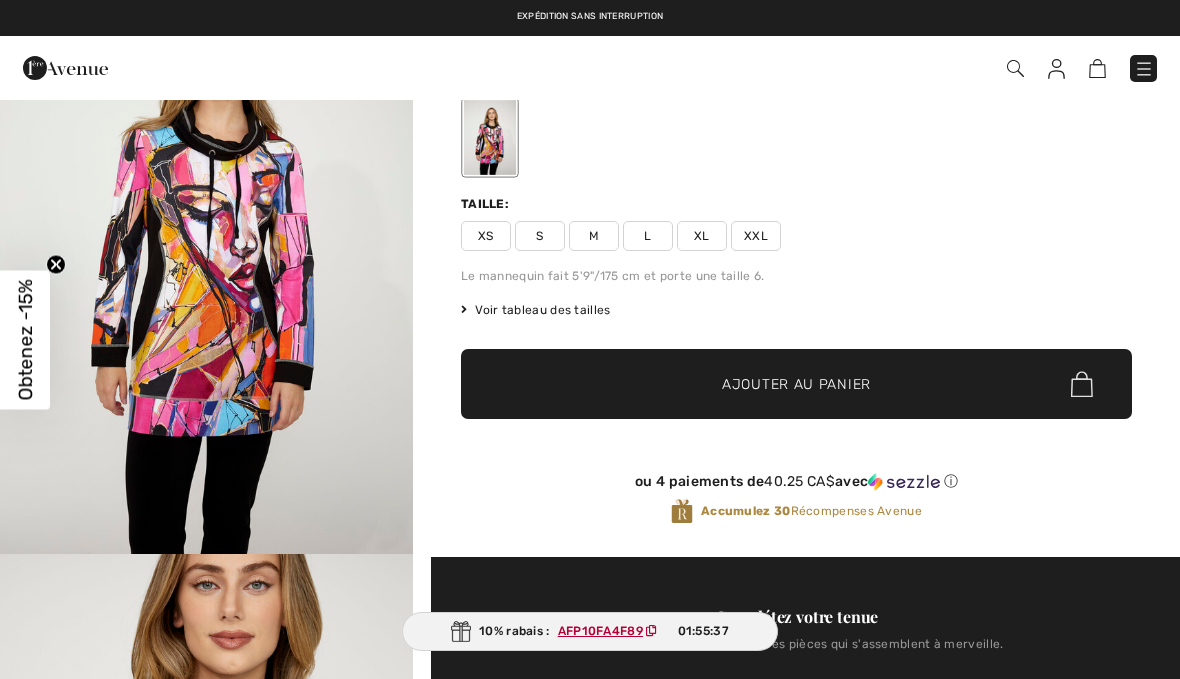 scroll, scrollTop: 0, scrollLeft: 0, axis: both 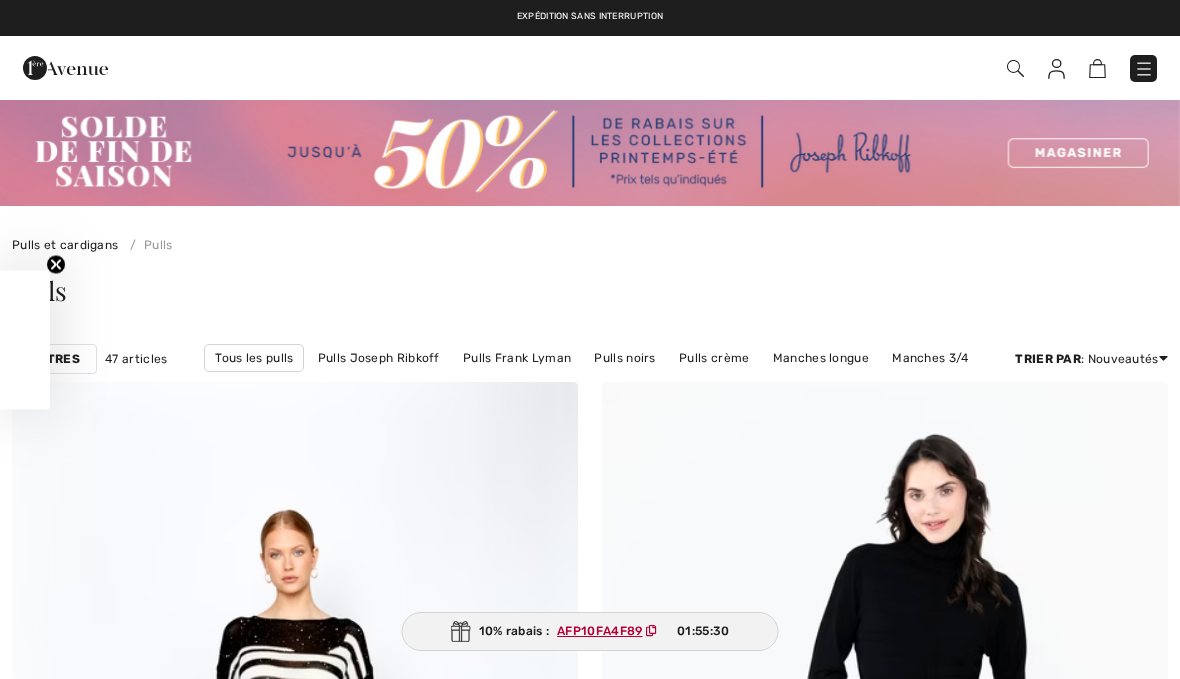 checkbox on "true" 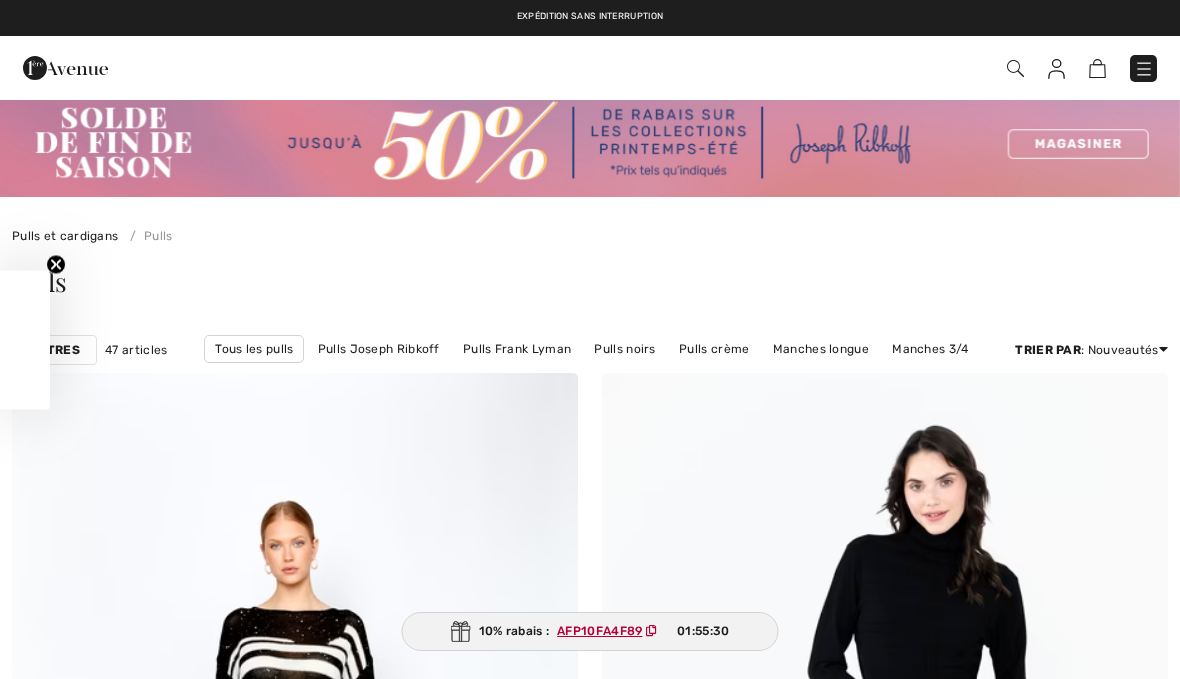 scroll, scrollTop: 0, scrollLeft: 0, axis: both 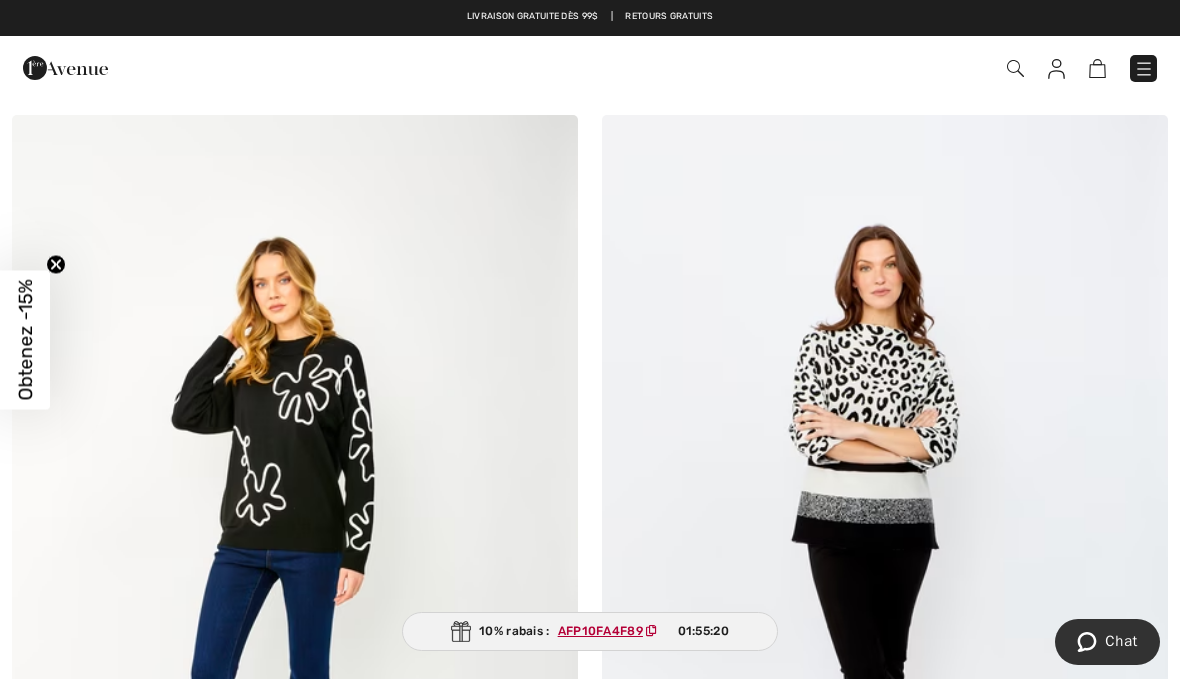 click at bounding box center [1144, 69] 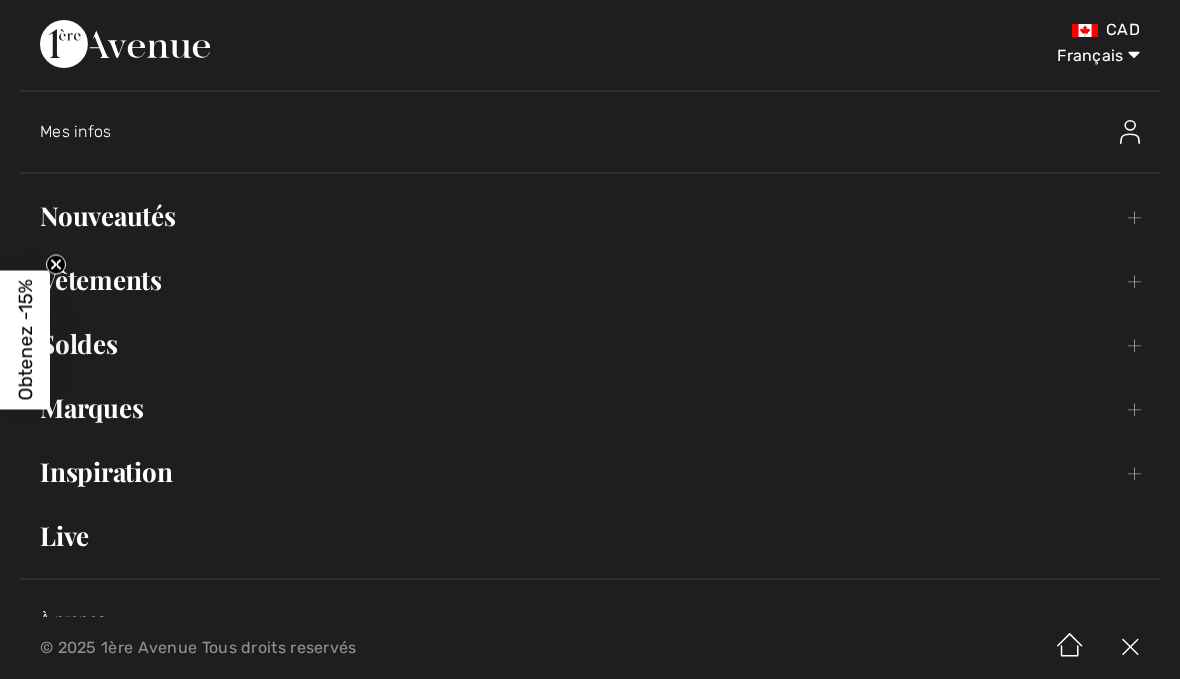 click on "Nouveautés Toggle submenu" at bounding box center [590, 216] 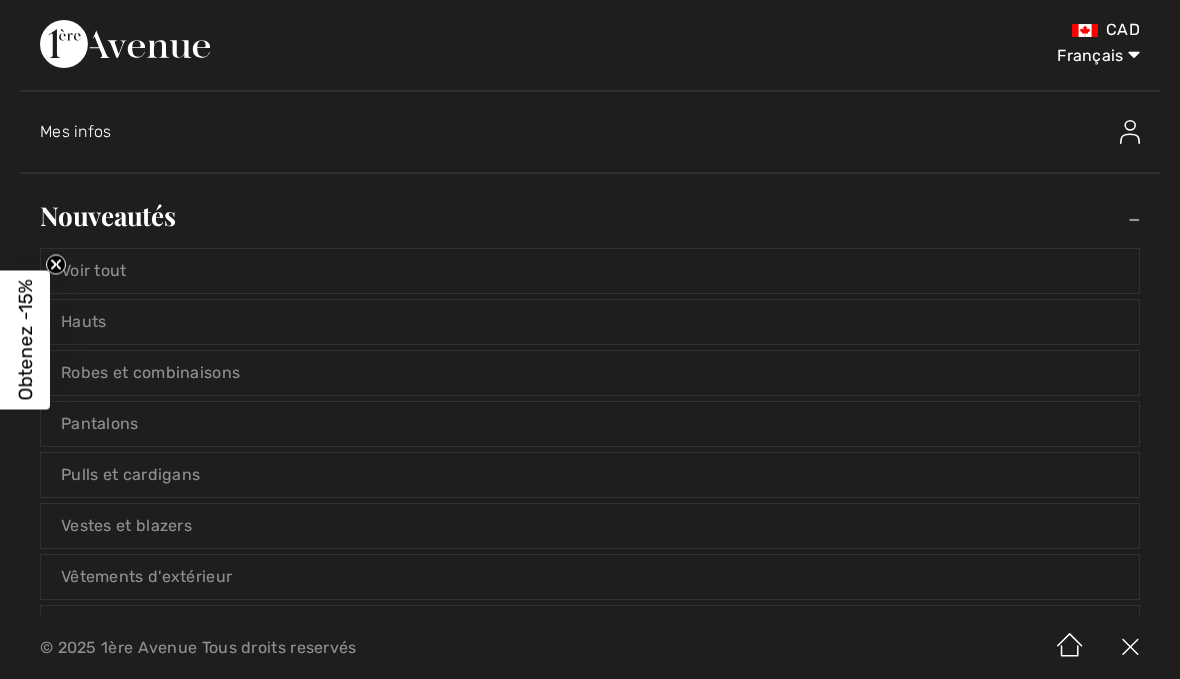 click on "Voir tout" at bounding box center [590, 271] 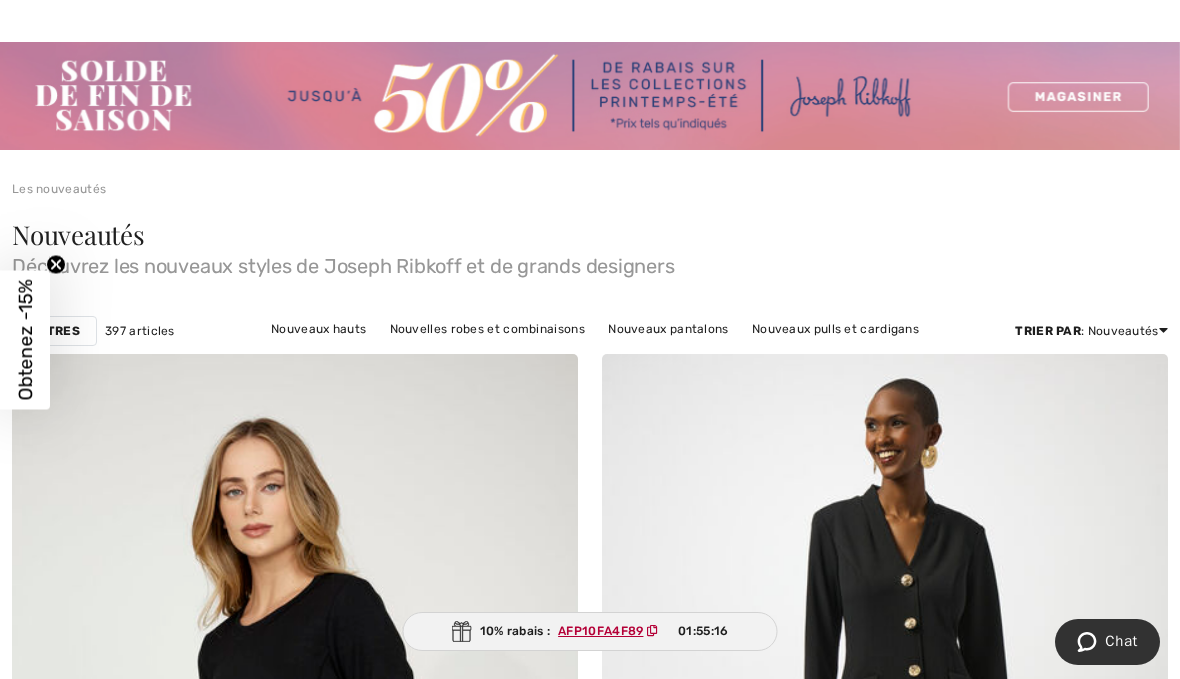 scroll, scrollTop: 155, scrollLeft: 0, axis: vertical 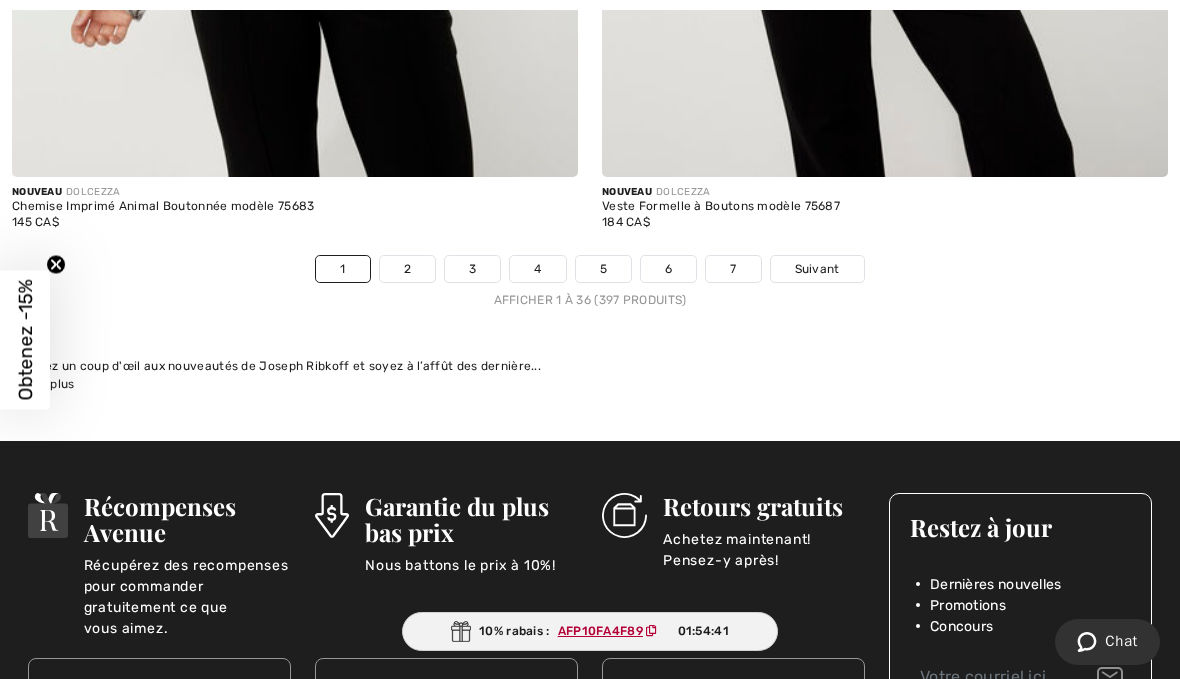 click on "2" at bounding box center (407, 269) 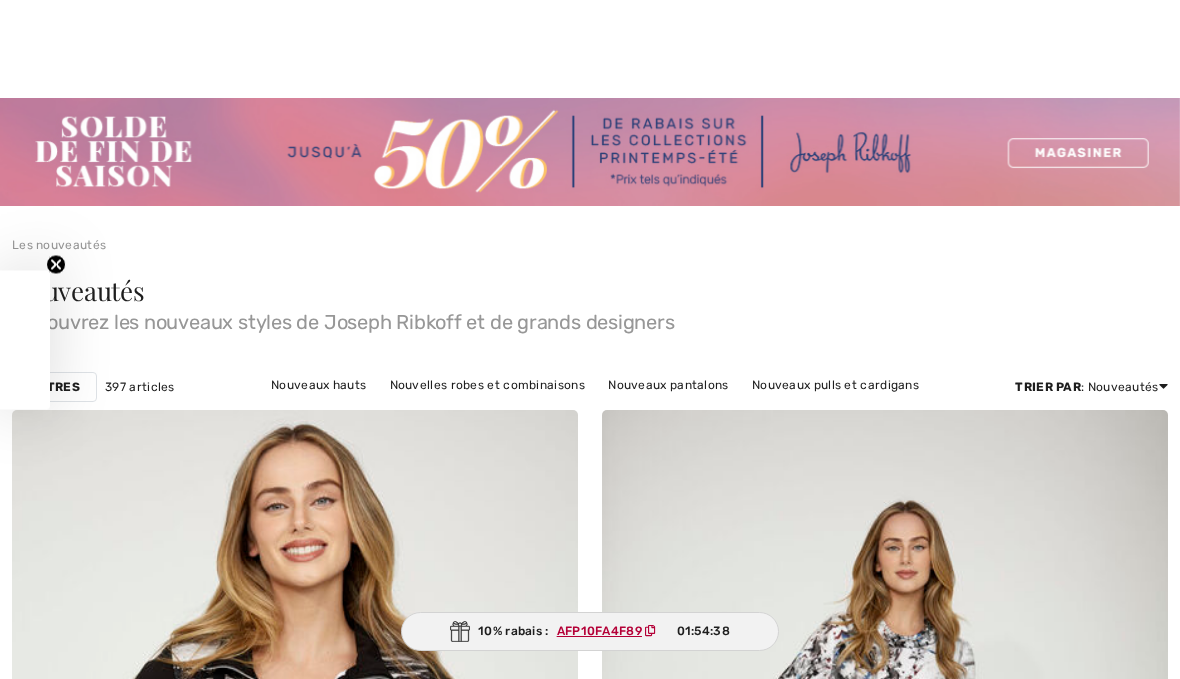 scroll, scrollTop: 211, scrollLeft: 0, axis: vertical 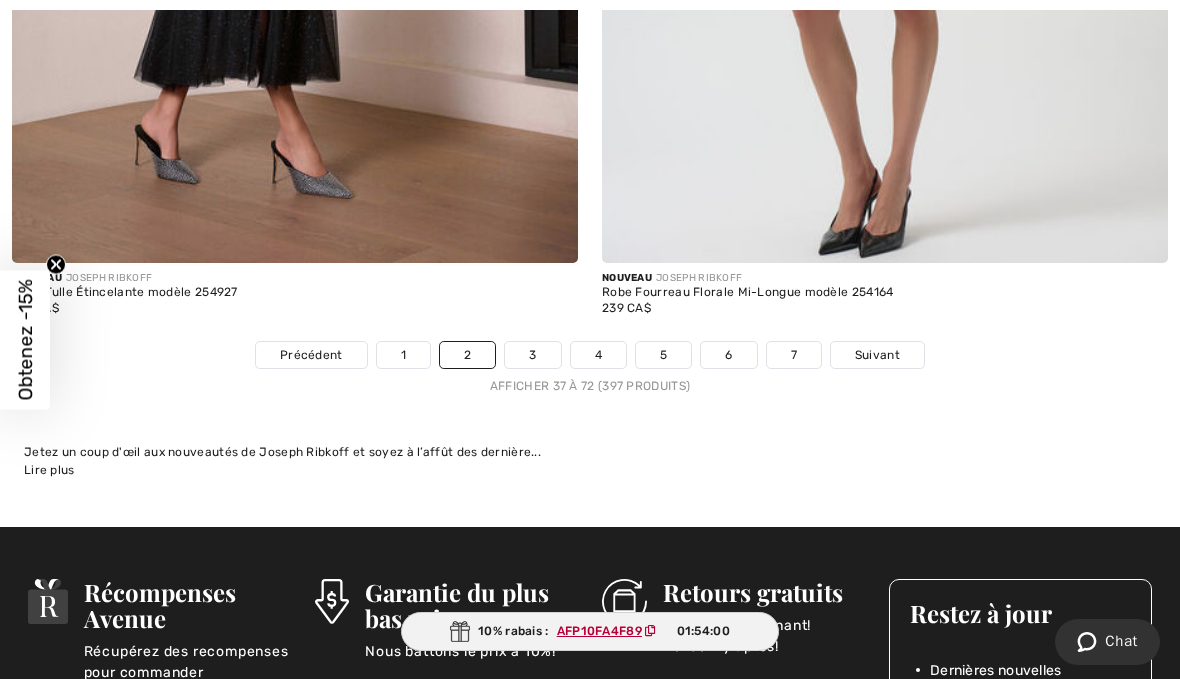 click on "3" at bounding box center (532, 355) 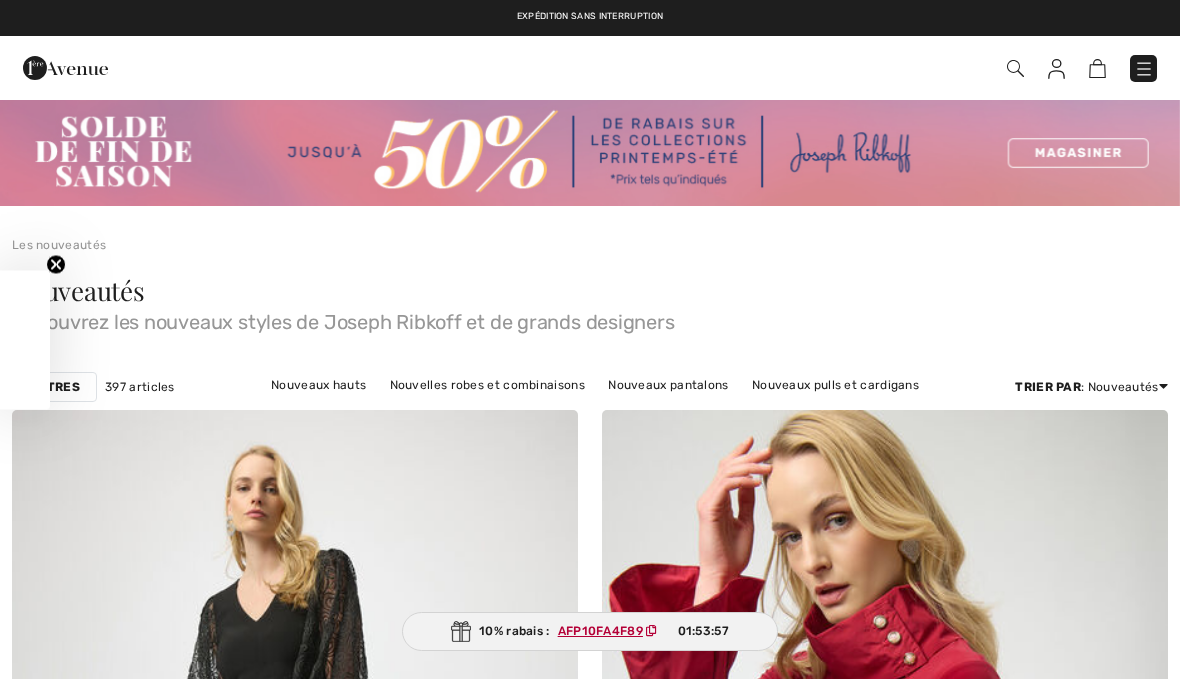 scroll, scrollTop: 0, scrollLeft: 0, axis: both 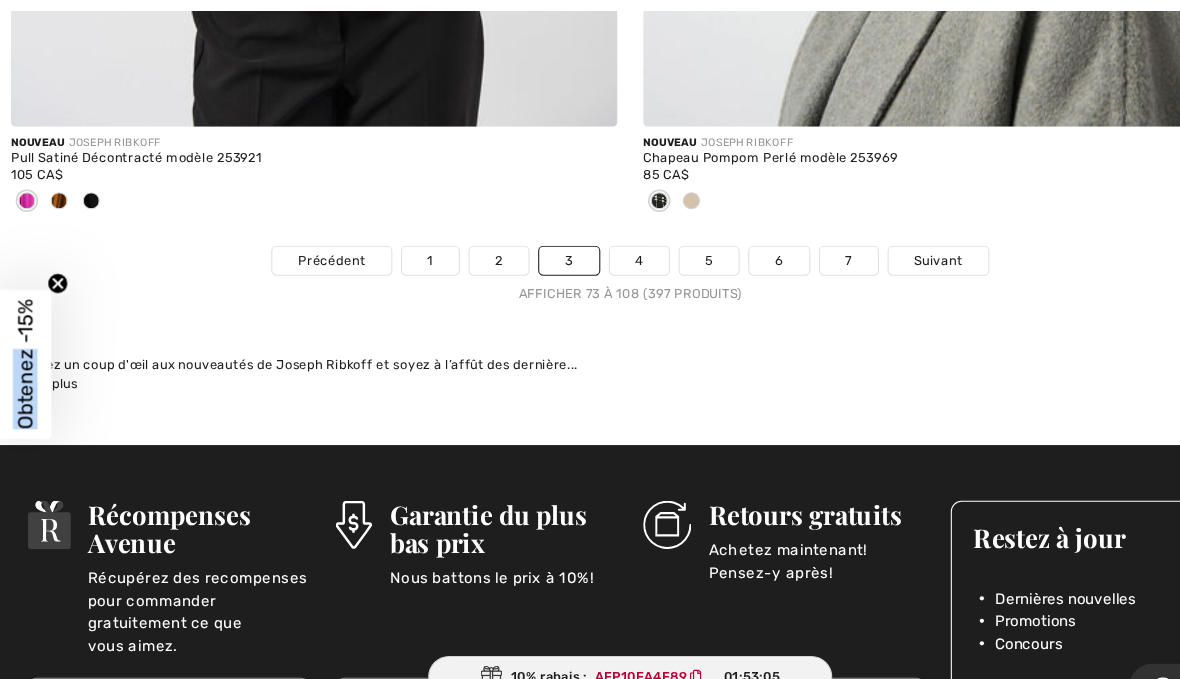 click on "4" at bounding box center (598, 243) 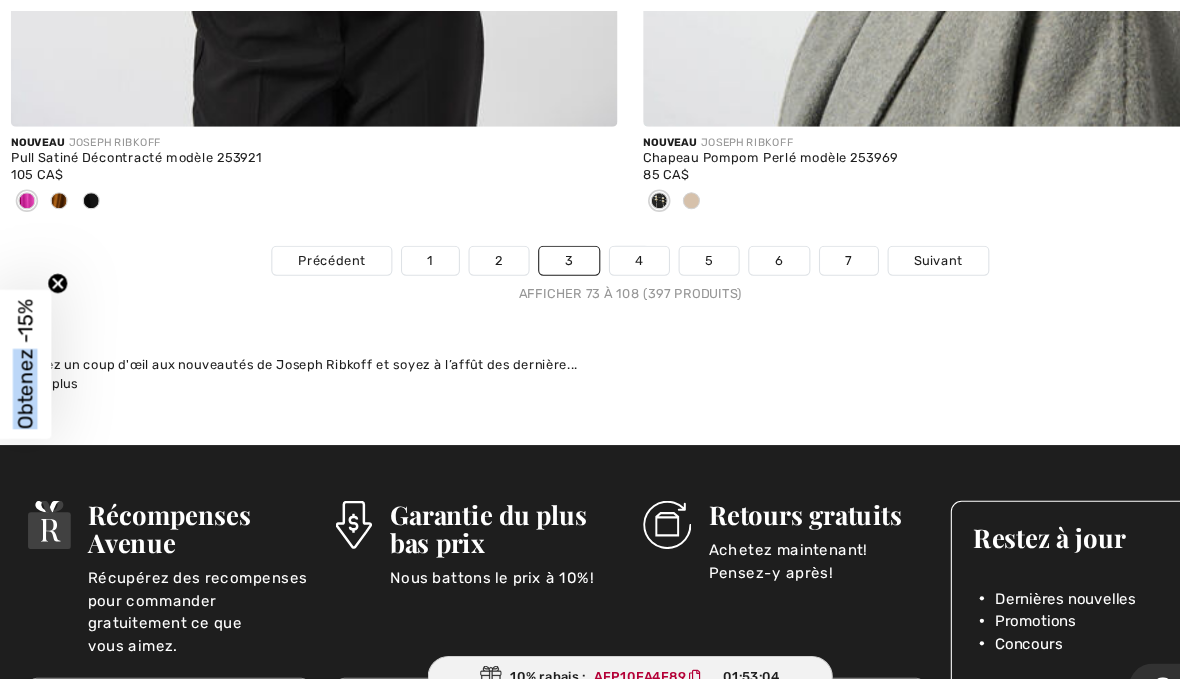 click on "4" at bounding box center [598, 243] 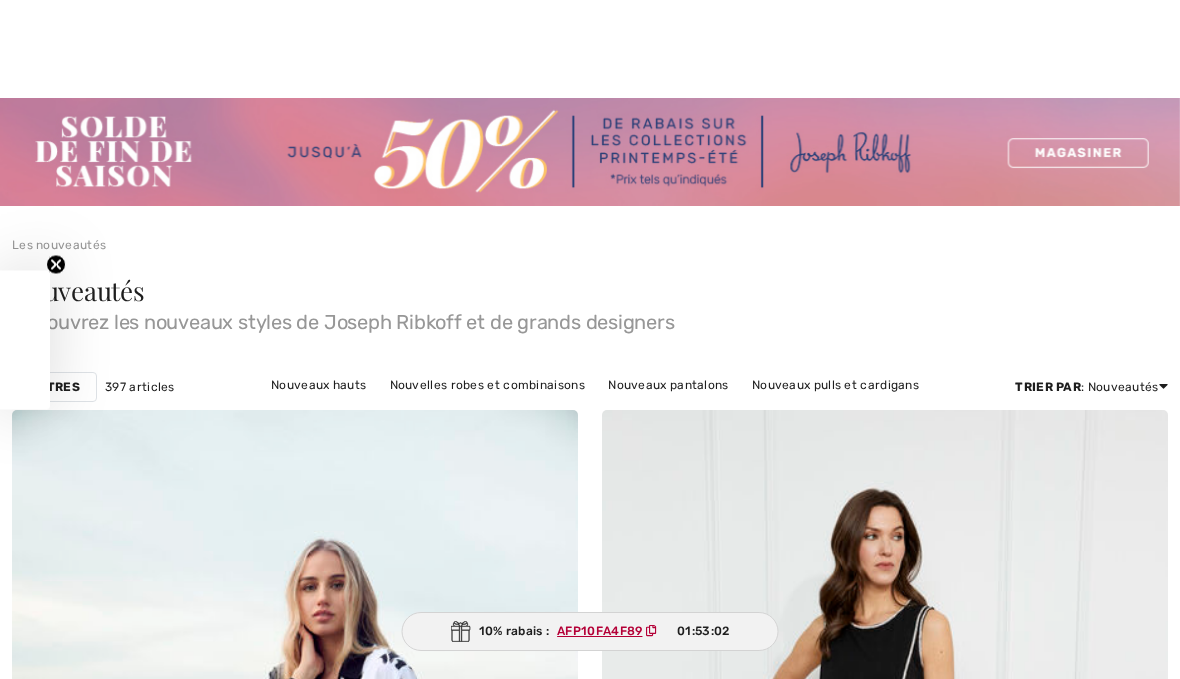 scroll, scrollTop: 266, scrollLeft: 0, axis: vertical 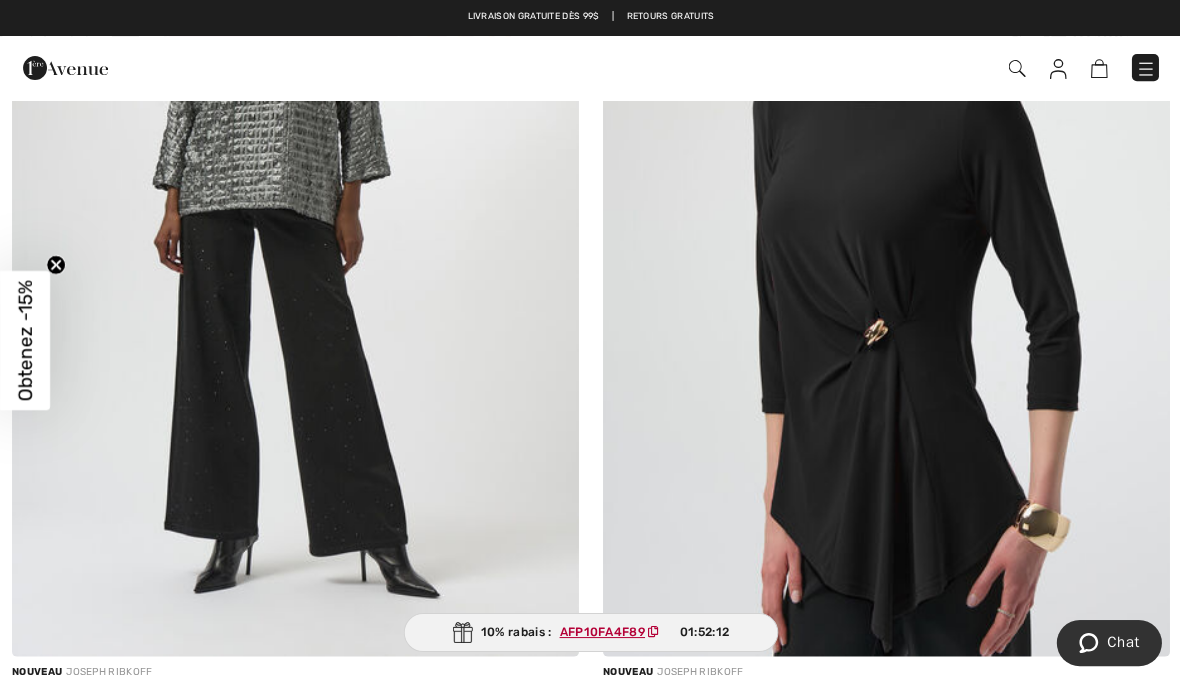 click at bounding box center [295, 231] 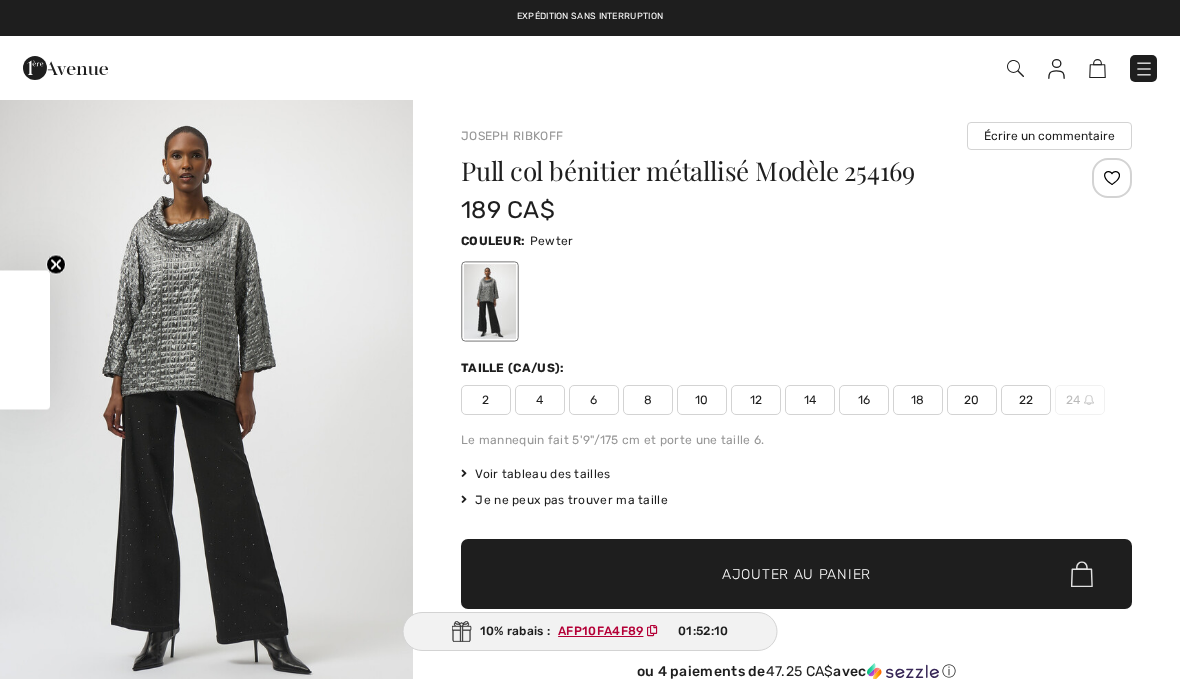scroll, scrollTop: 0, scrollLeft: 0, axis: both 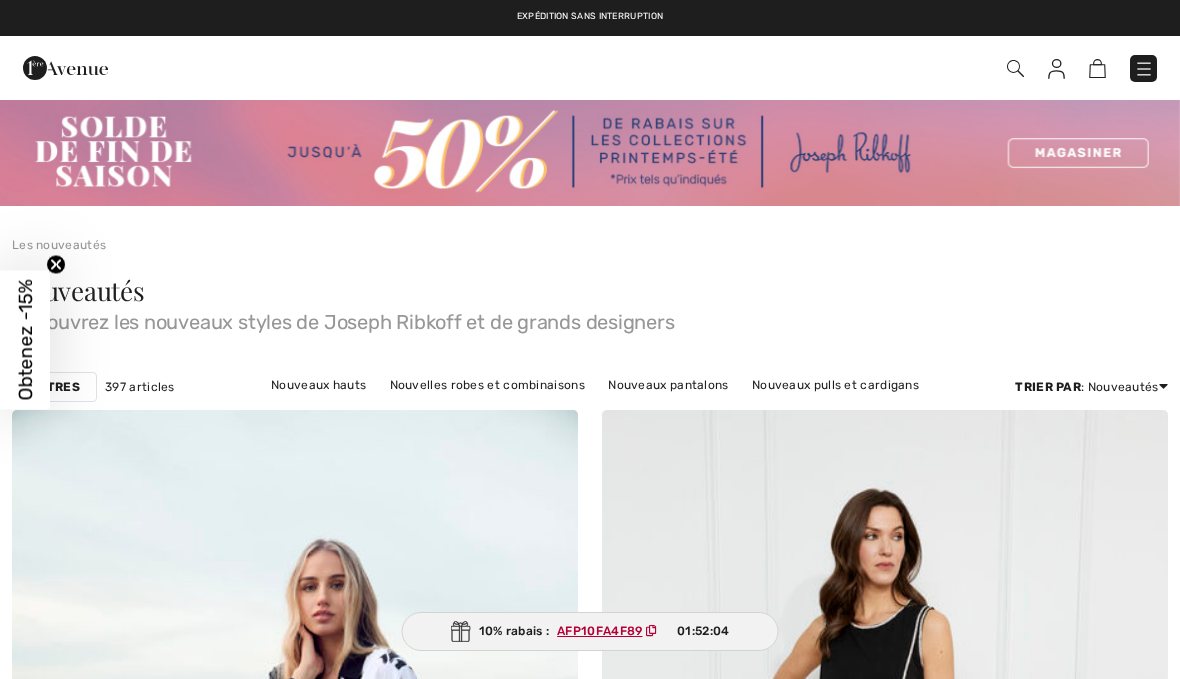 checkbox on "true" 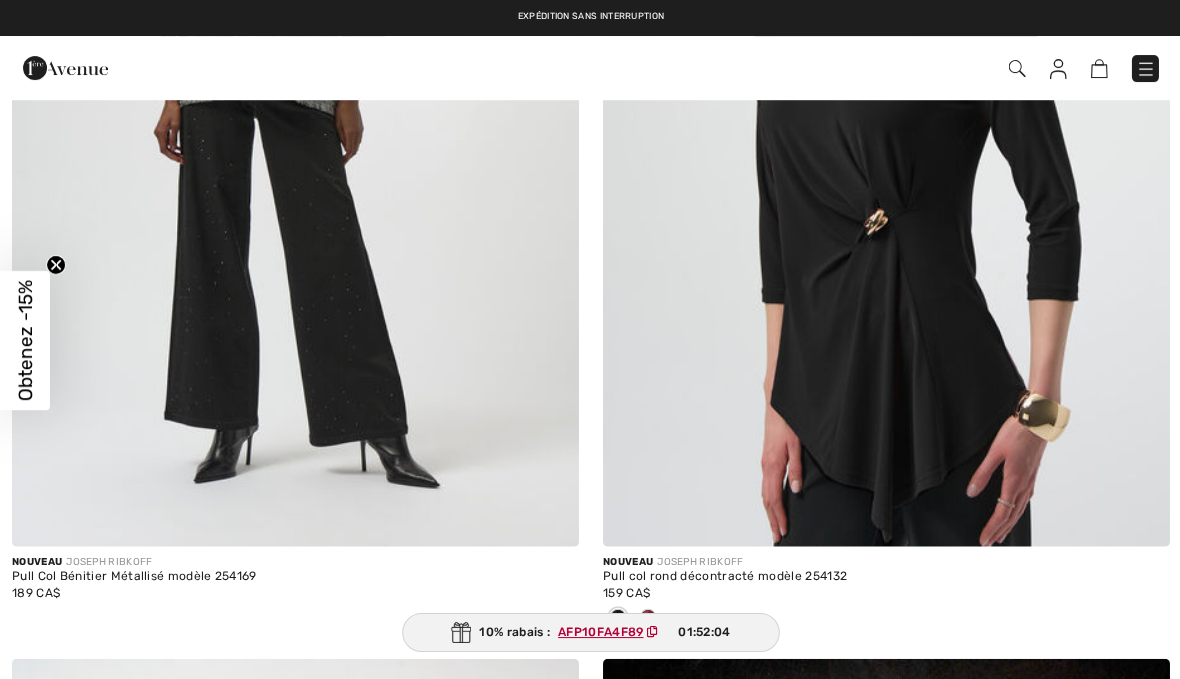 scroll, scrollTop: 0, scrollLeft: 0, axis: both 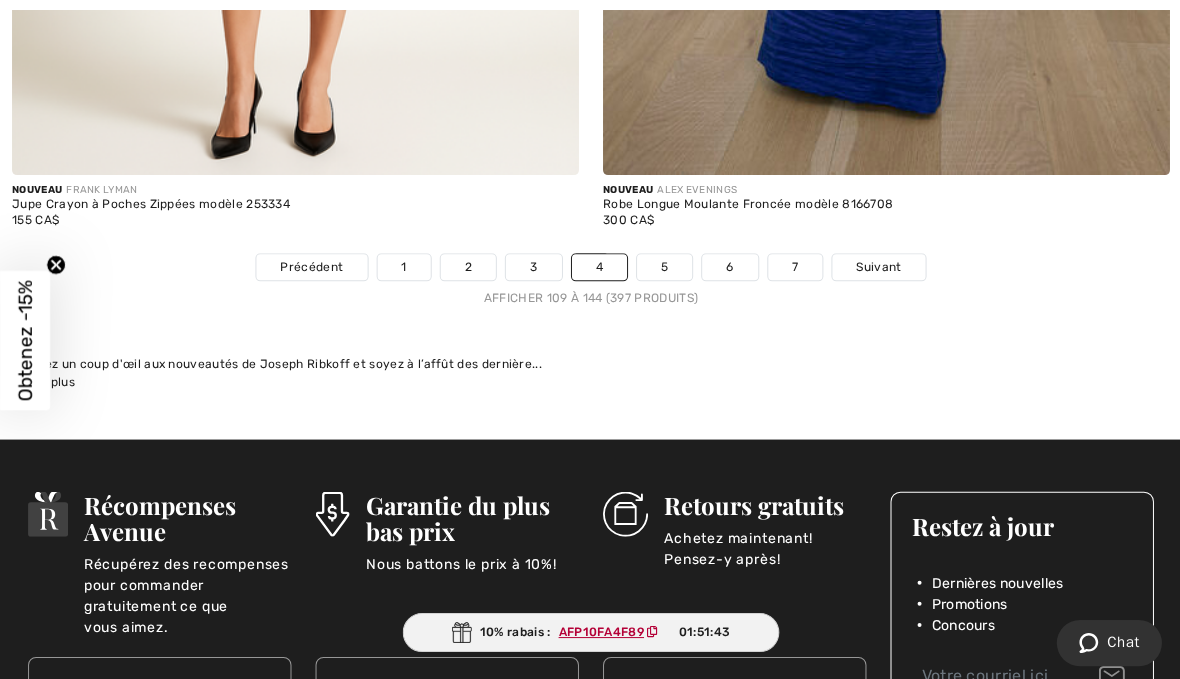 click on "5" at bounding box center [663, 267] 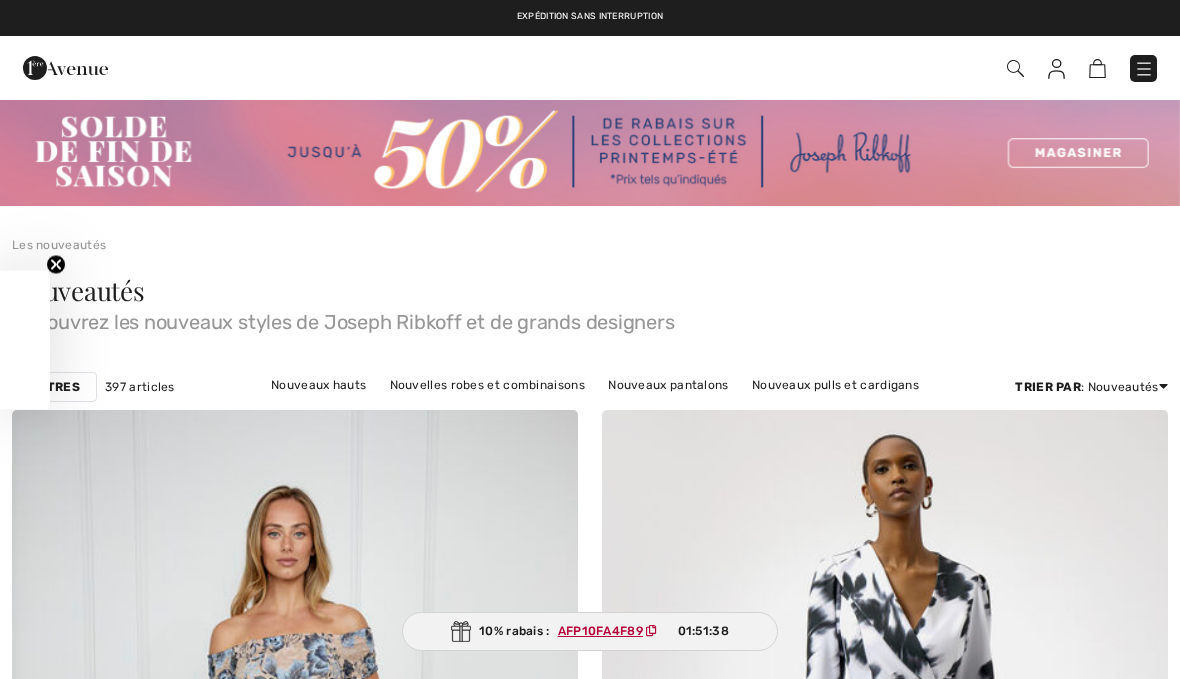 checkbox on "true" 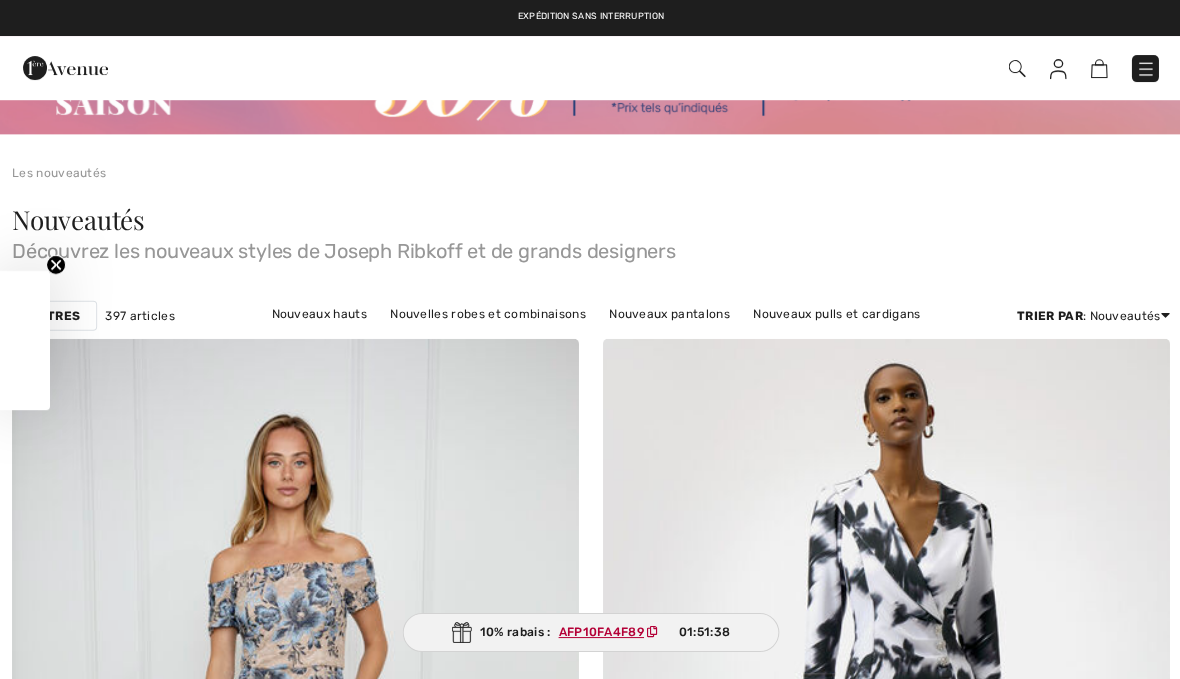 scroll, scrollTop: 0, scrollLeft: 0, axis: both 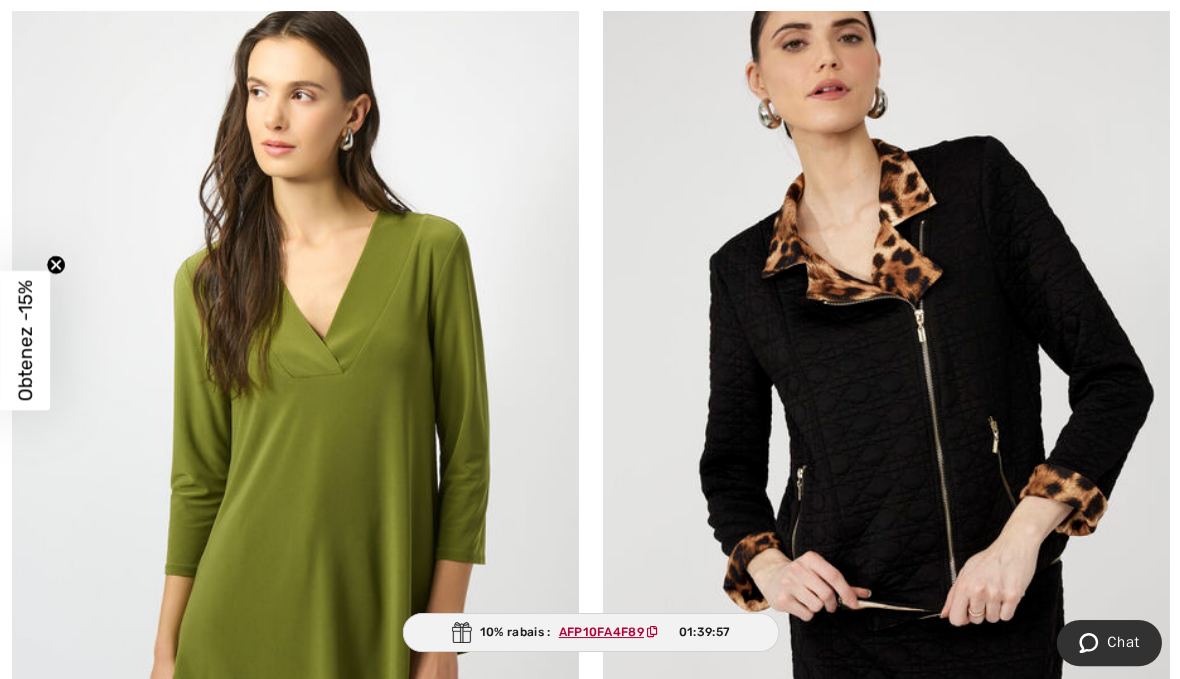 click at bounding box center [885, 387] 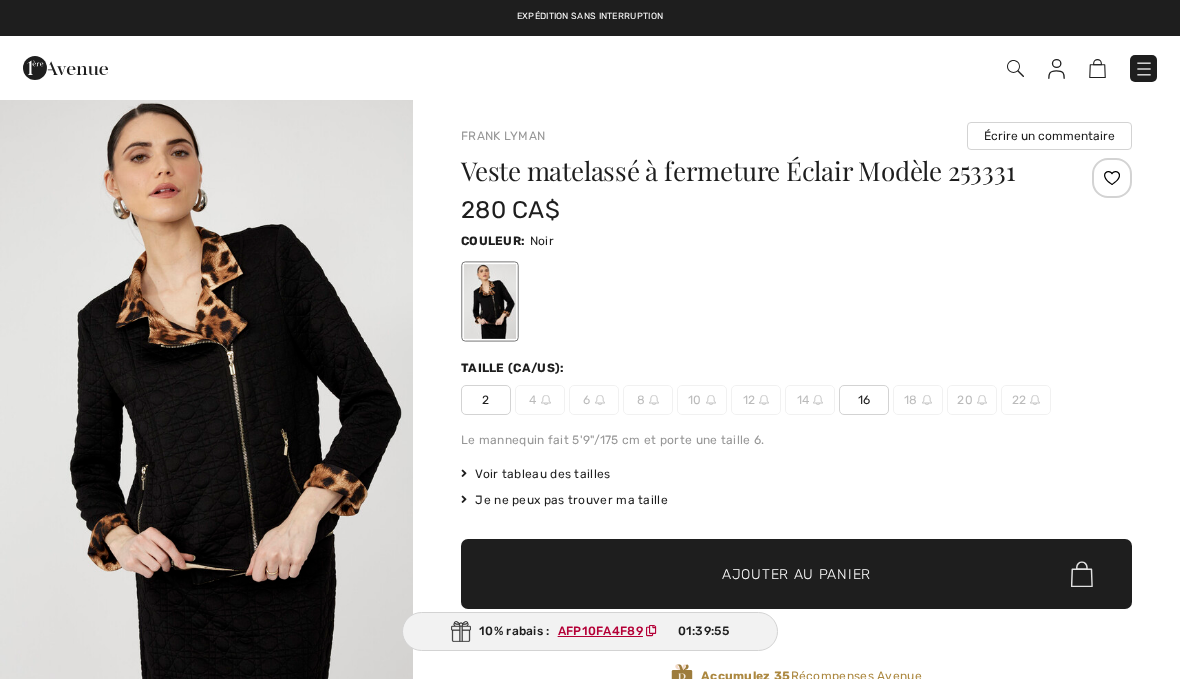 checkbox on "true" 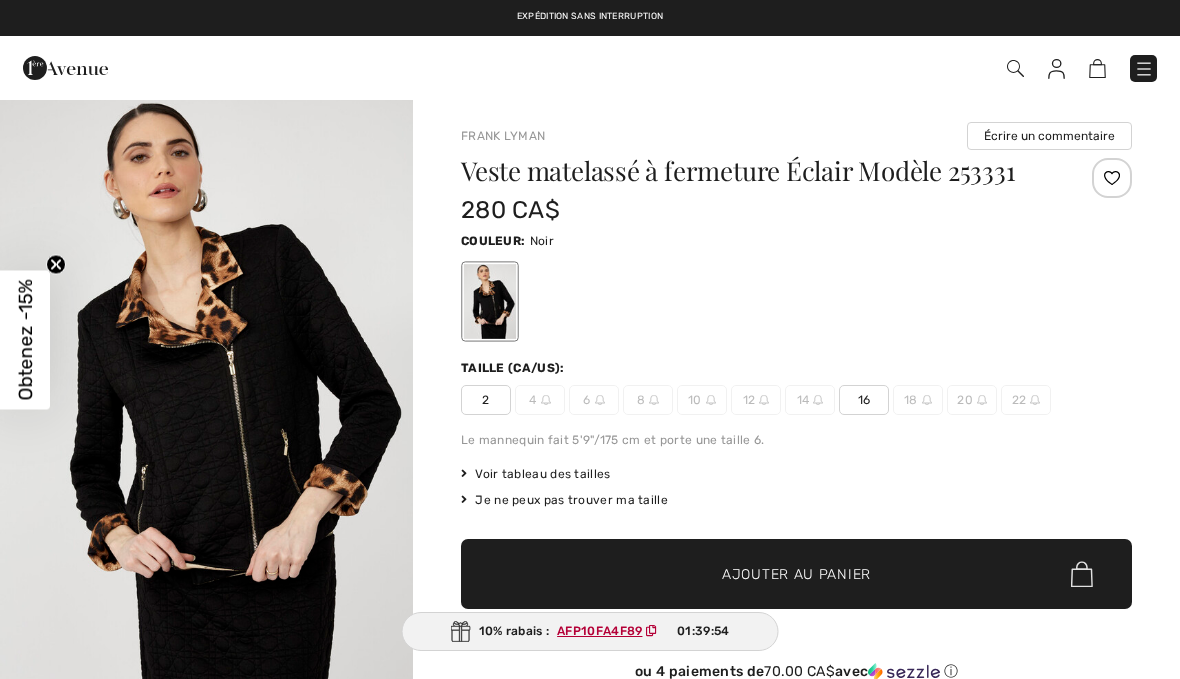 scroll, scrollTop: 0, scrollLeft: 0, axis: both 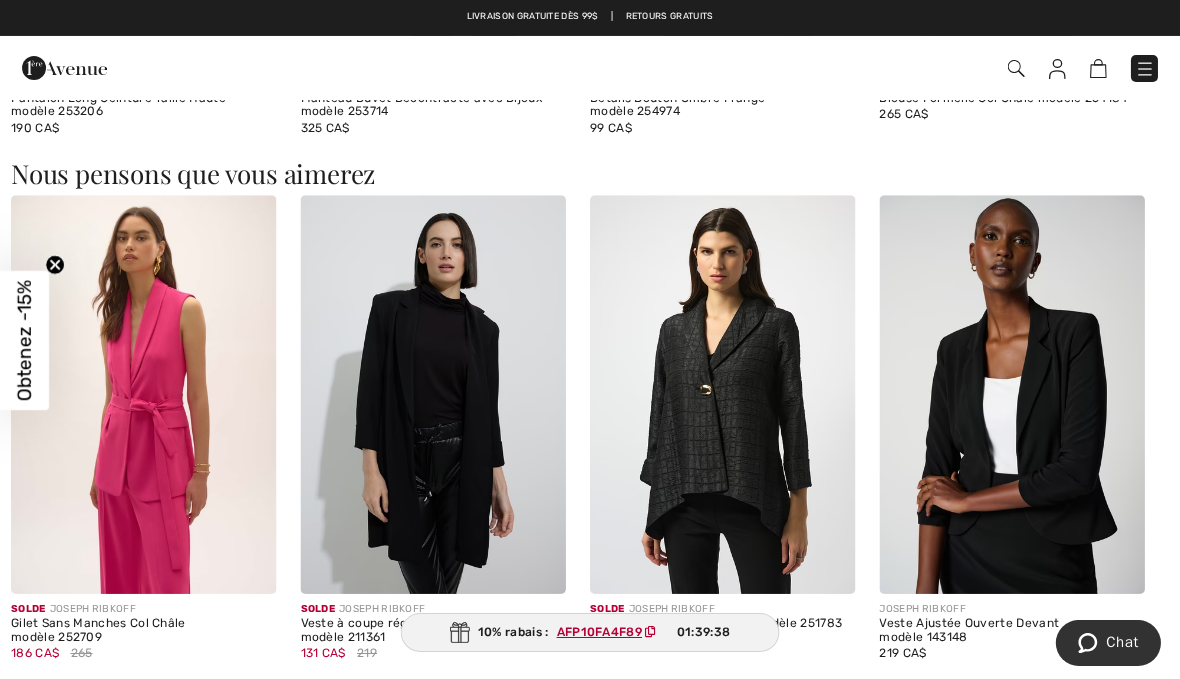 click at bounding box center [722, 394] 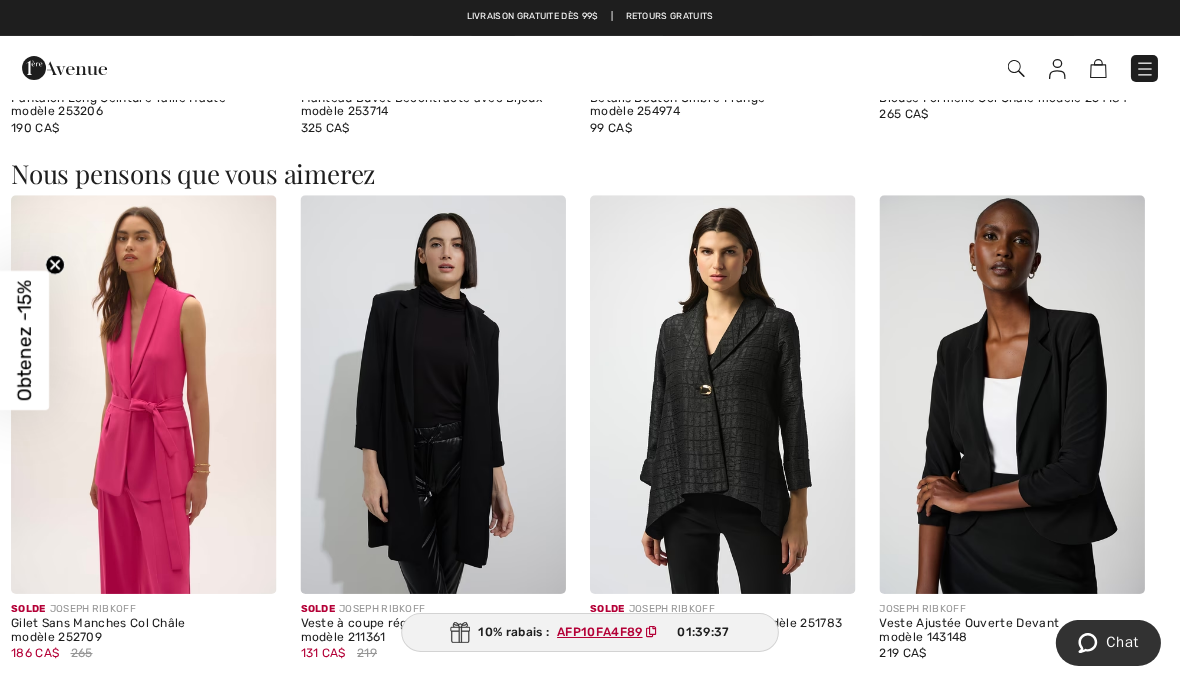 click at bounding box center [722, 394] 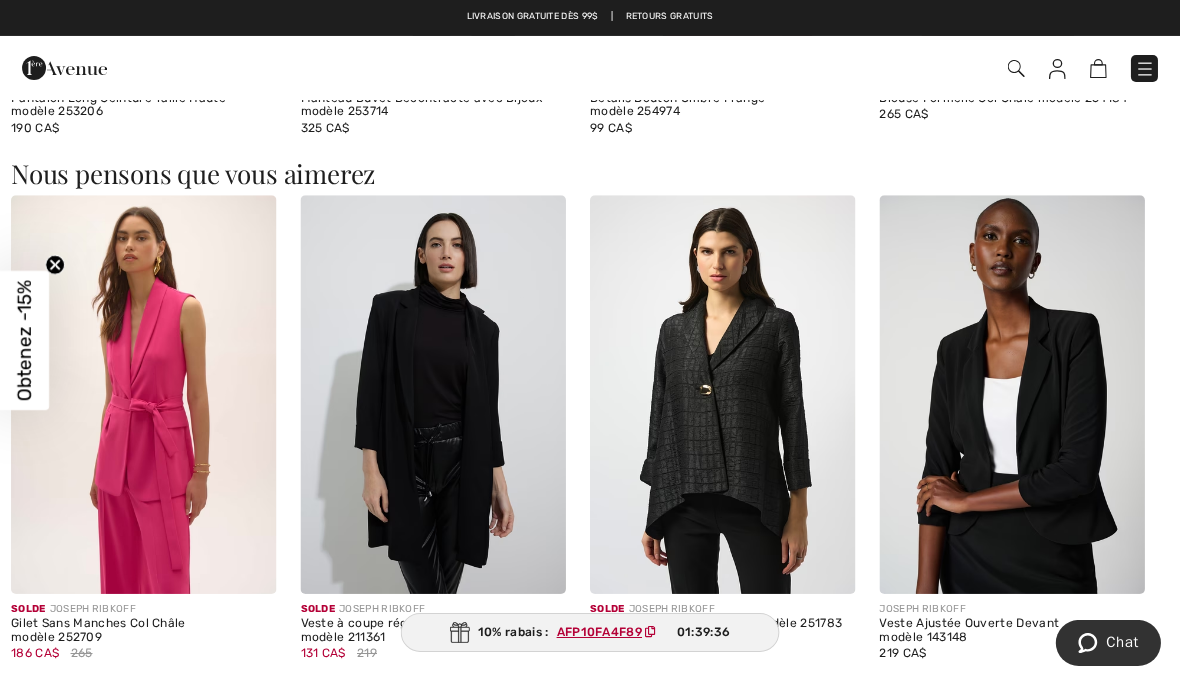 click at bounding box center (722, 394) 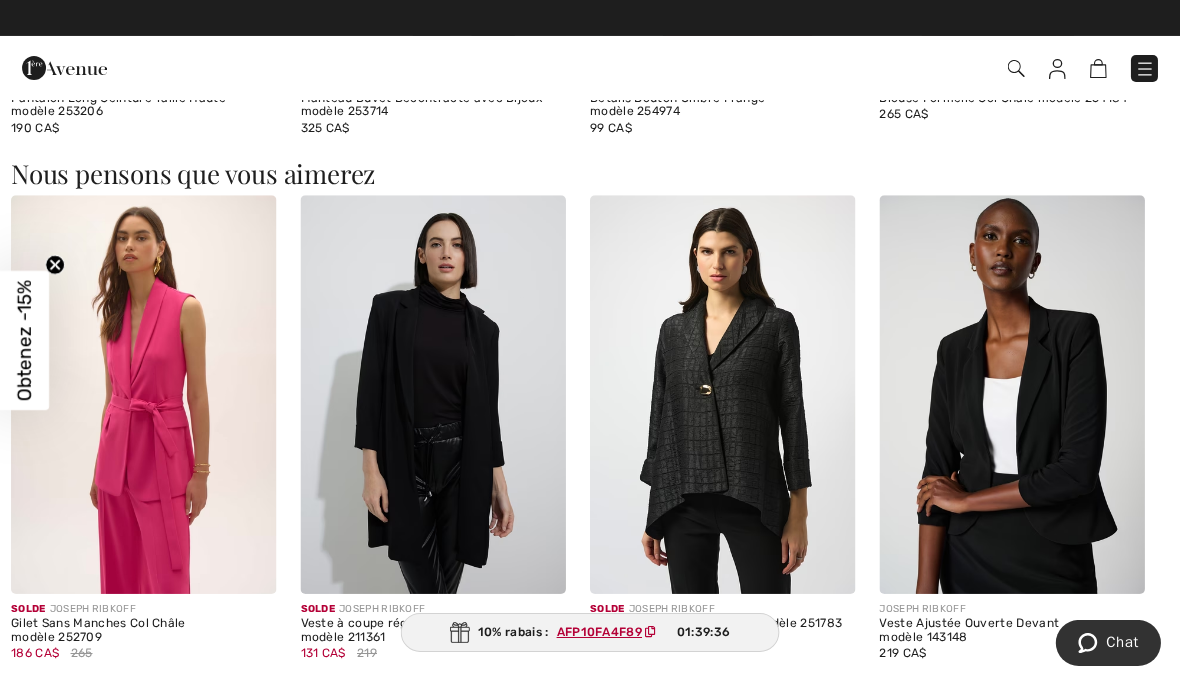 click at bounding box center (722, 394) 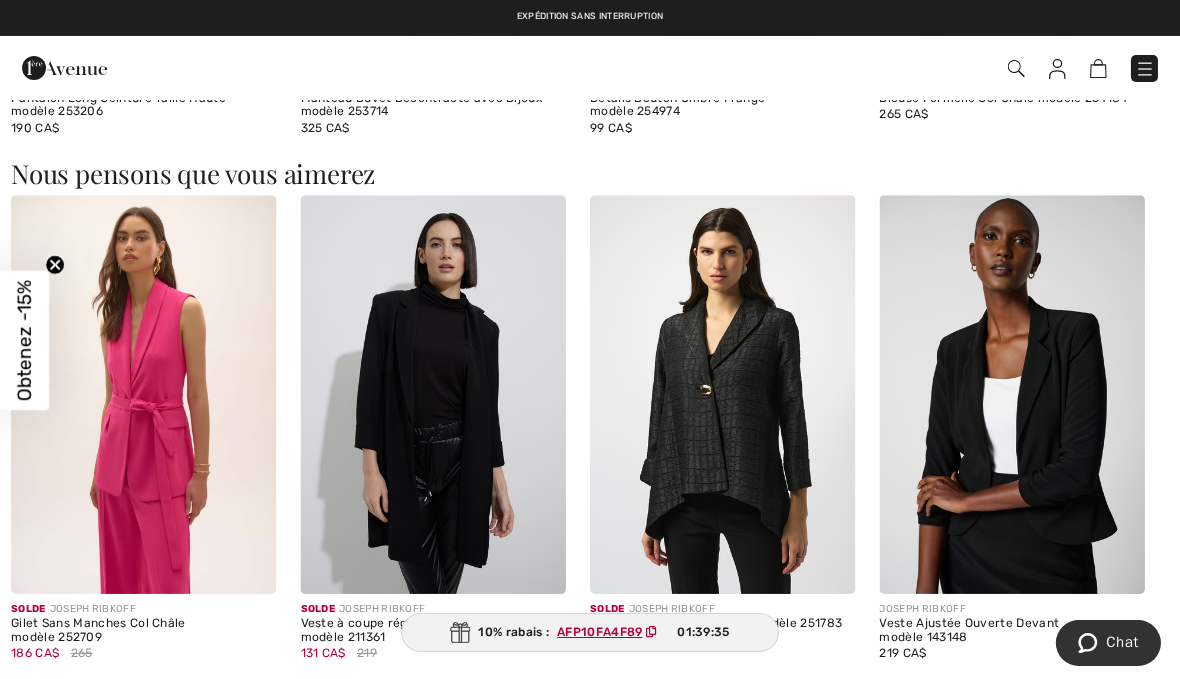 click at bounding box center [722, 394] 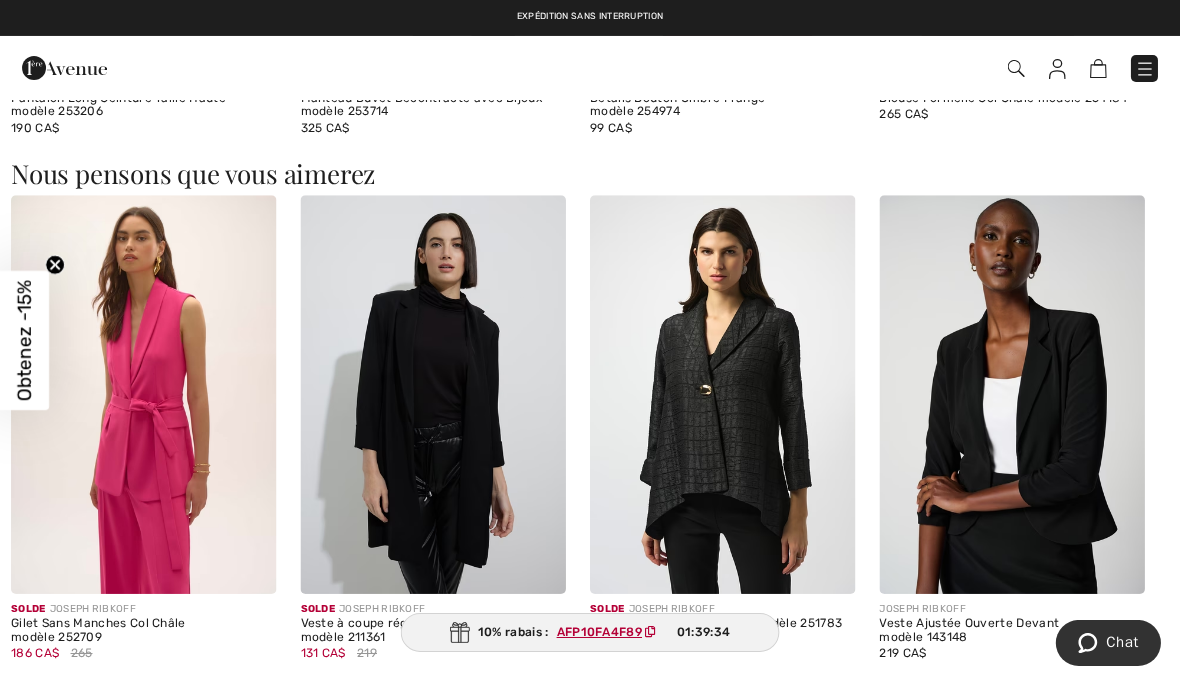 click at bounding box center [722, 394] 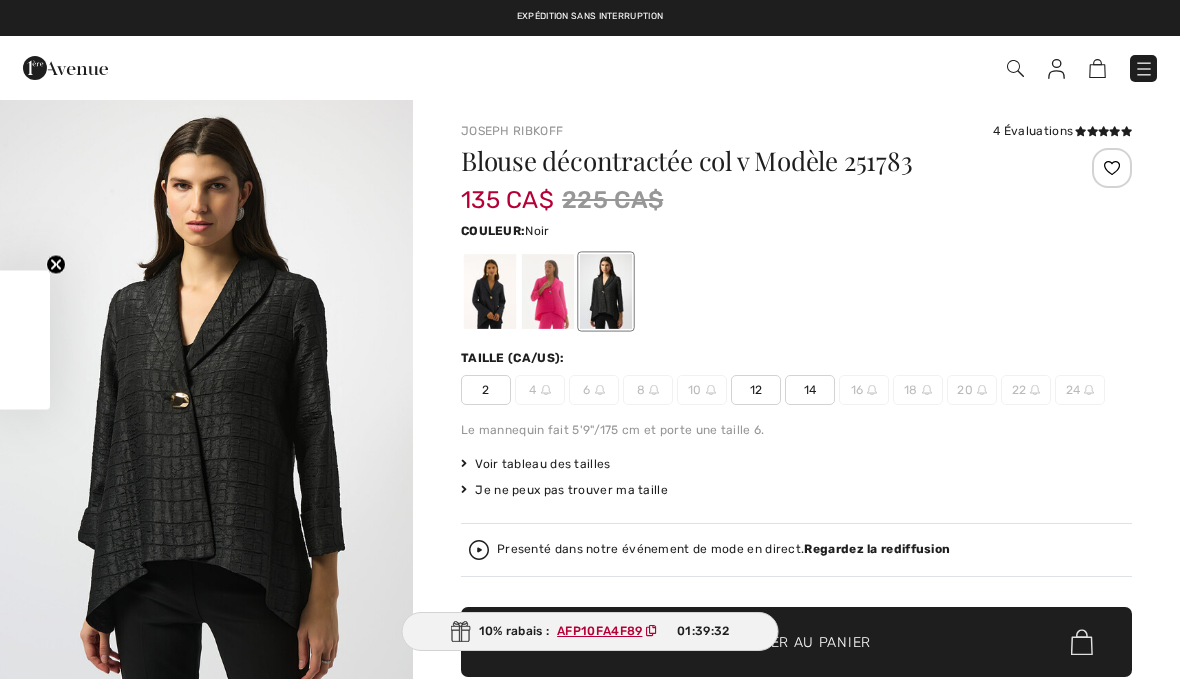 checkbox on "true" 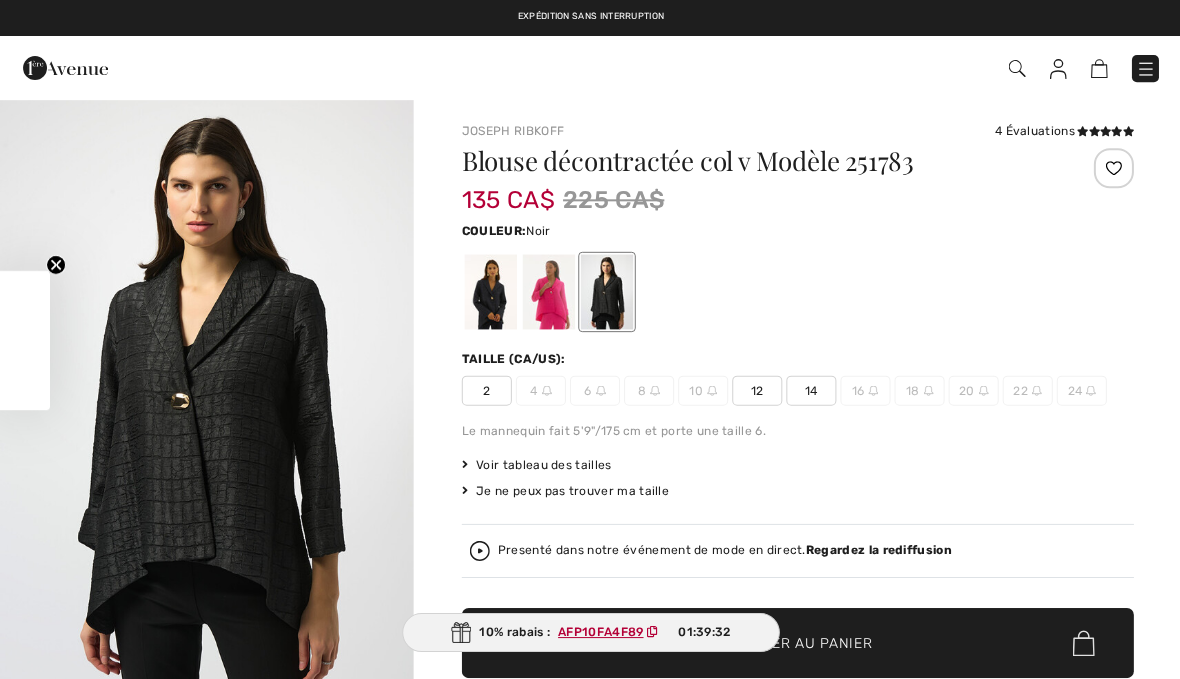 scroll, scrollTop: 0, scrollLeft: 0, axis: both 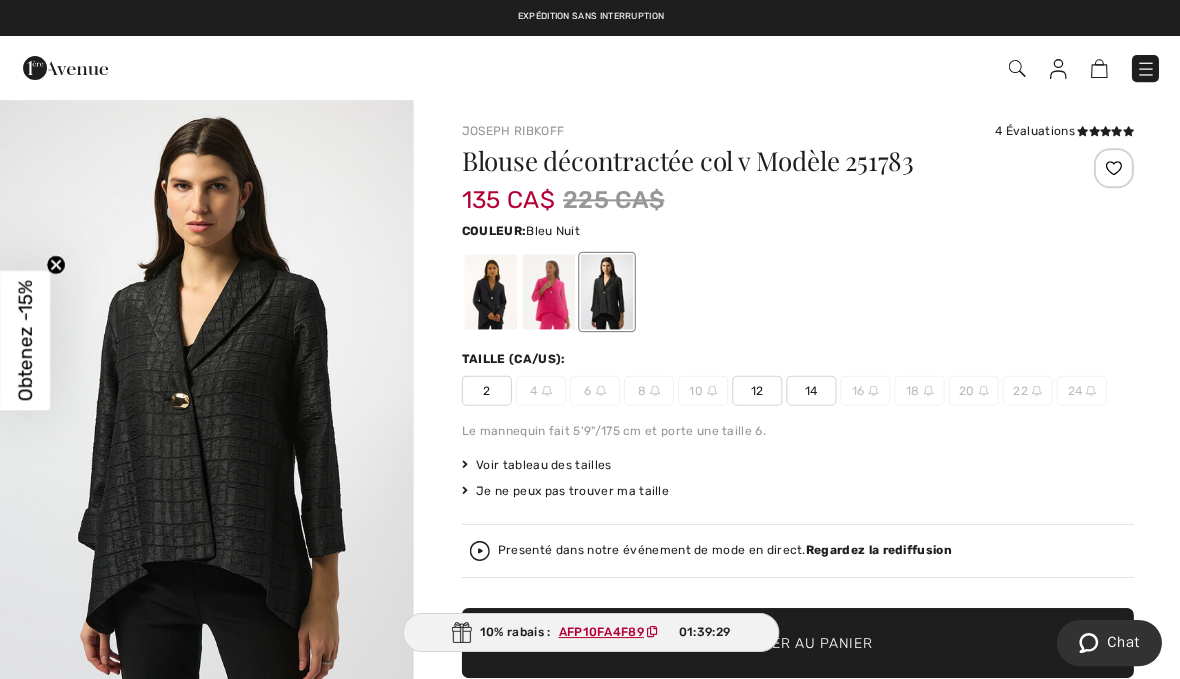 click at bounding box center [490, 291] 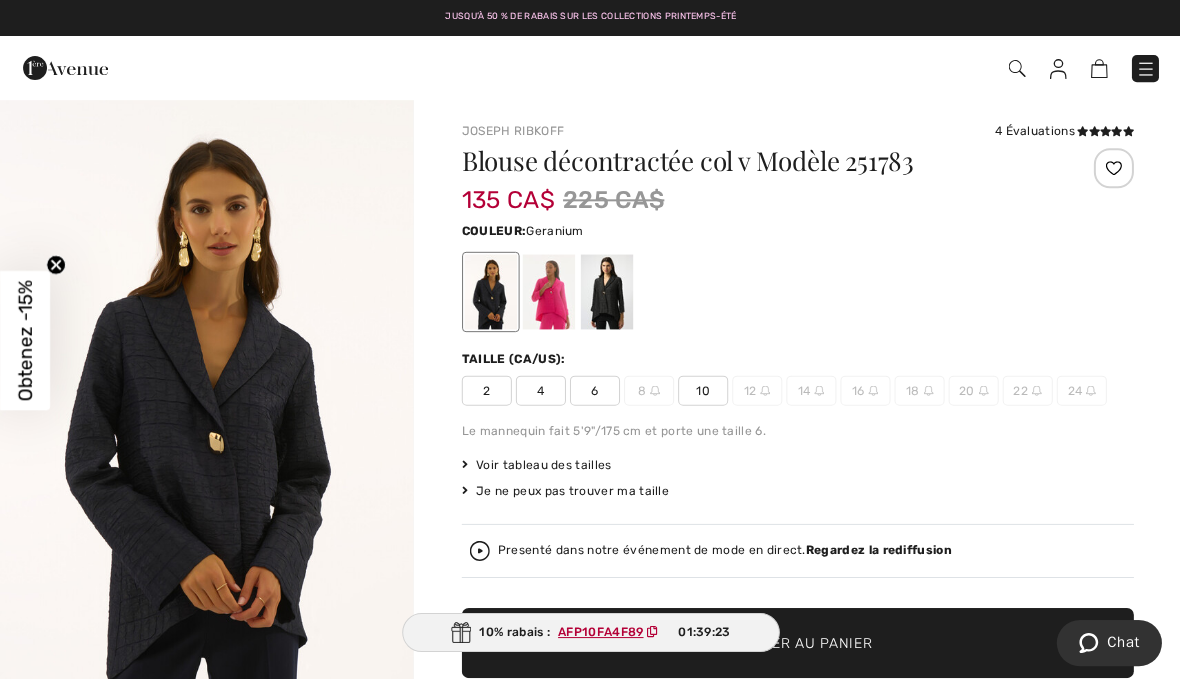 click at bounding box center (548, 291) 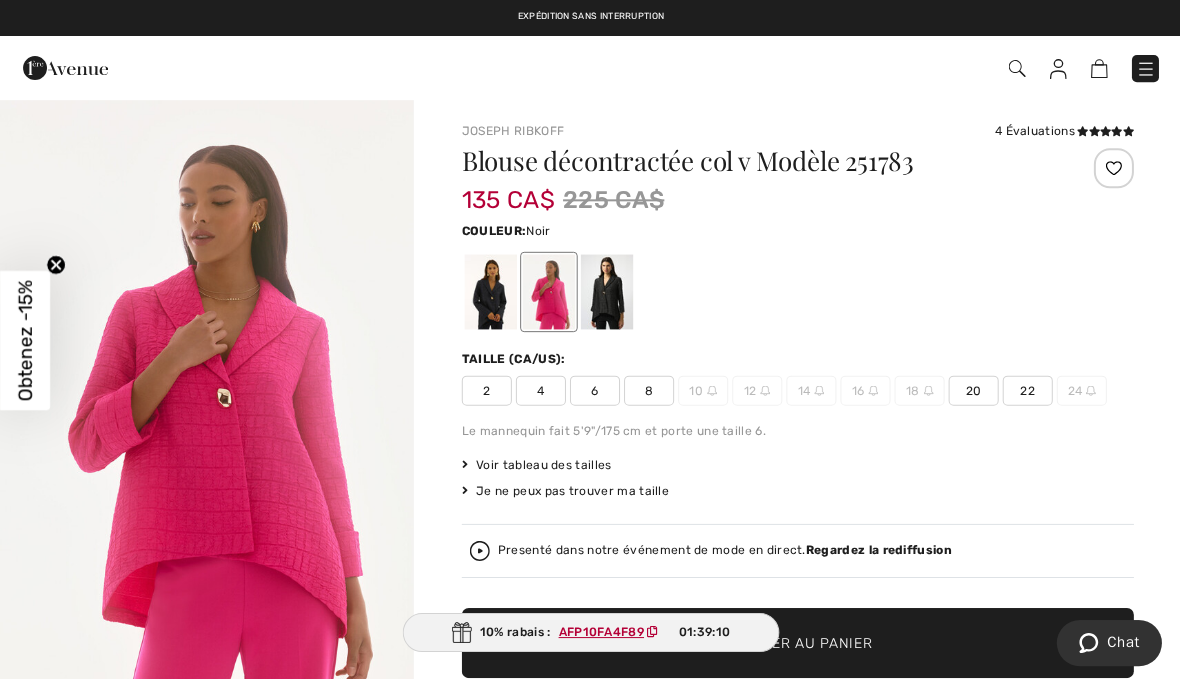 click at bounding box center [606, 291] 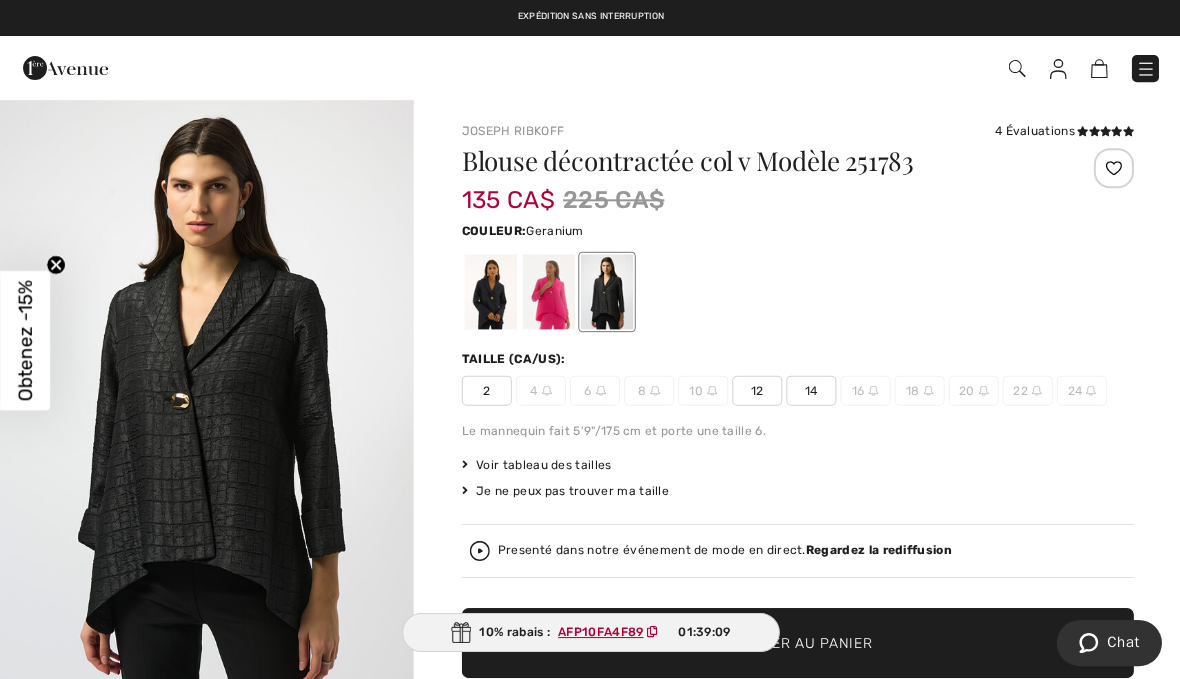 click at bounding box center (548, 291) 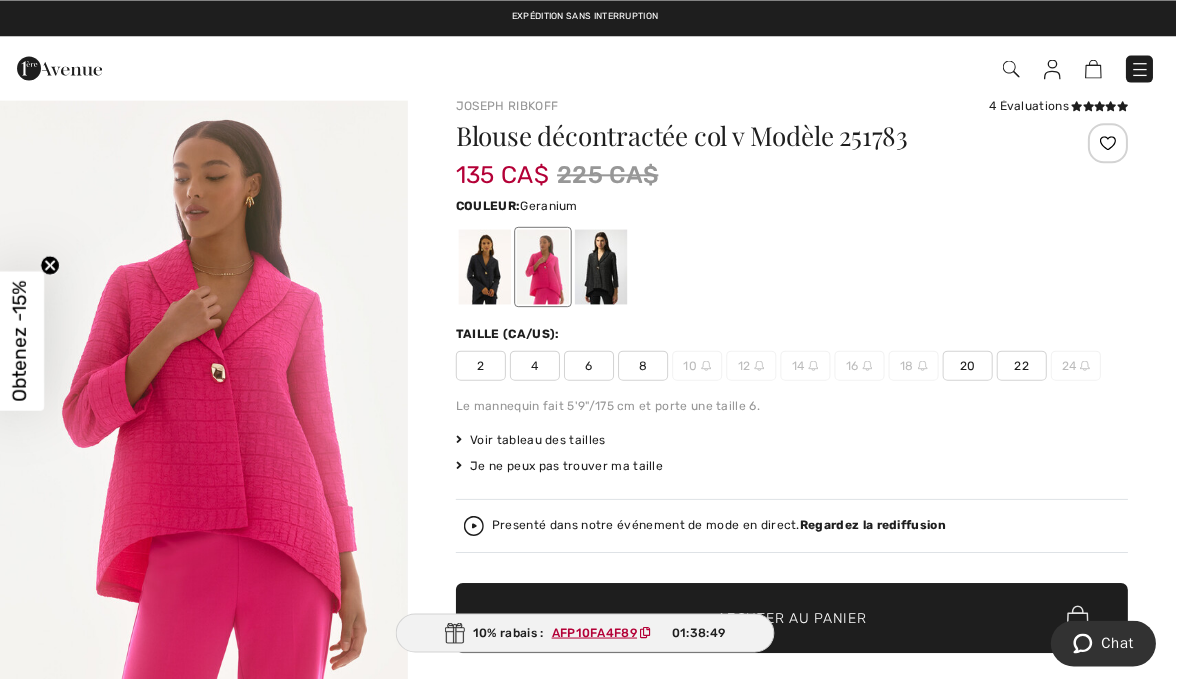 scroll, scrollTop: 0, scrollLeft: 0, axis: both 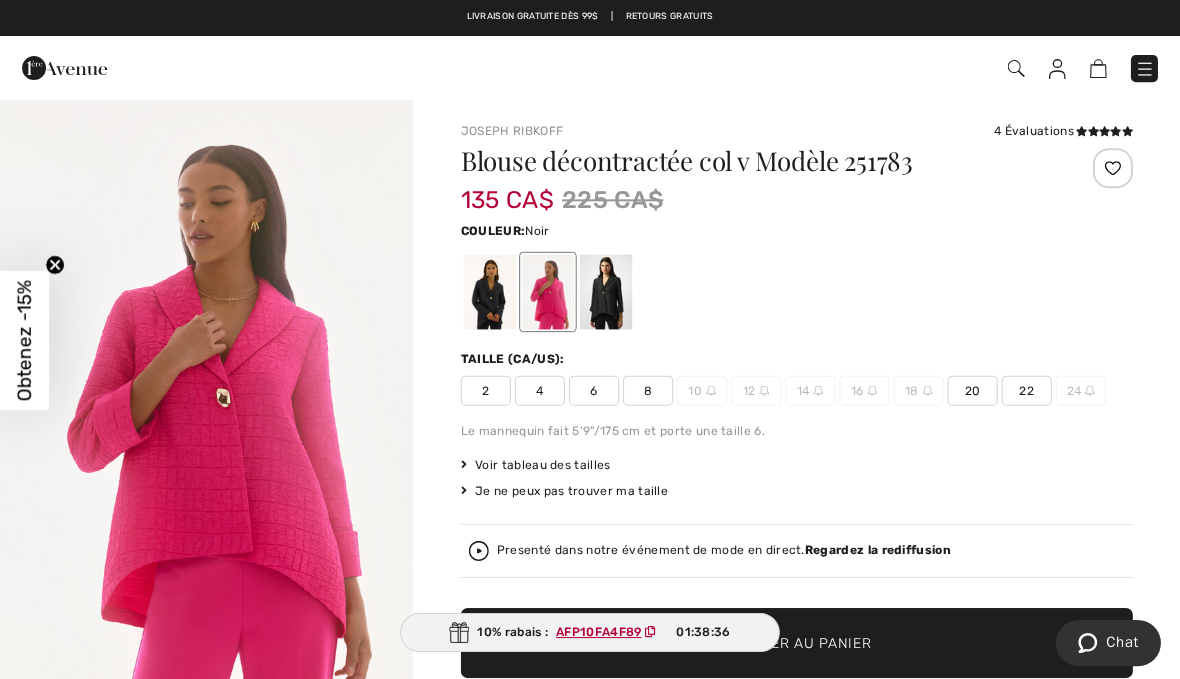 click at bounding box center [606, 291] 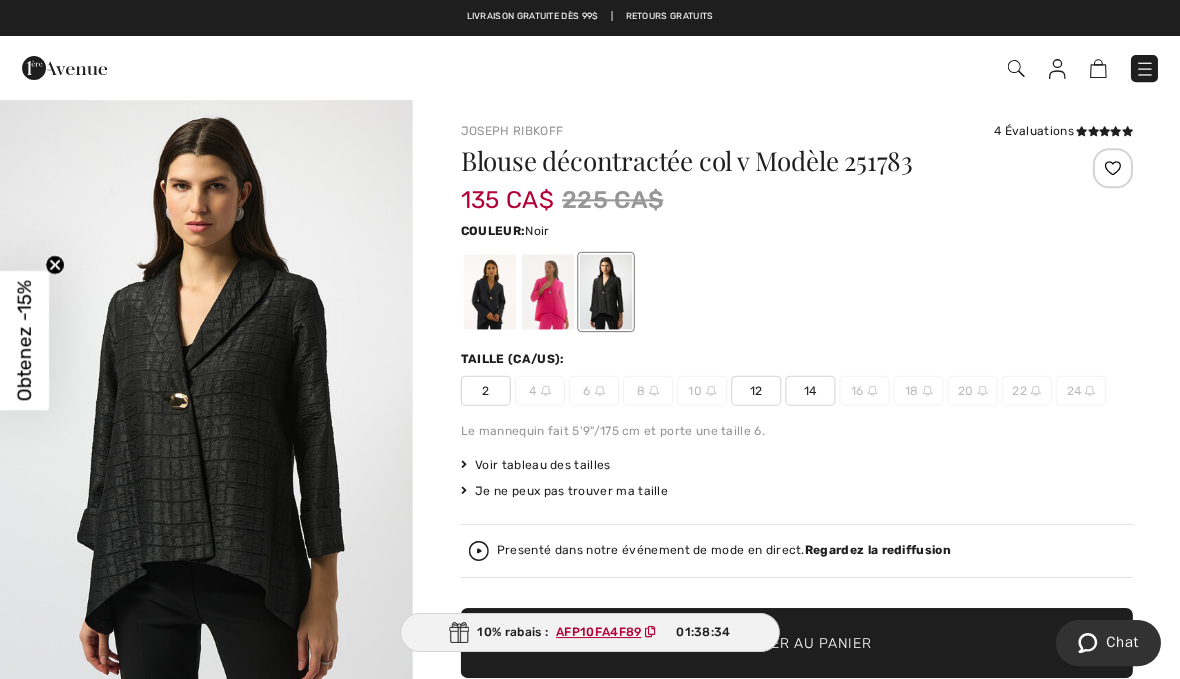 click at bounding box center [490, 291] 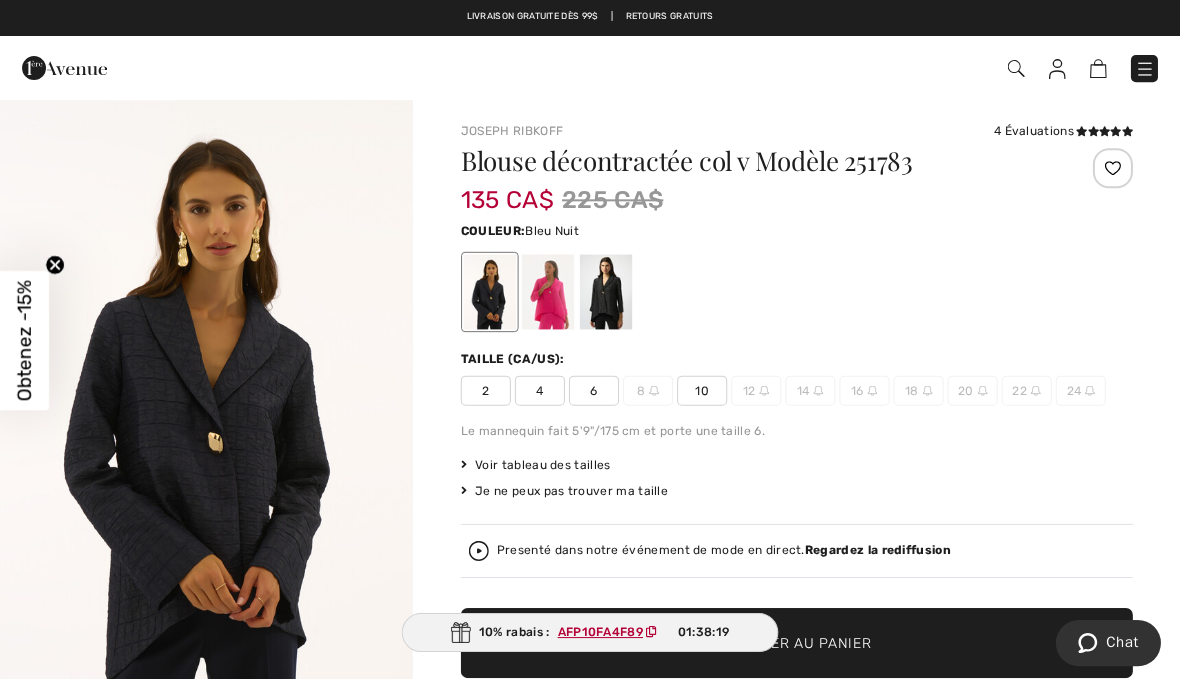 click at bounding box center (1144, 69) 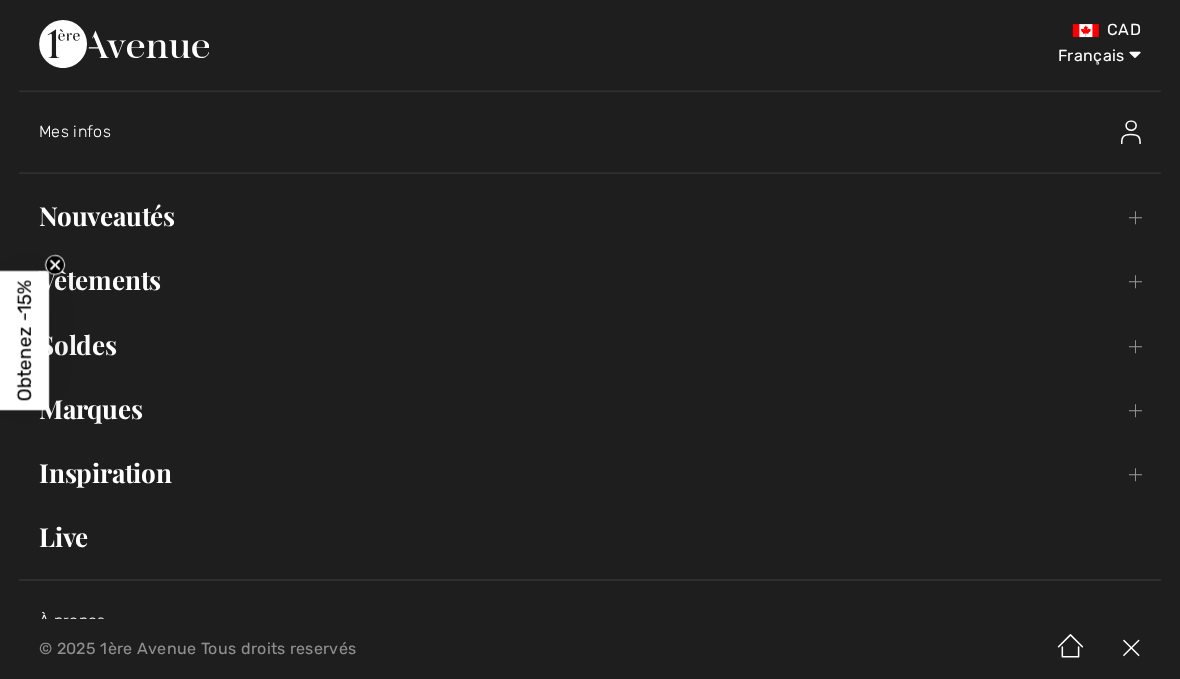 click on "Vêtements Toggle submenu" at bounding box center (590, 280) 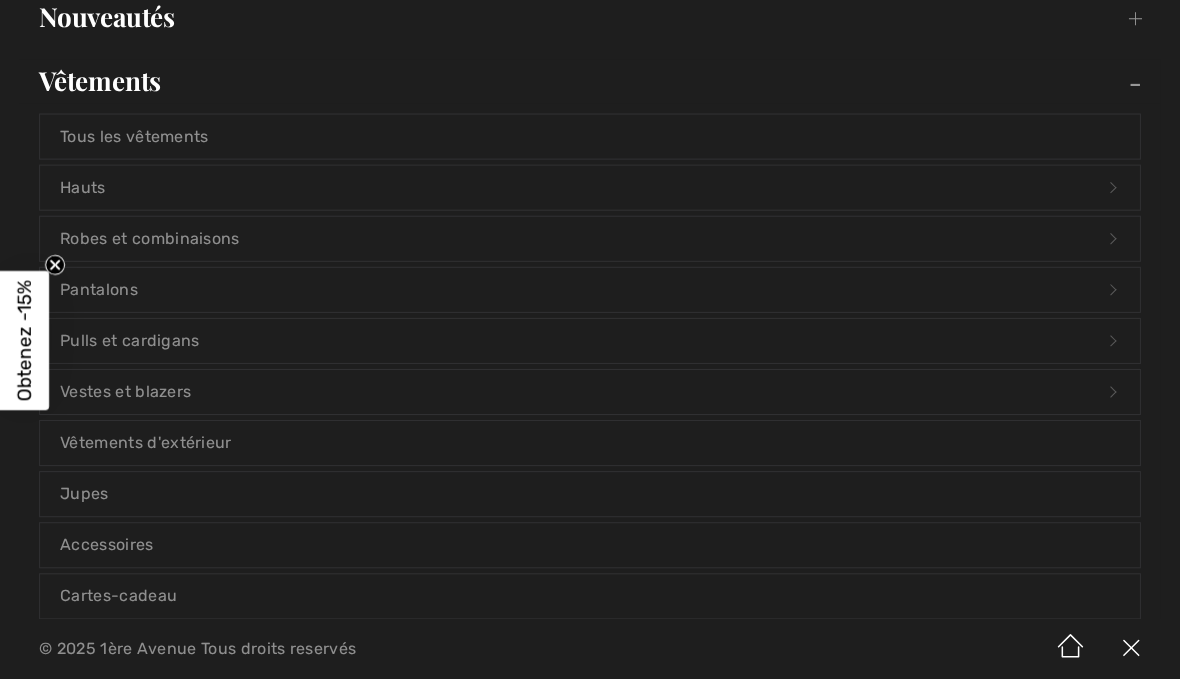 scroll, scrollTop: 231, scrollLeft: 0, axis: vertical 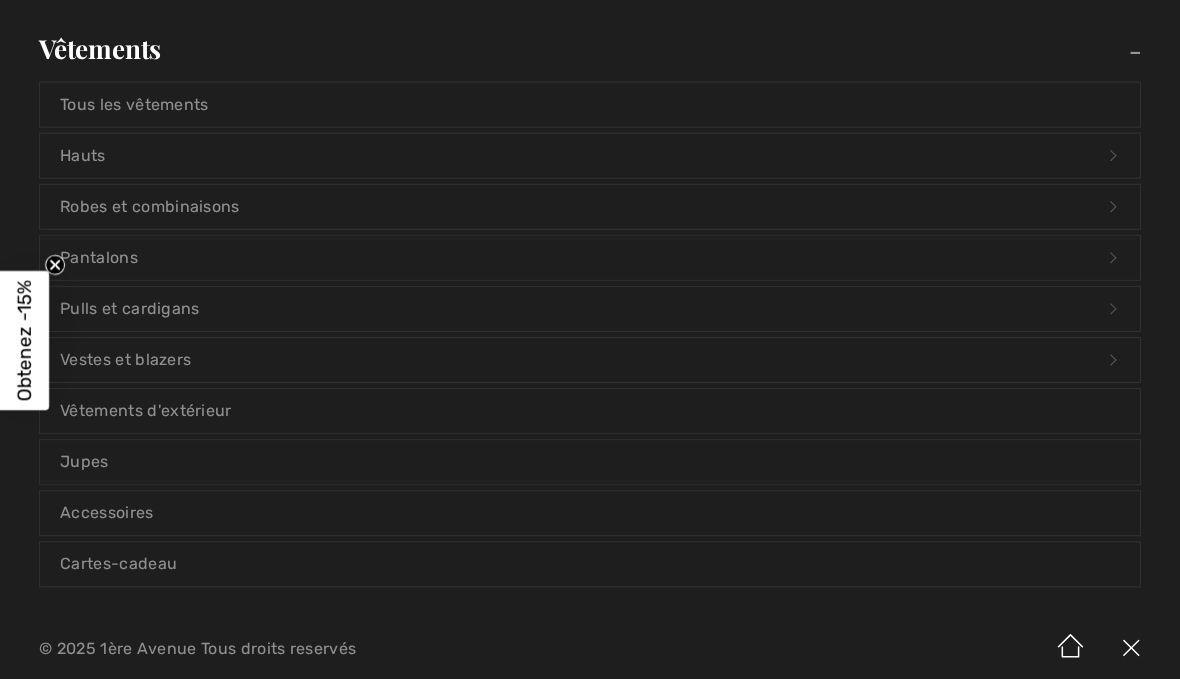 click on "Accessoires" at bounding box center [590, 512] 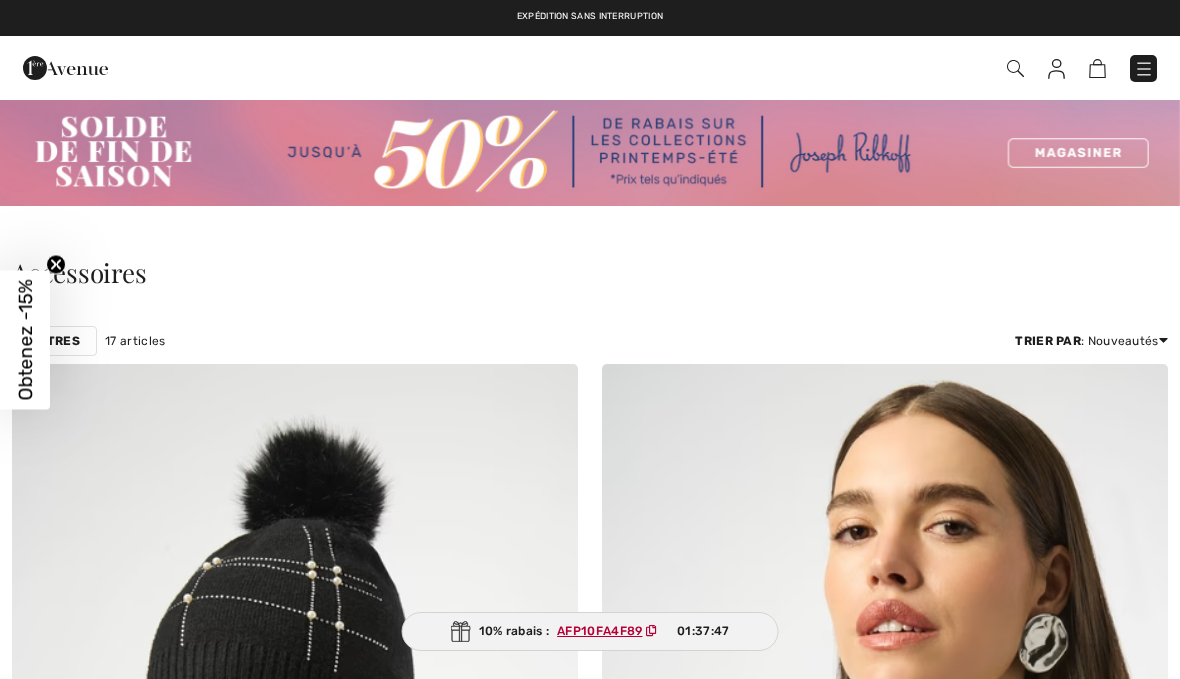 scroll, scrollTop: 0, scrollLeft: 0, axis: both 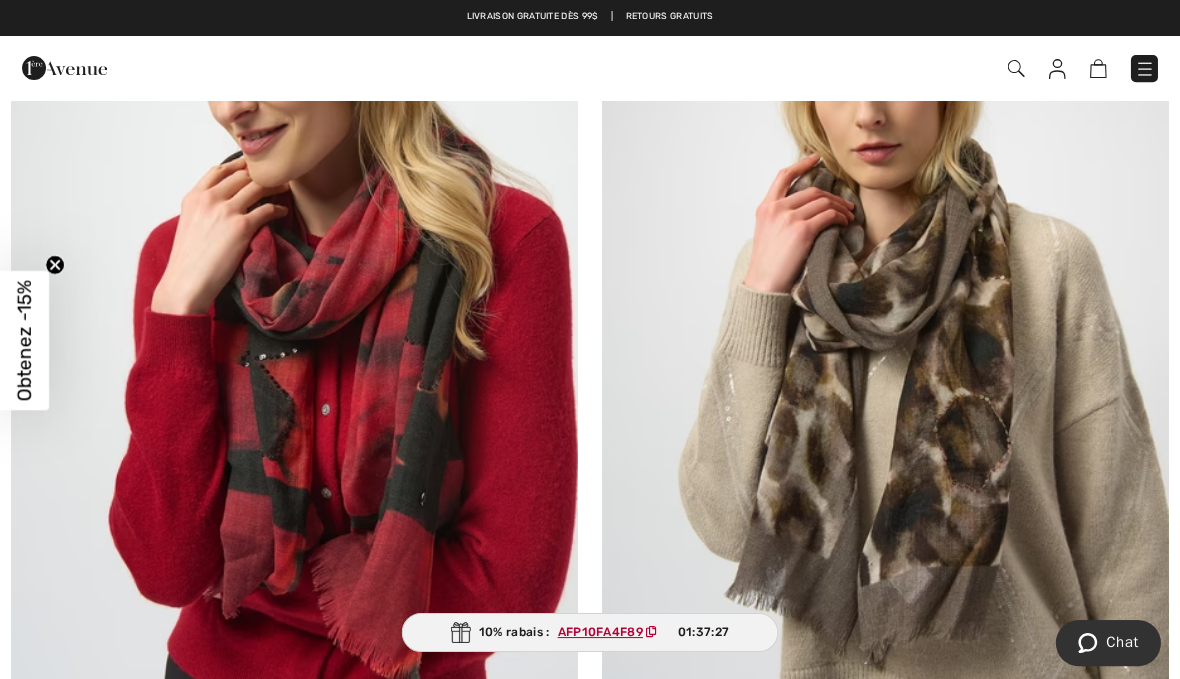 click at bounding box center [1015, 68] 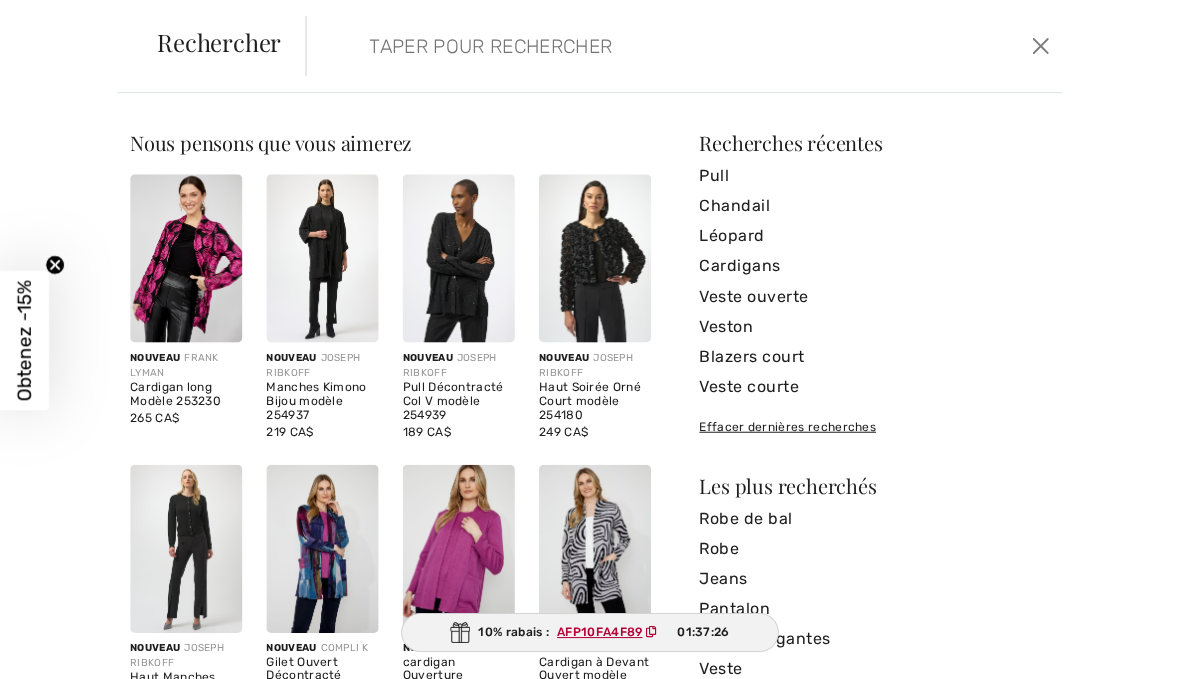 click on "Rechercher
Effacer" at bounding box center (590, 46) 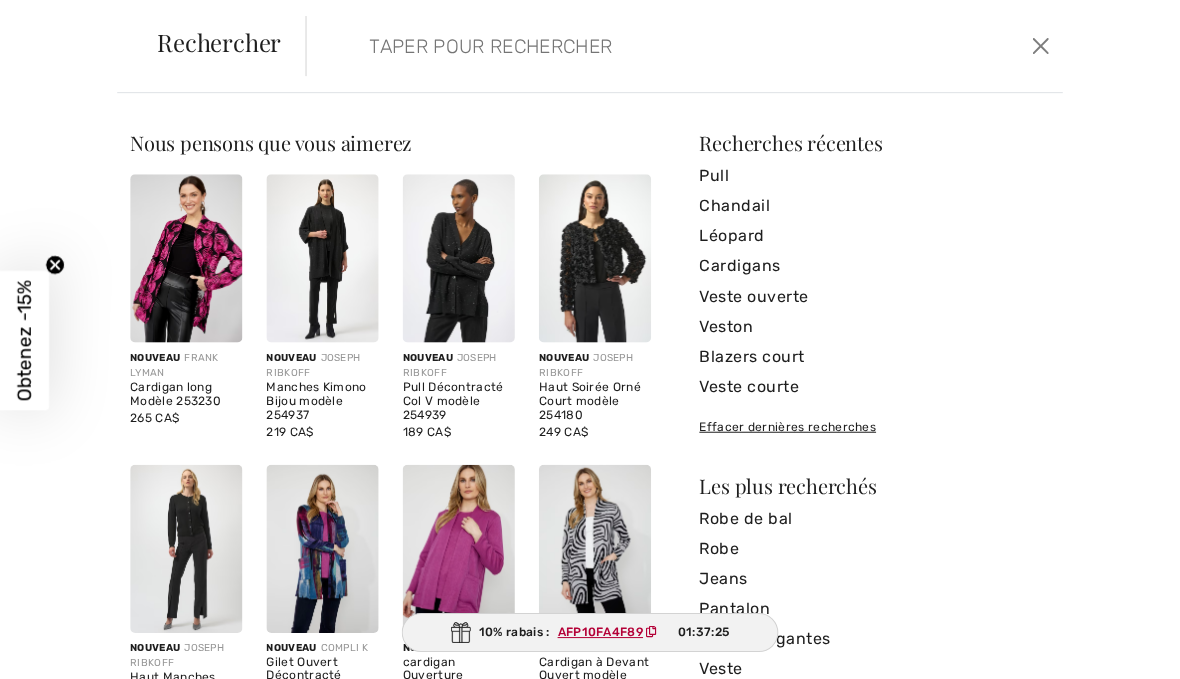 click at bounding box center [606, 46] 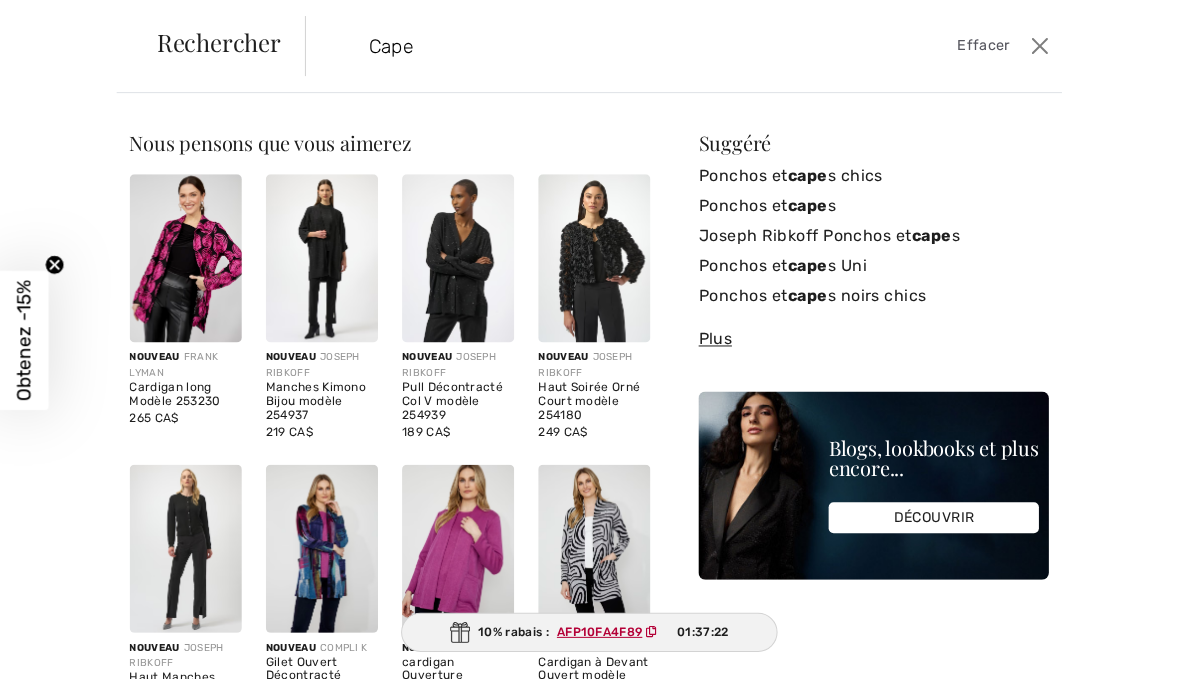 type on "Cape" 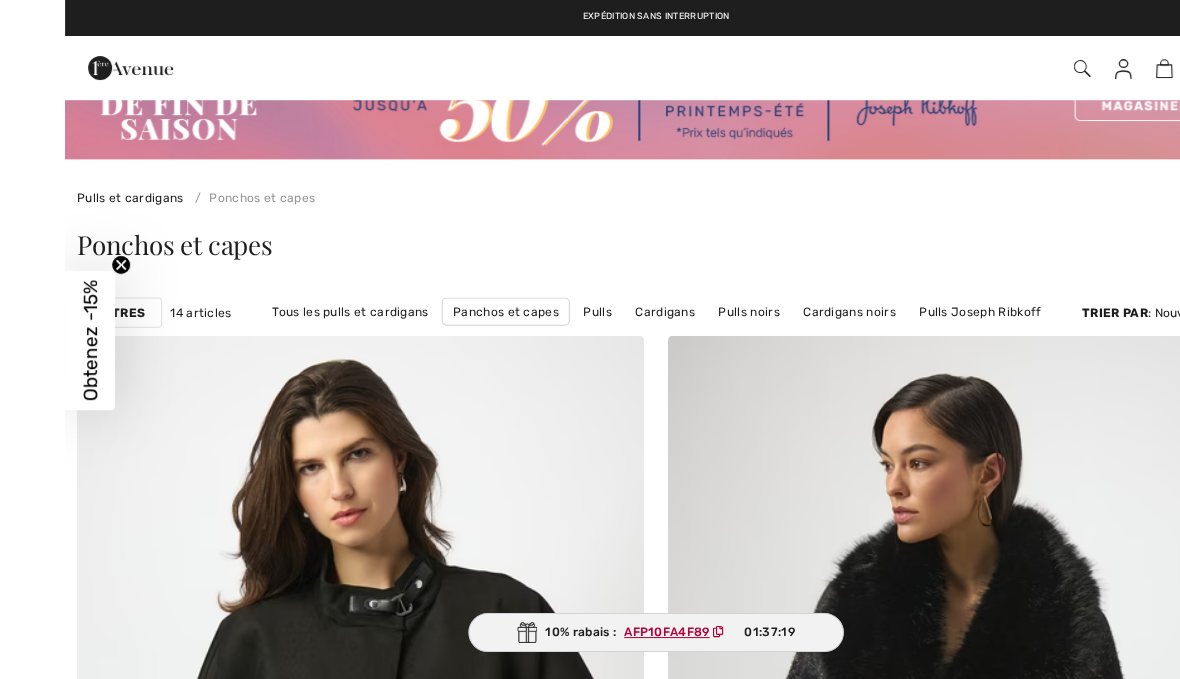 scroll, scrollTop: 0, scrollLeft: 0, axis: both 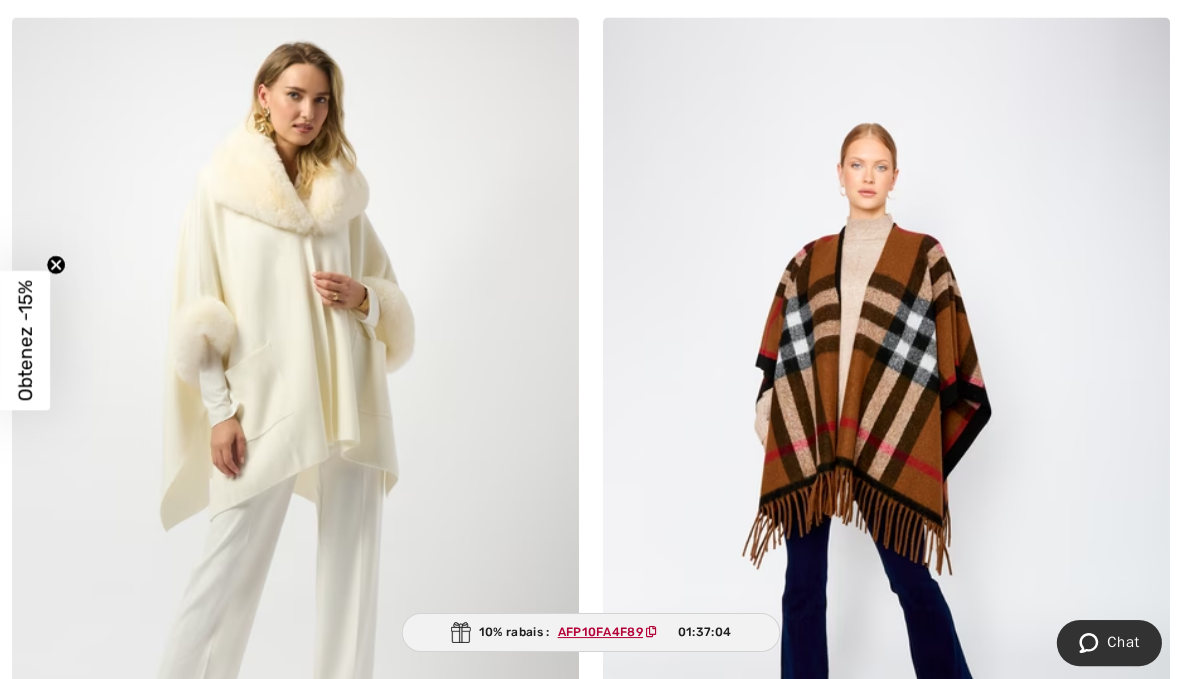 click at bounding box center [885, 441] 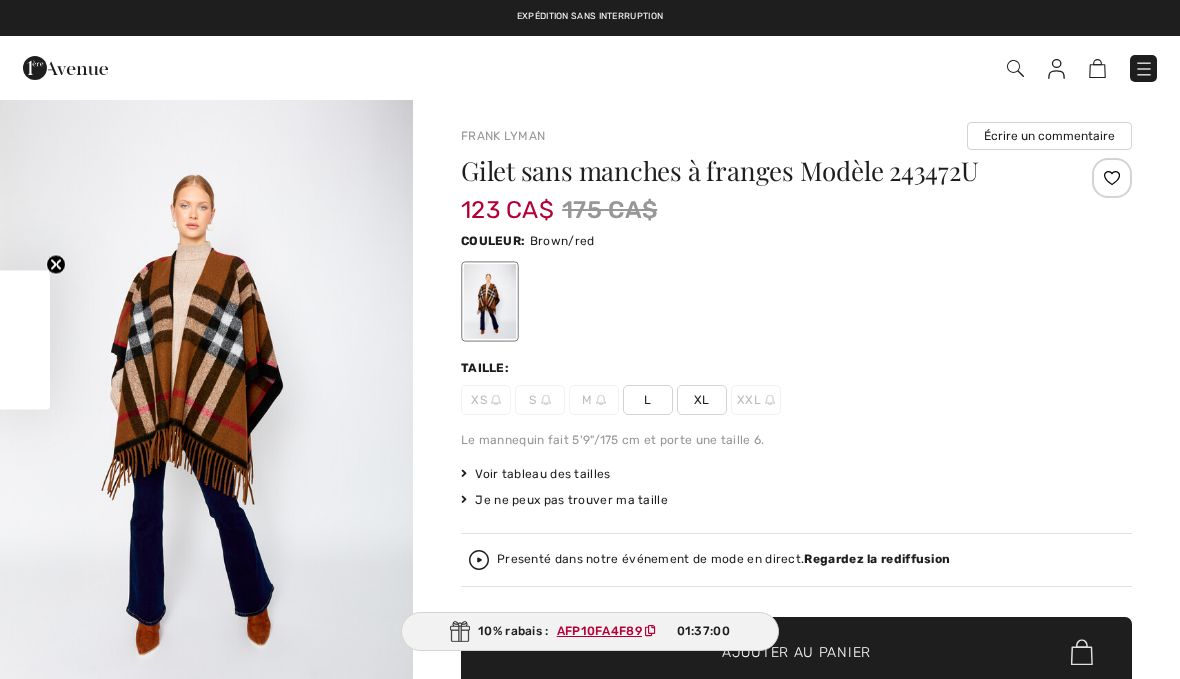 scroll, scrollTop: 0, scrollLeft: 0, axis: both 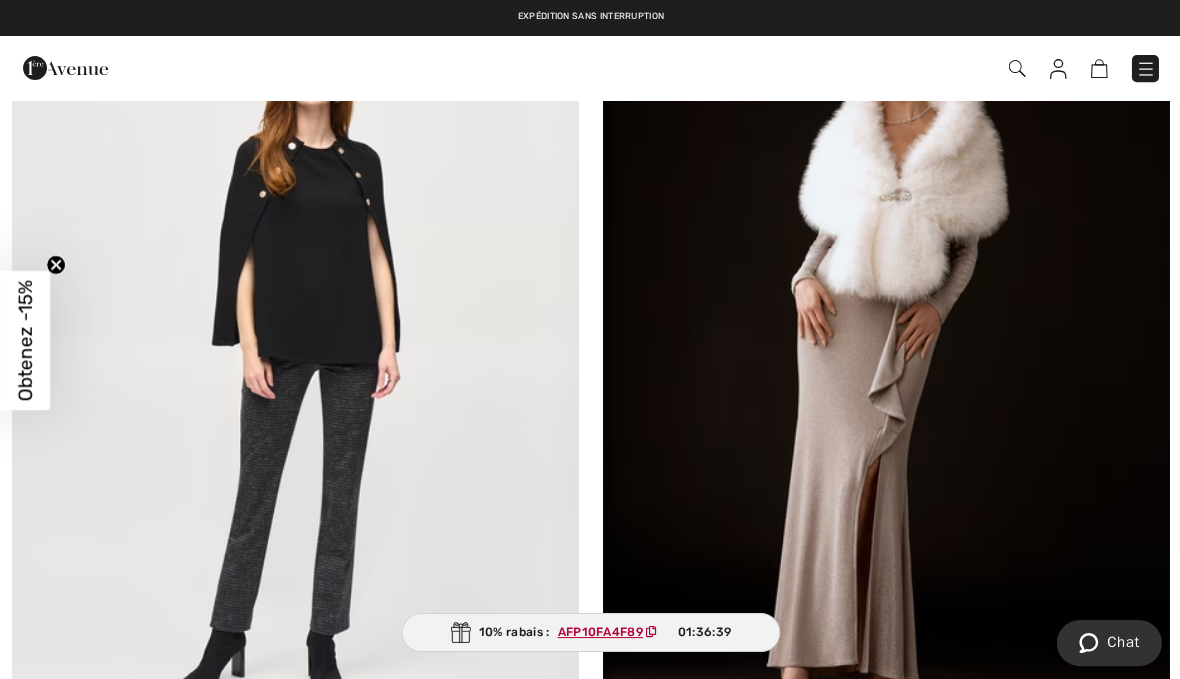 click at bounding box center [295, 365] 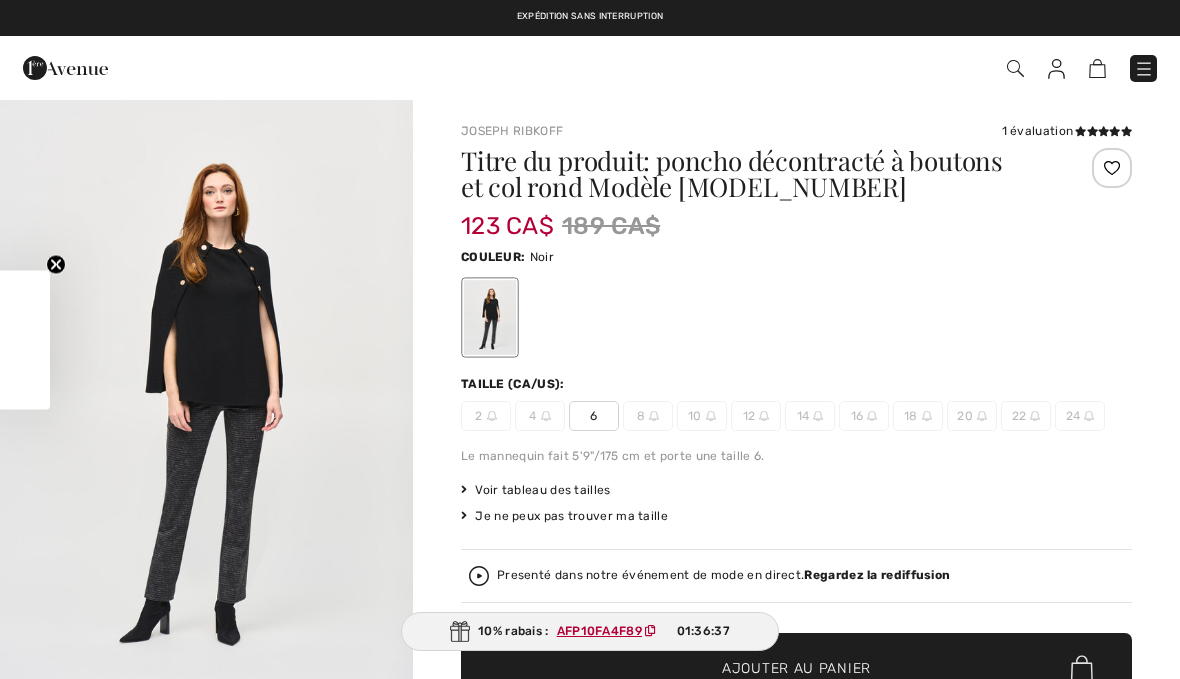scroll, scrollTop: 0, scrollLeft: 0, axis: both 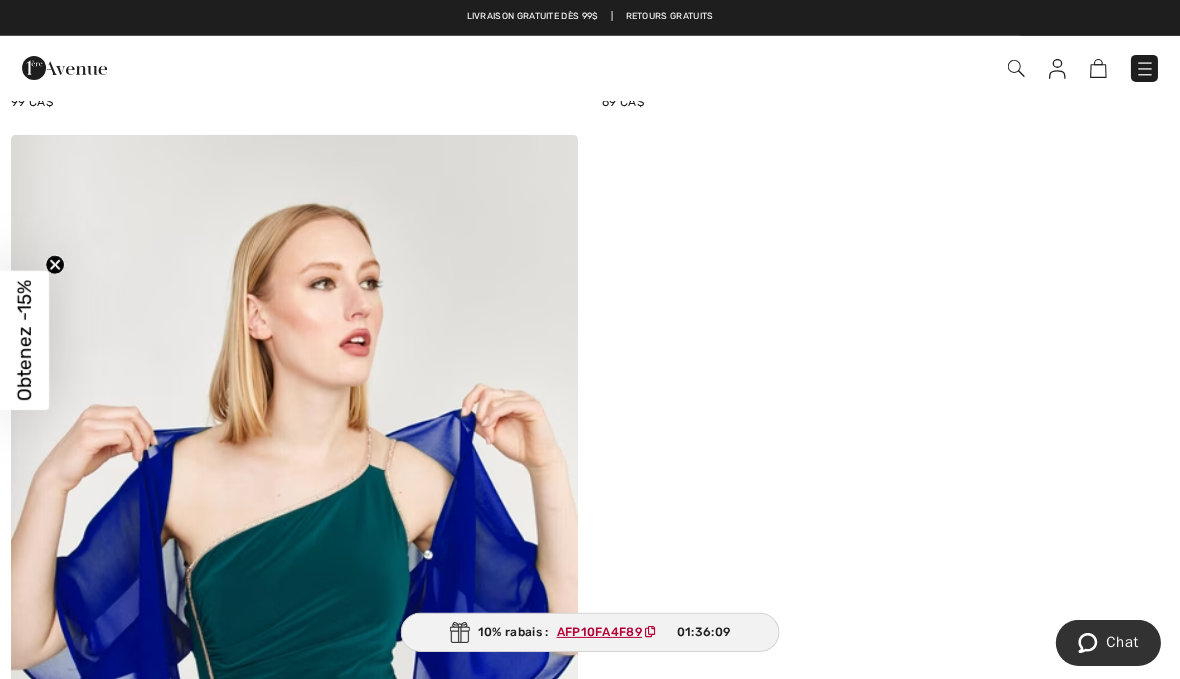 click at bounding box center [1144, 69] 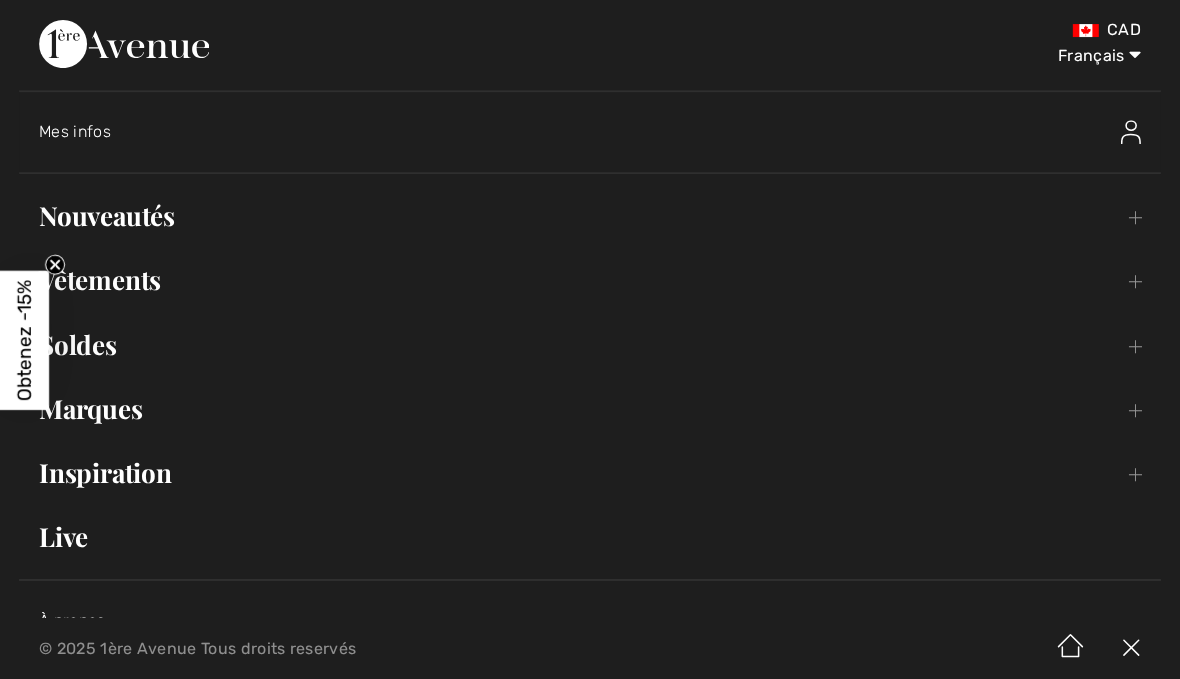 click on "Nouveautés Toggle submenu" at bounding box center [590, 216] 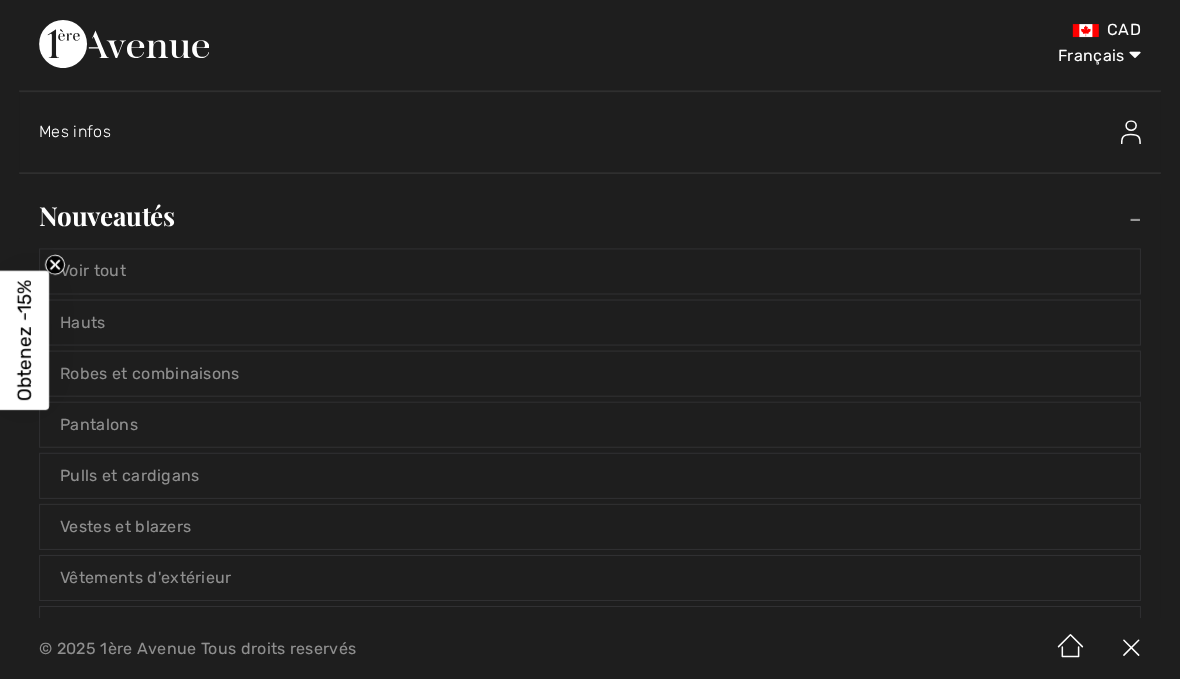 click on "Voir tout" at bounding box center [590, 271] 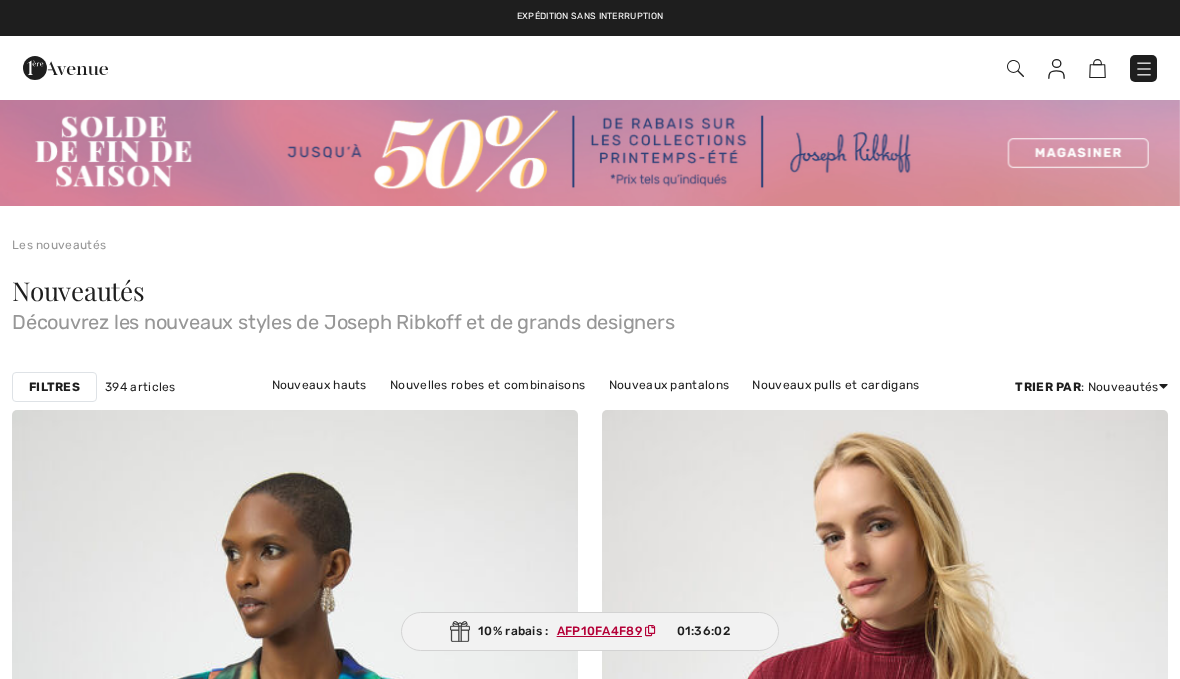 scroll, scrollTop: 43, scrollLeft: 0, axis: vertical 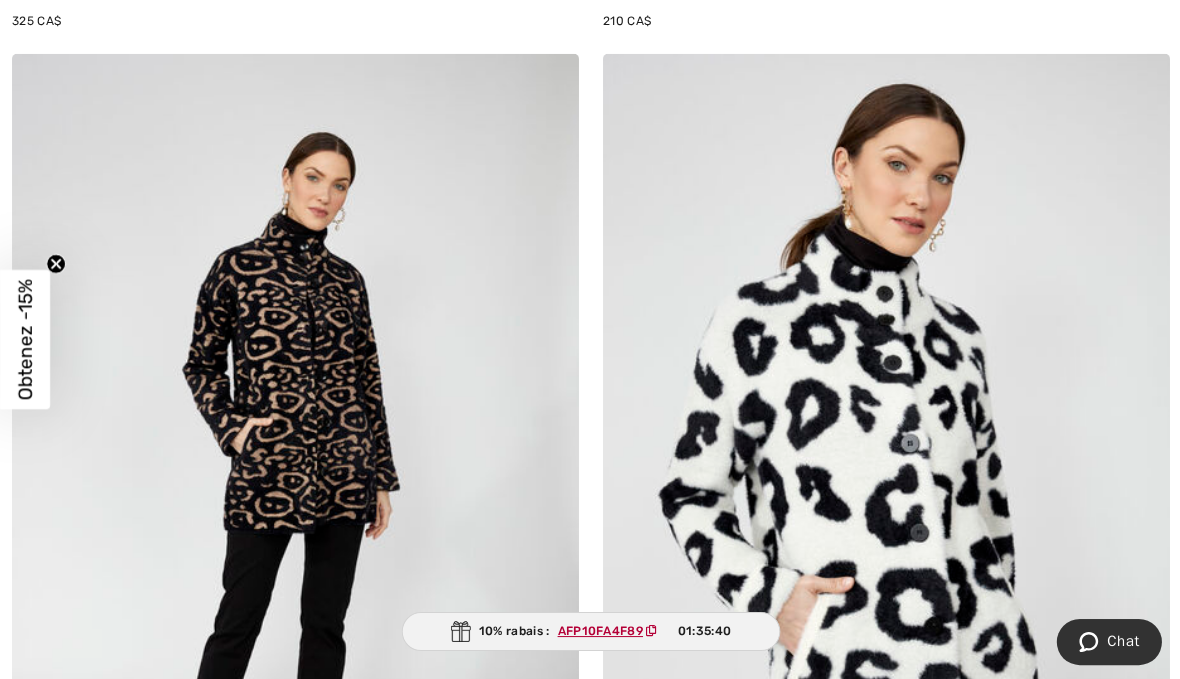 click at bounding box center [295, 479] 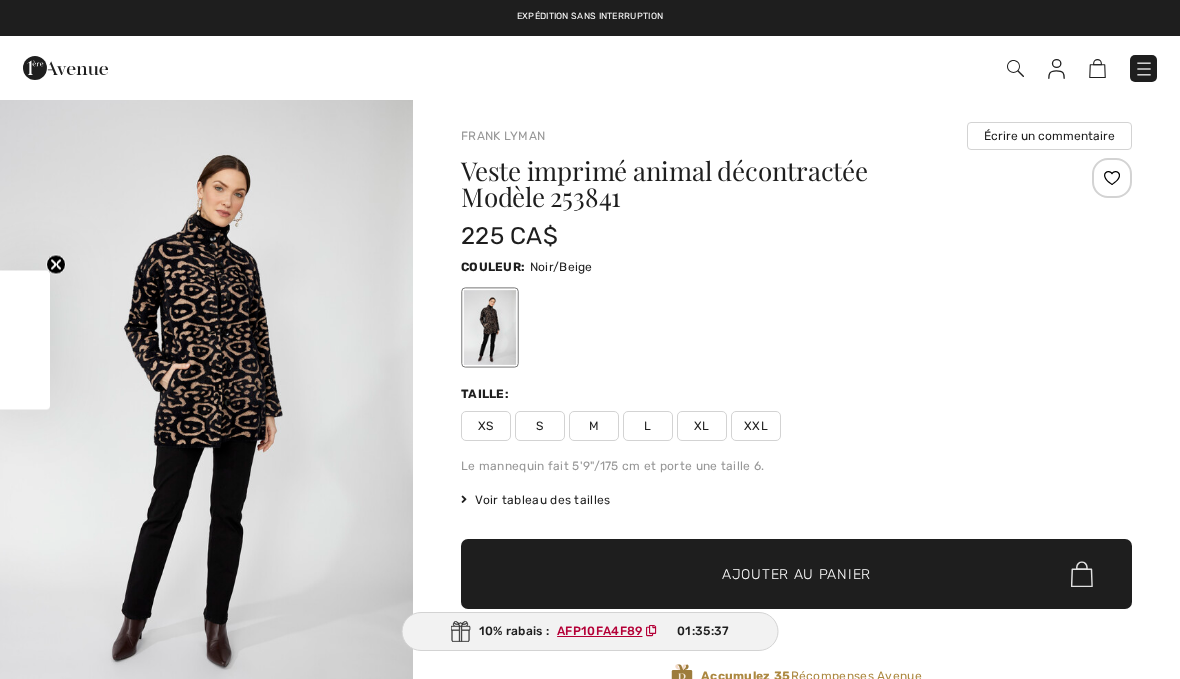 scroll, scrollTop: 0, scrollLeft: 0, axis: both 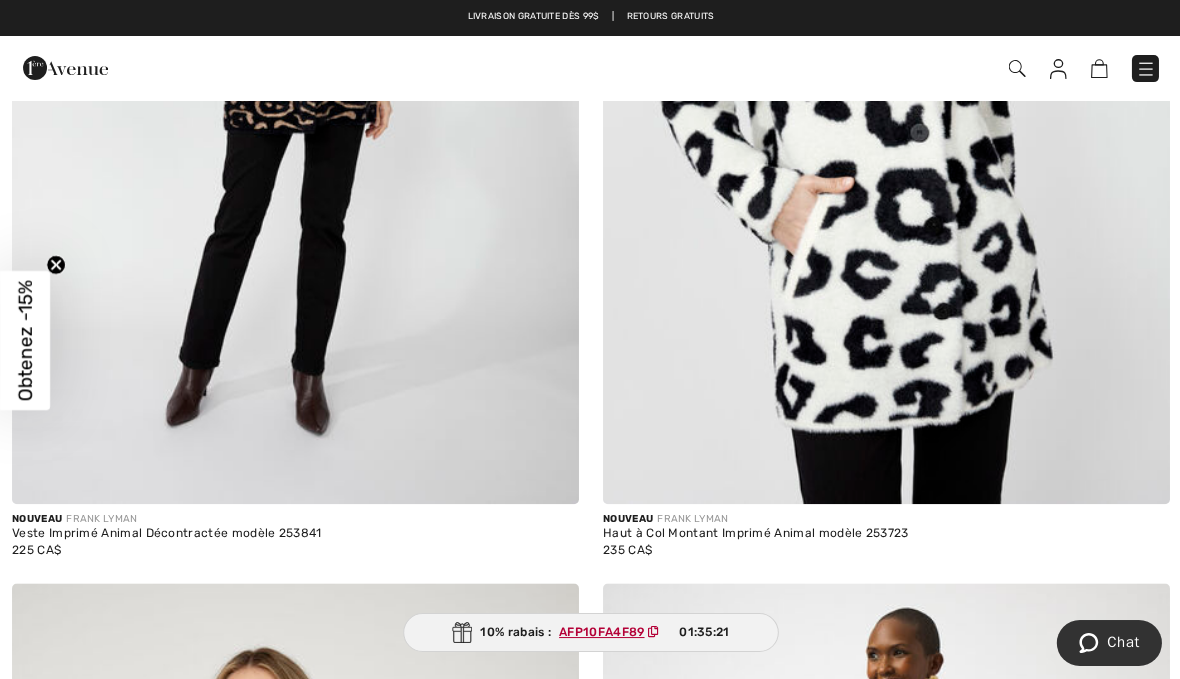 click at bounding box center [885, 78] 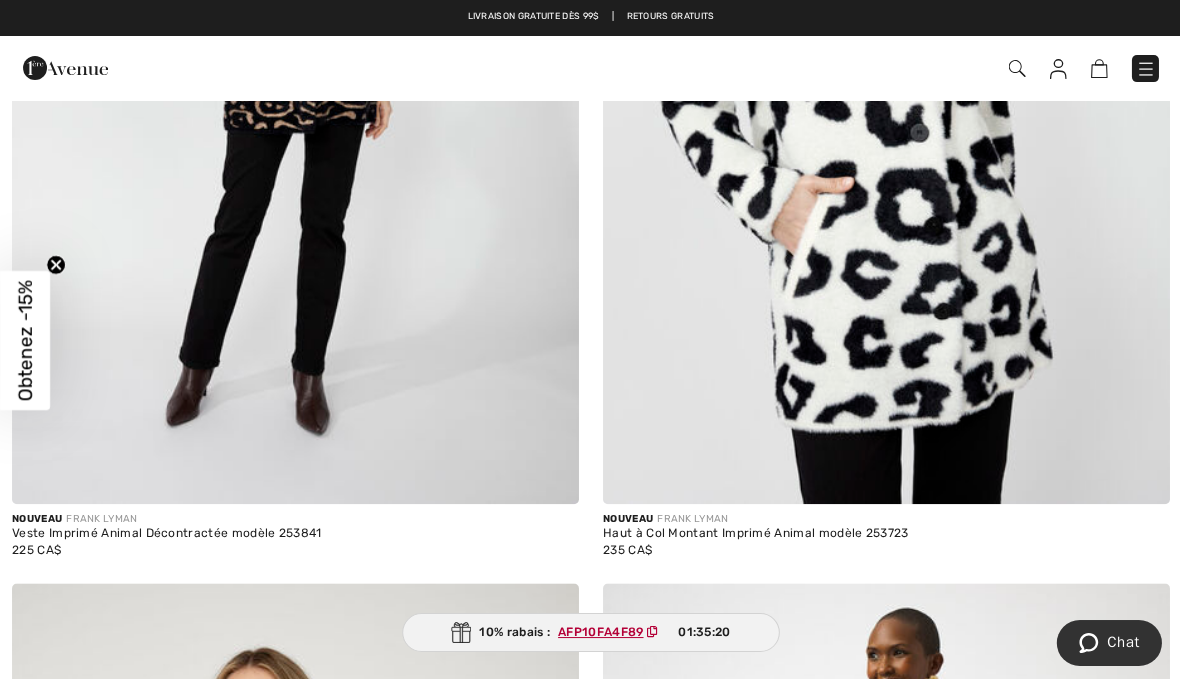 click at bounding box center (885, 78) 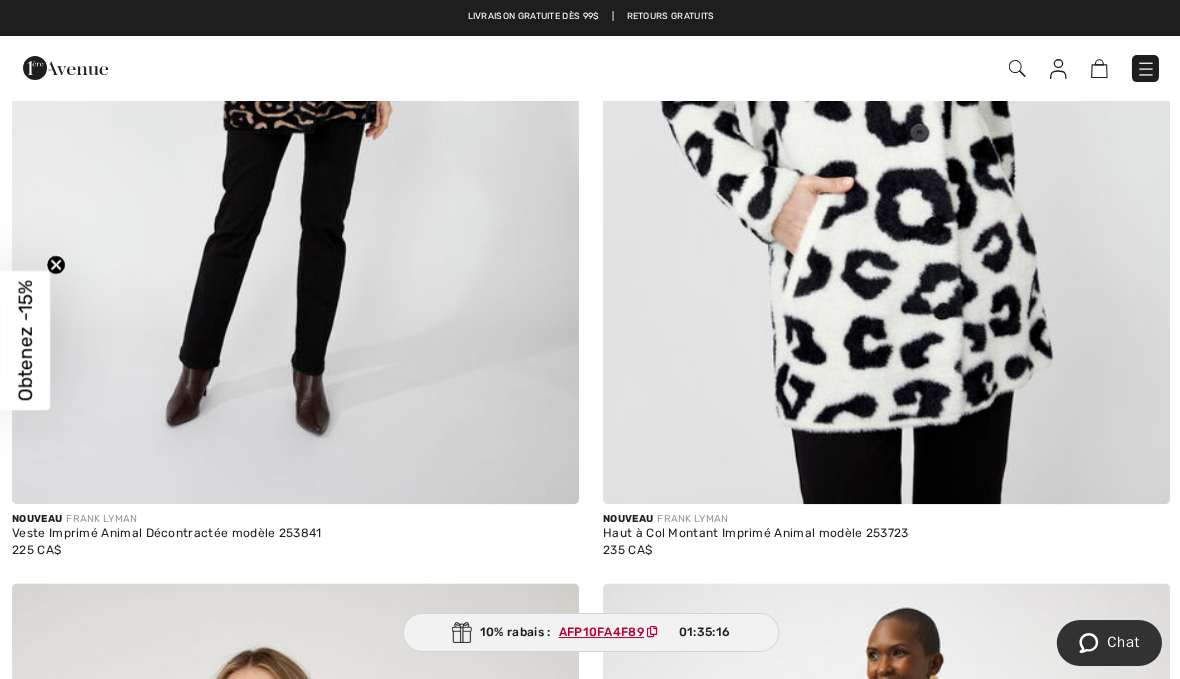 click at bounding box center (885, 78) 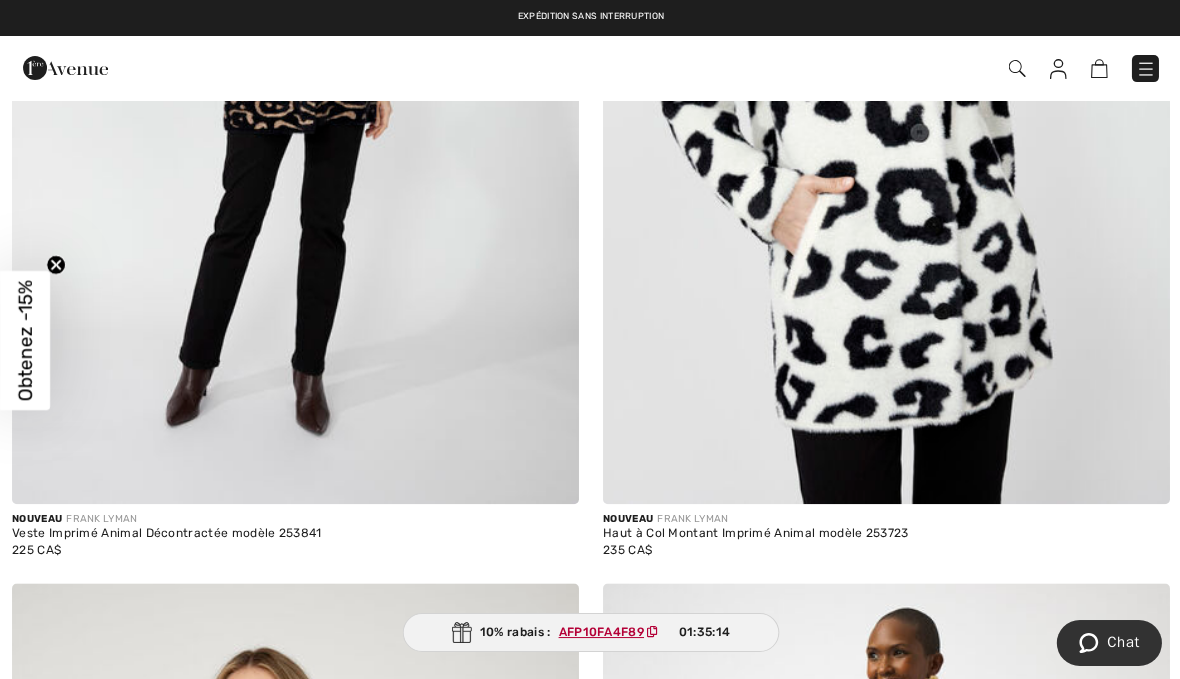 click at bounding box center (885, 78) 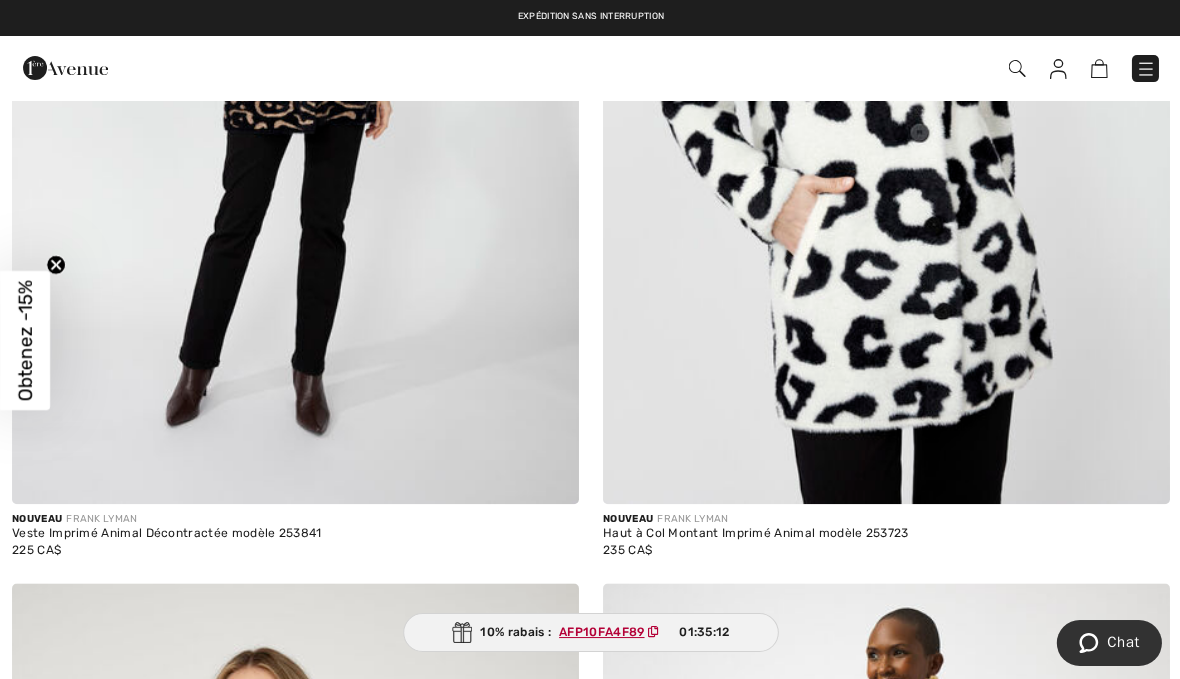 click at bounding box center [885, 78] 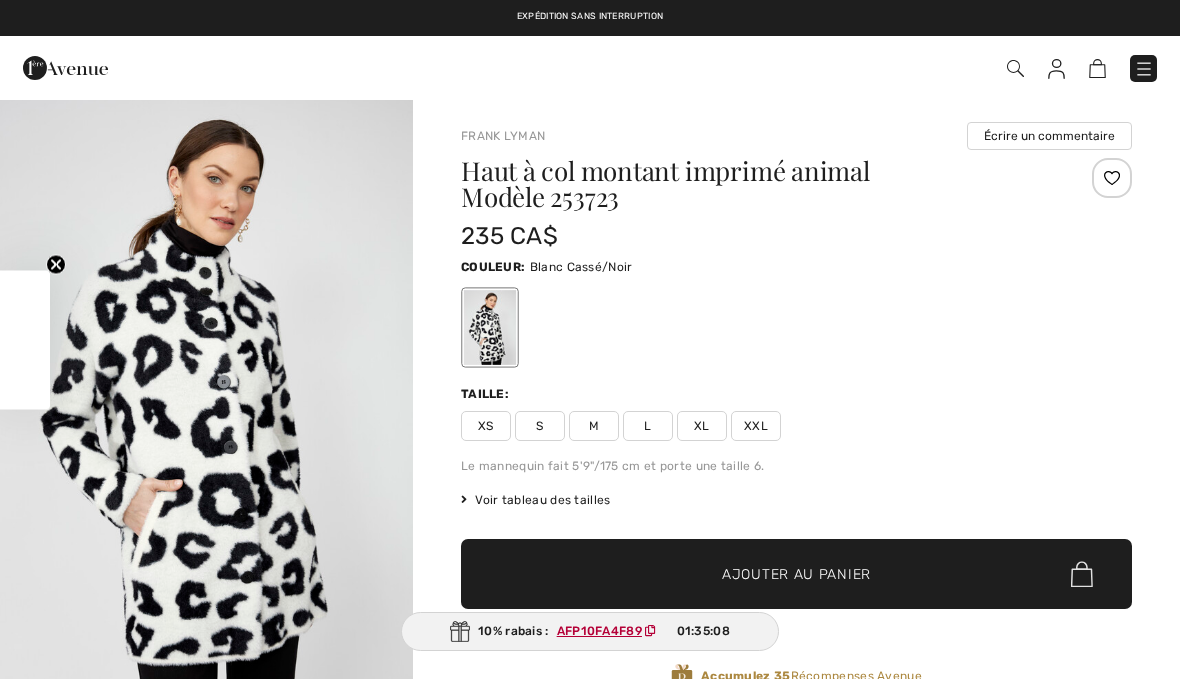 scroll, scrollTop: 275, scrollLeft: 0, axis: vertical 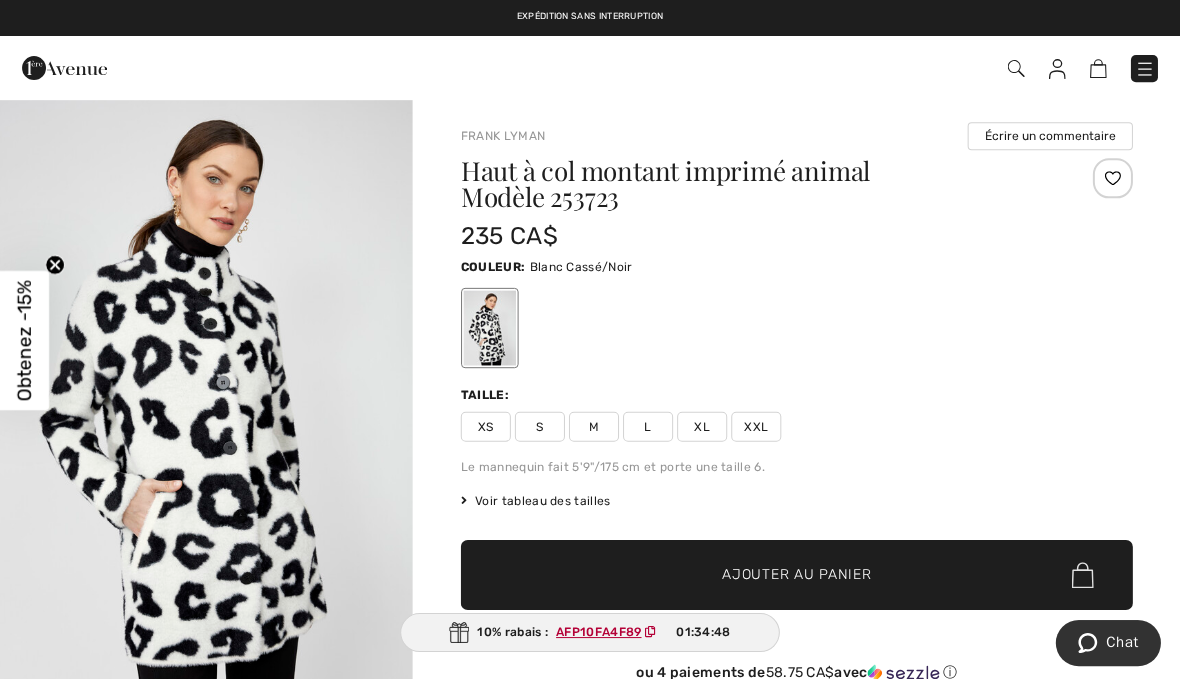 click at bounding box center (206, 408) 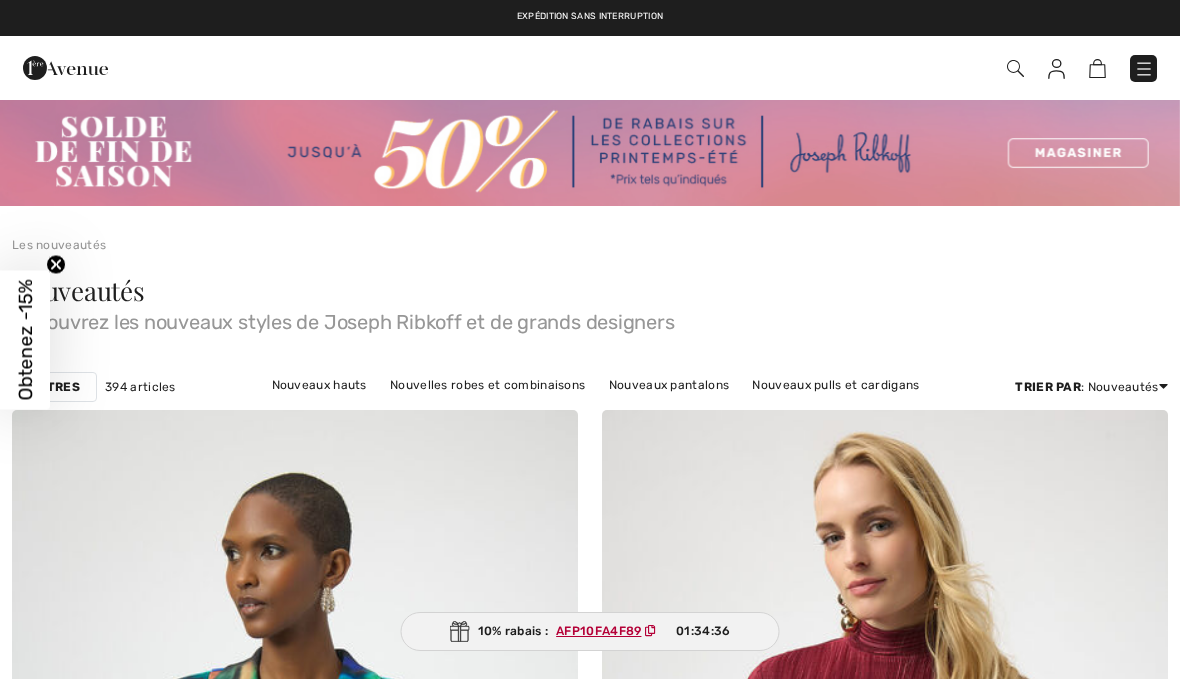 scroll, scrollTop: 2674, scrollLeft: 0, axis: vertical 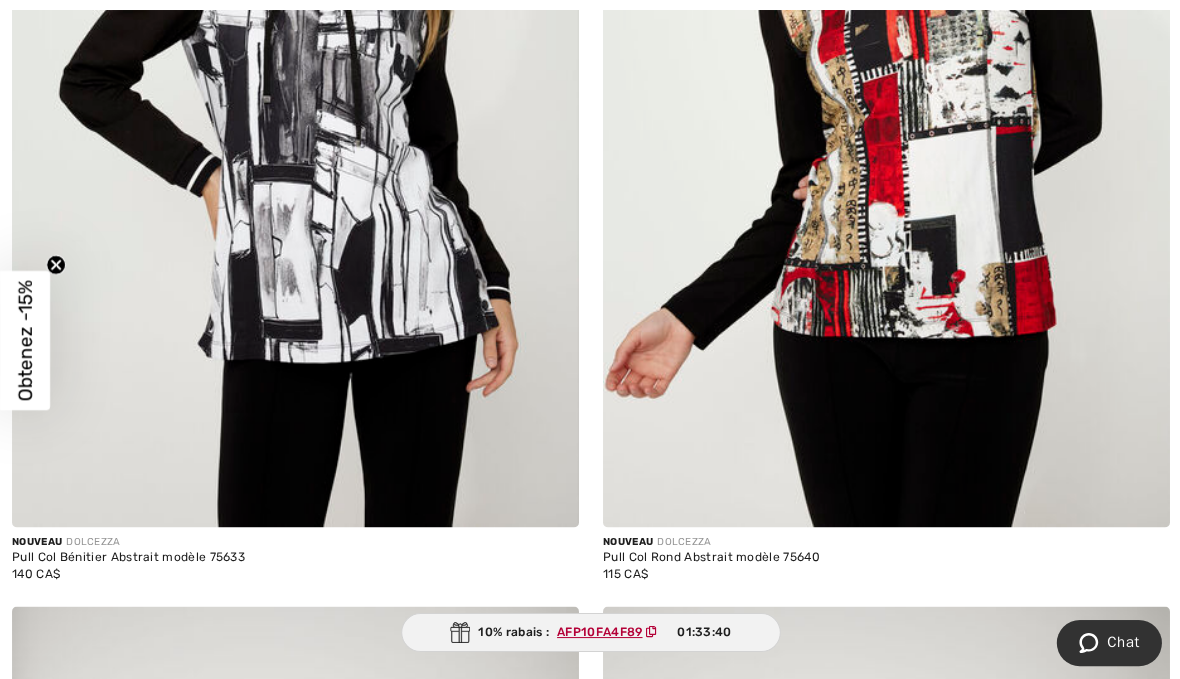 click at bounding box center [295, 102] 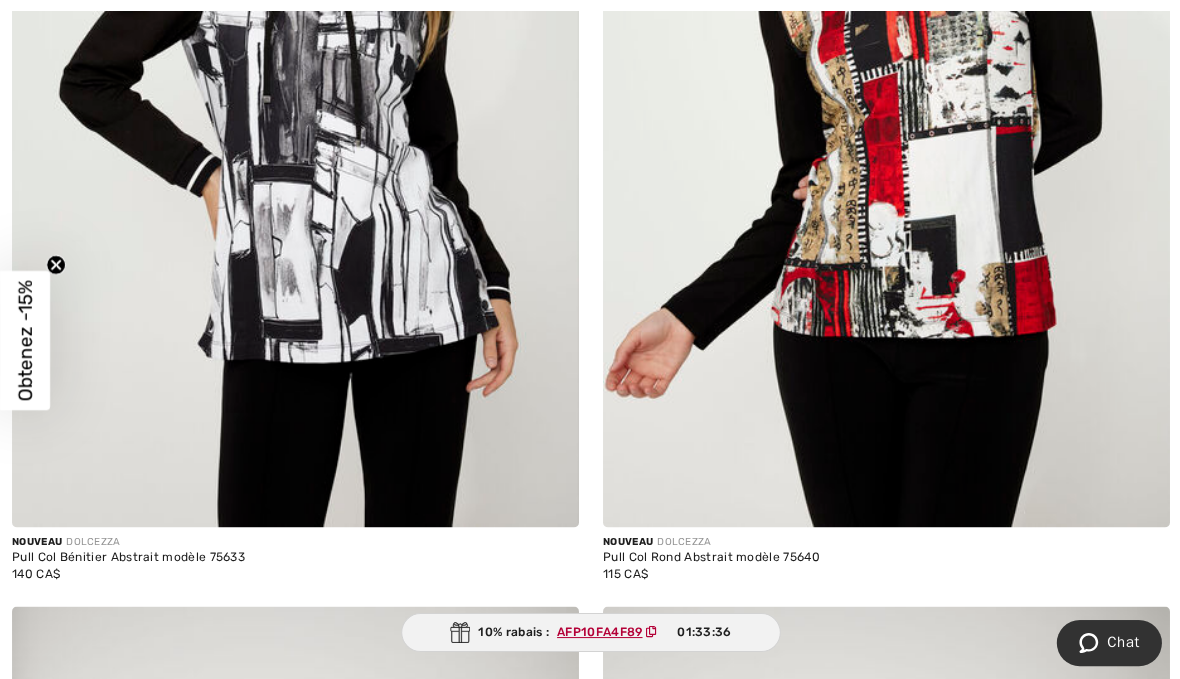 click at bounding box center (295, 102) 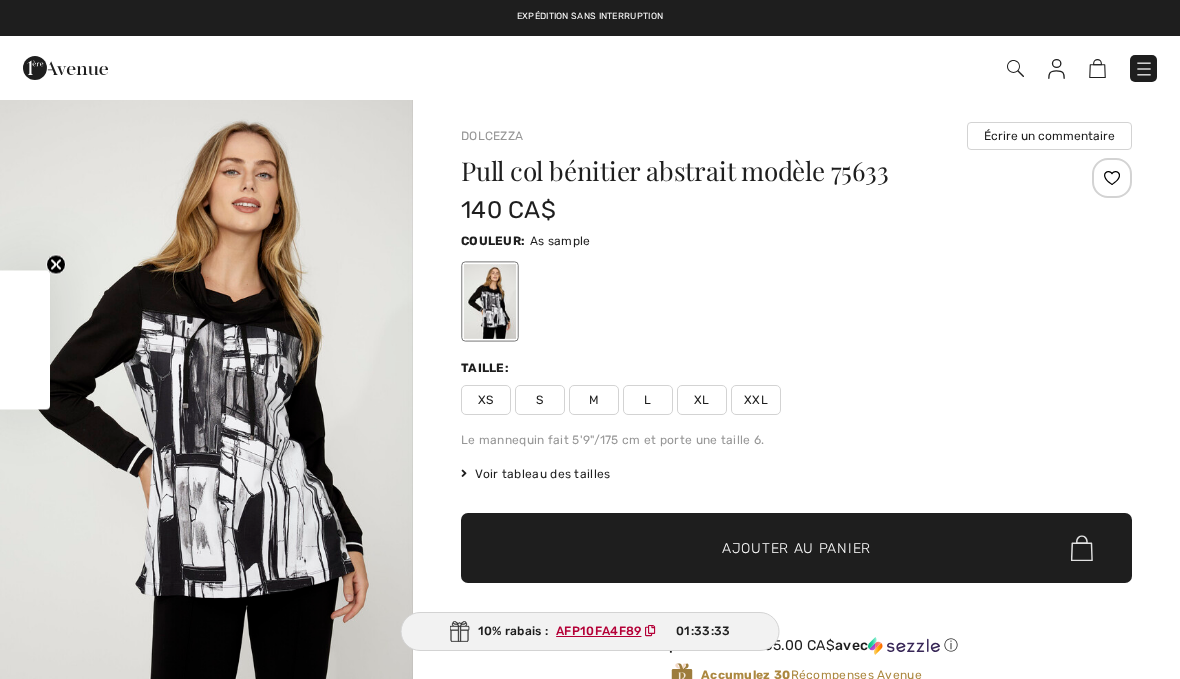 scroll, scrollTop: 0, scrollLeft: 0, axis: both 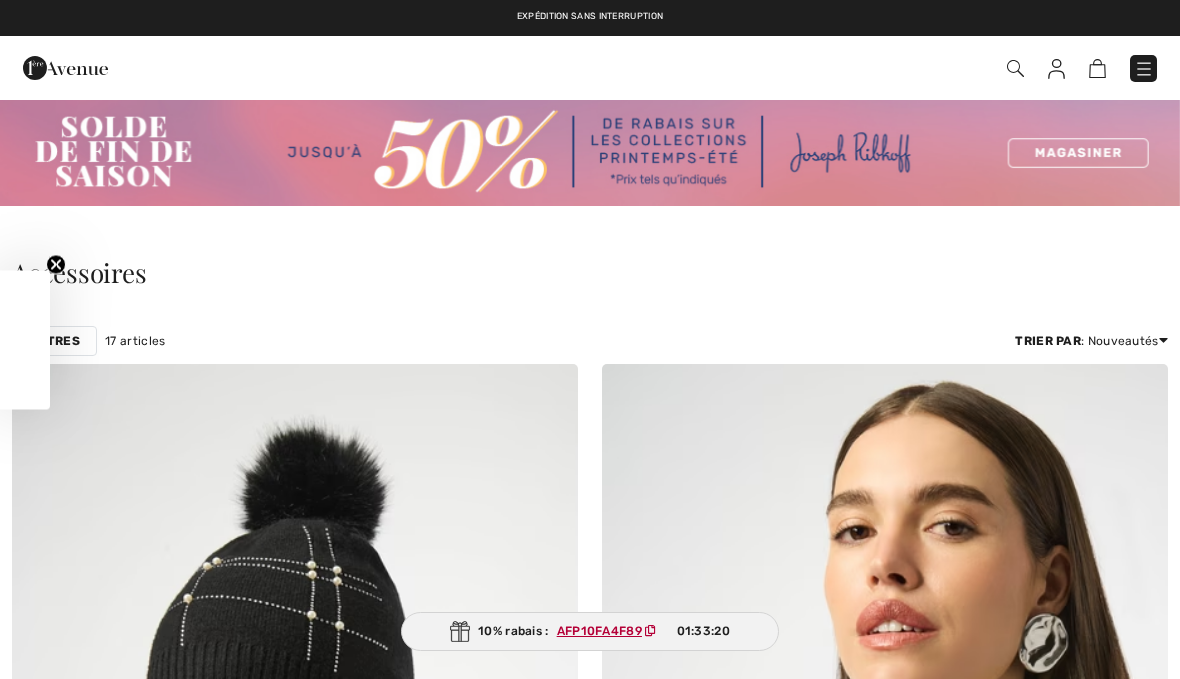 checkbox on "true" 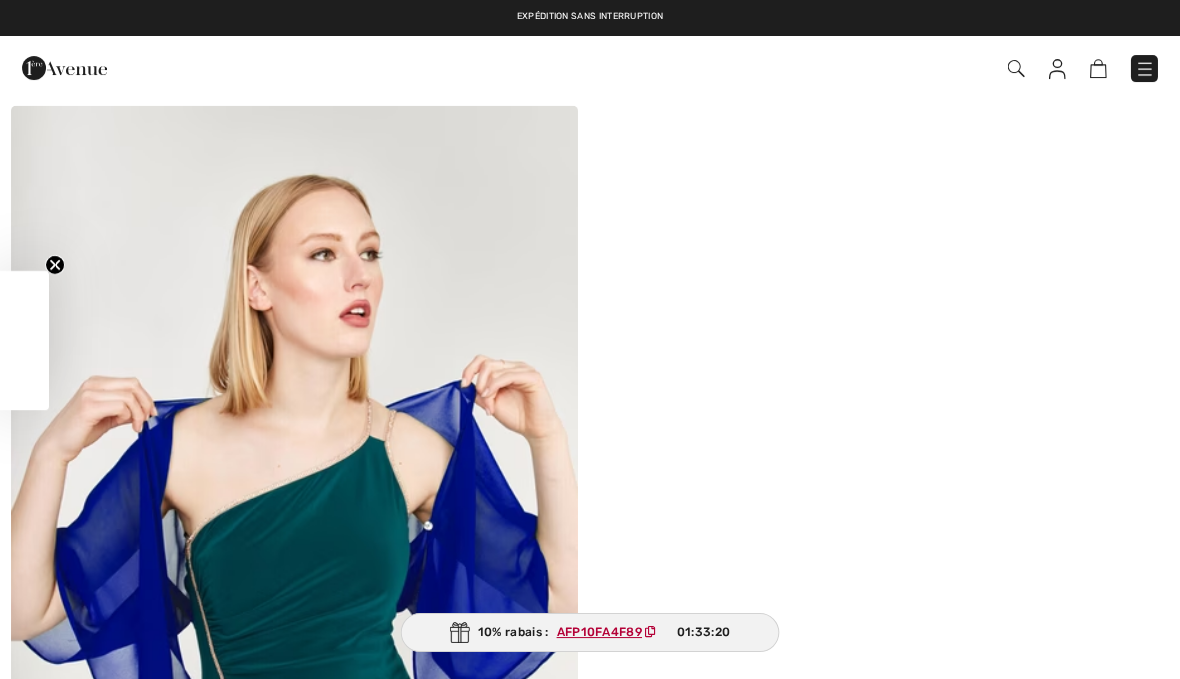 scroll, scrollTop: 0, scrollLeft: 0, axis: both 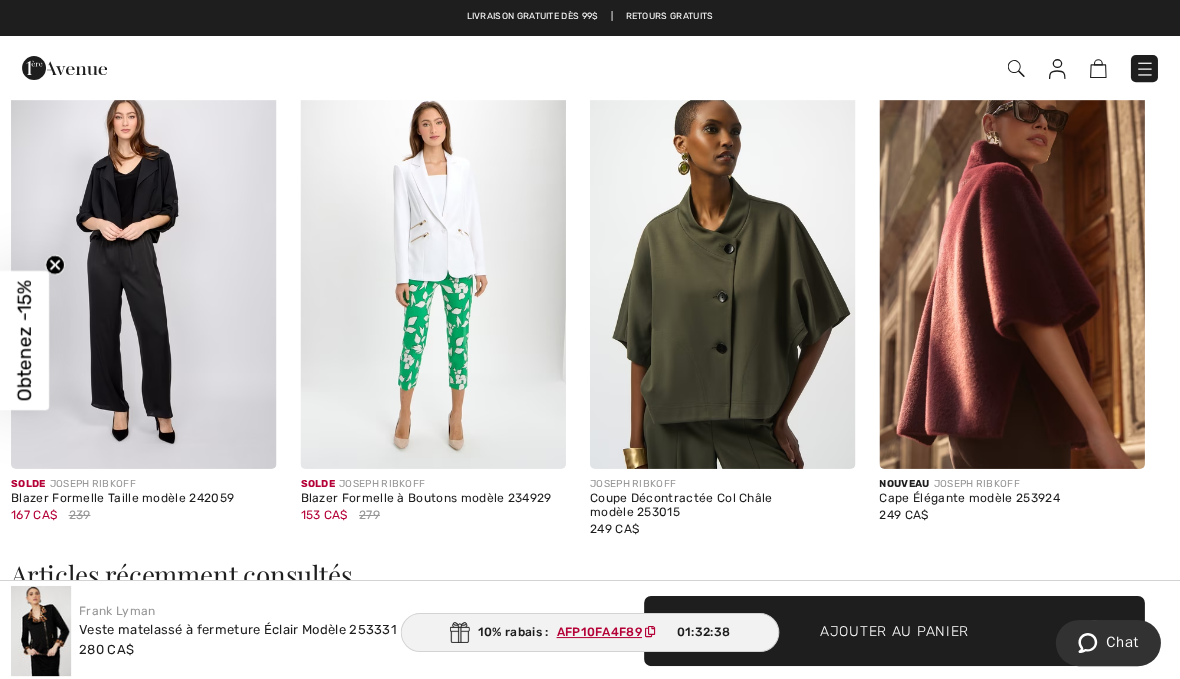click at bounding box center (722, 270) 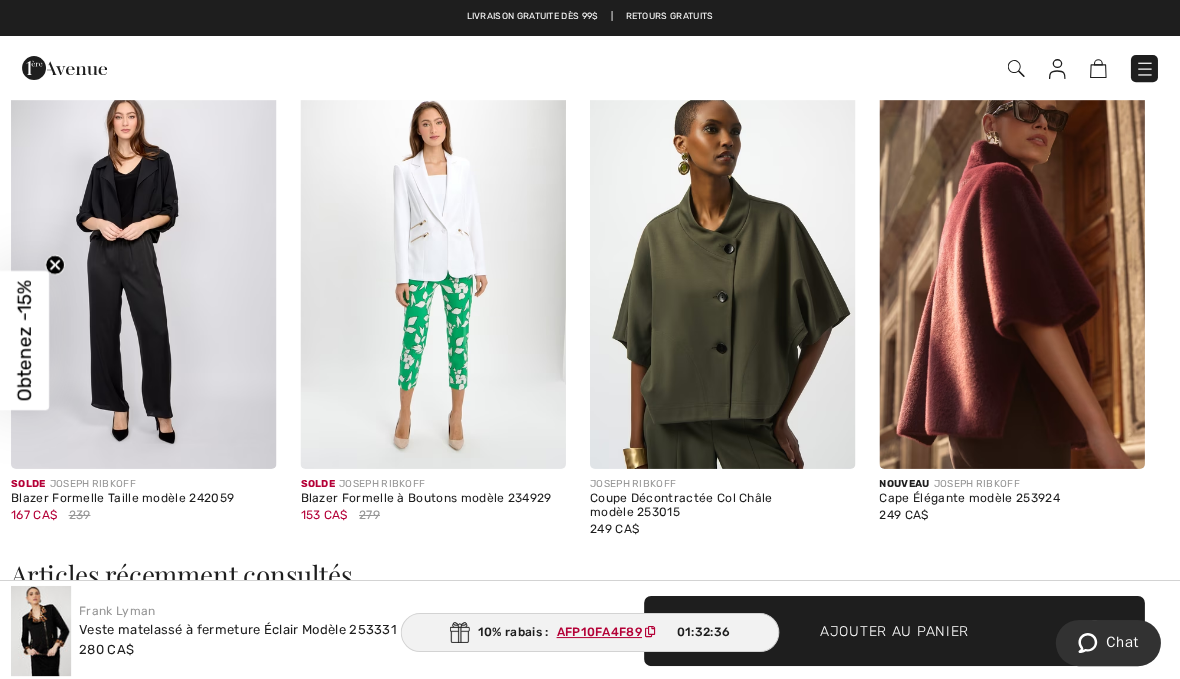 click at bounding box center [722, 270] 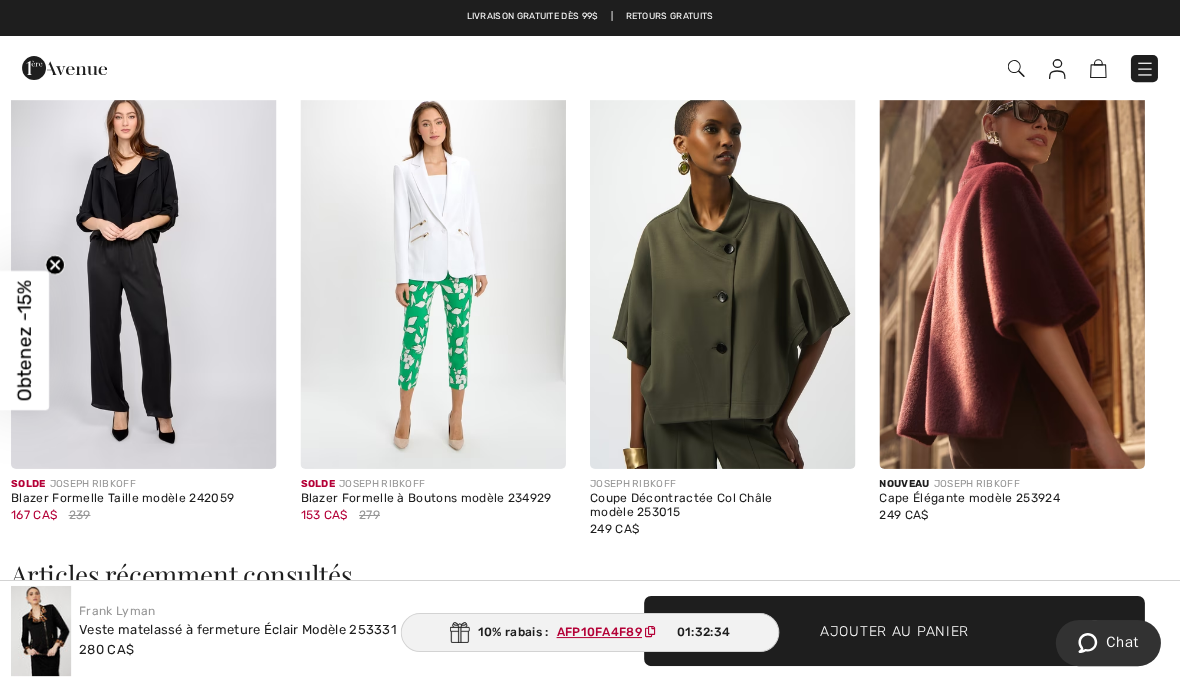 click at bounding box center (722, 270) 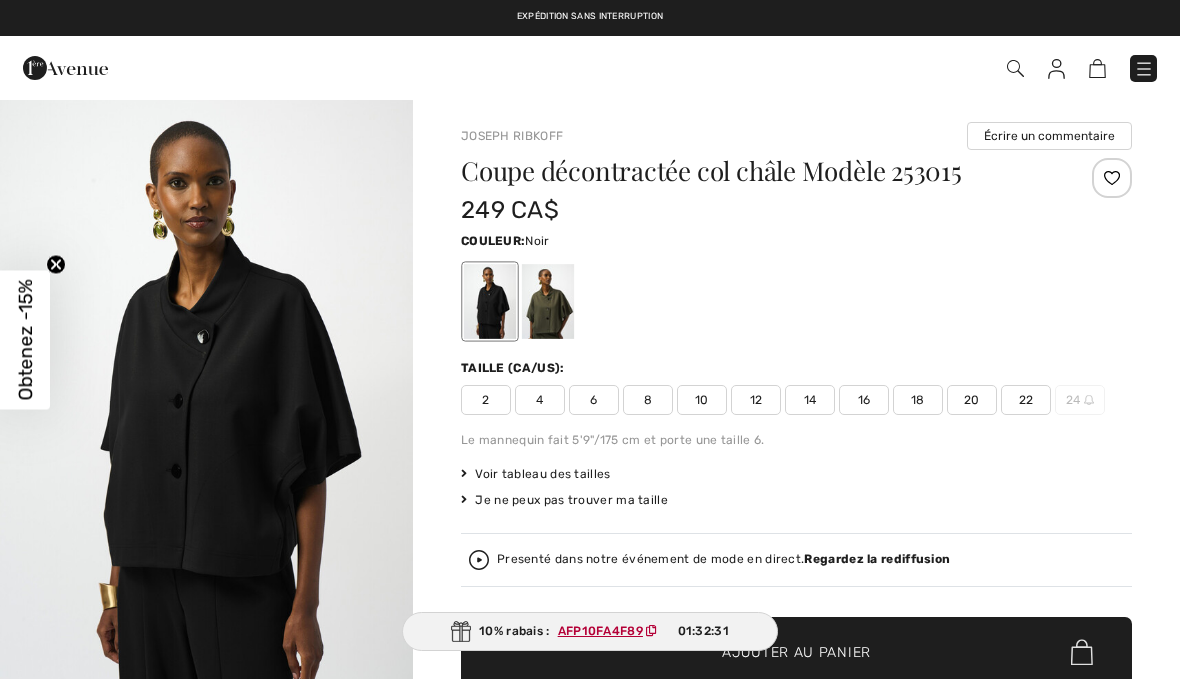 scroll, scrollTop: 0, scrollLeft: 0, axis: both 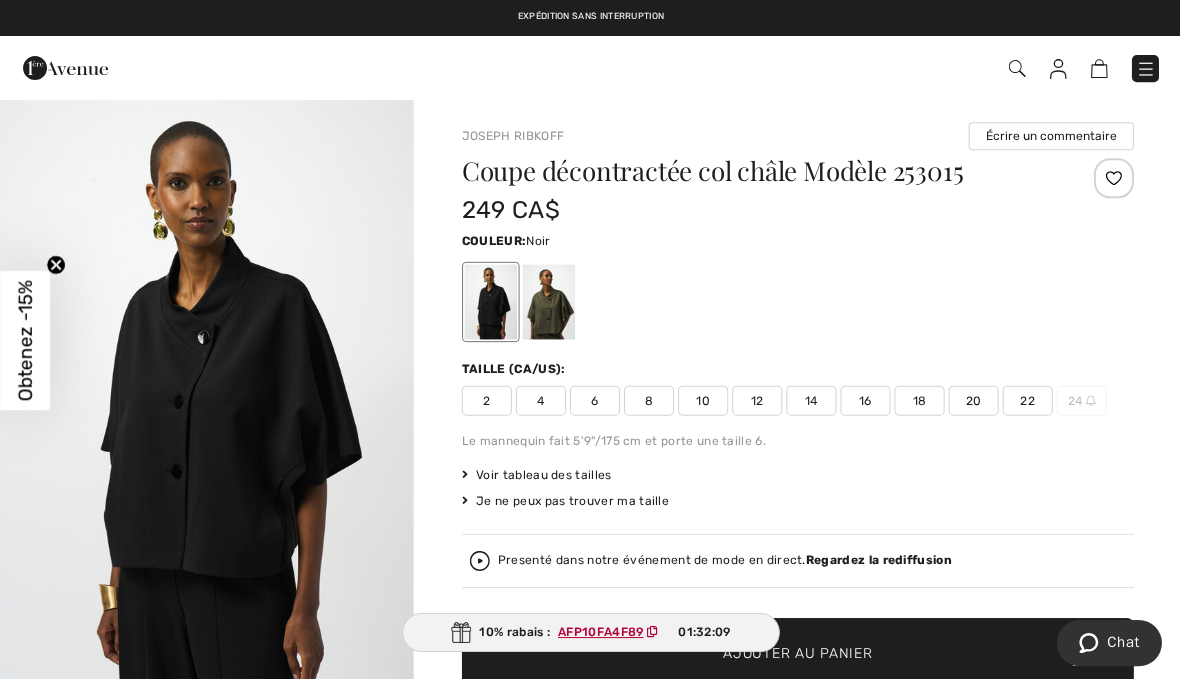 click on "8" at bounding box center [648, 400] 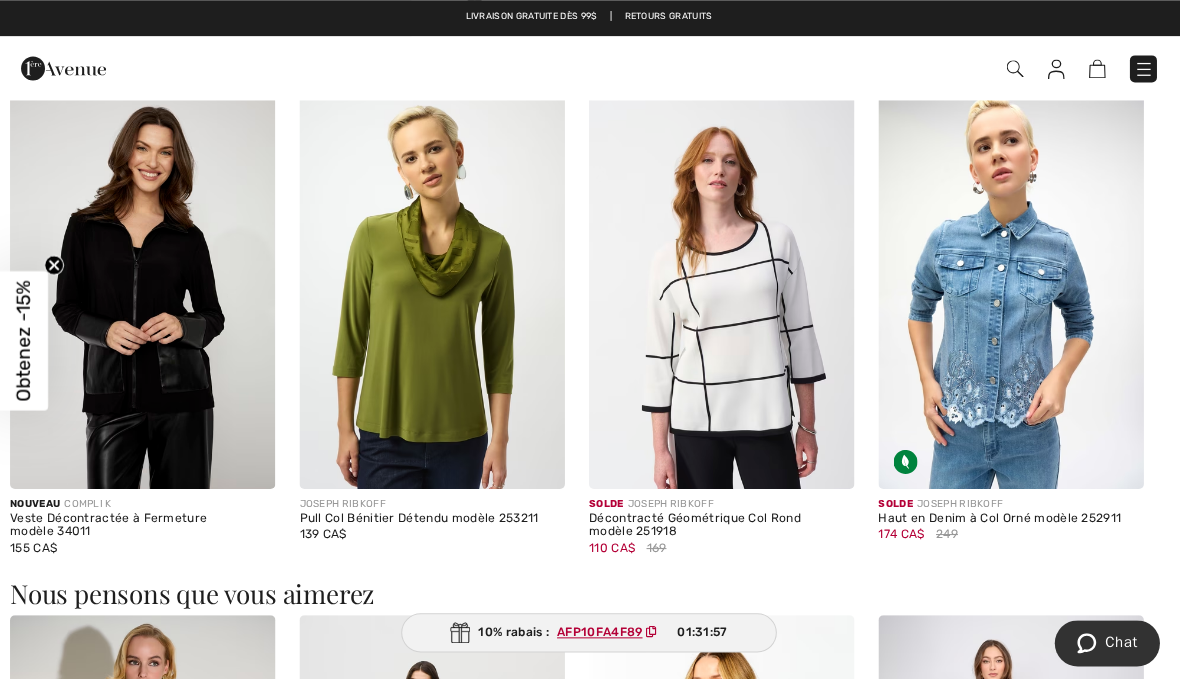 scroll, scrollTop: 1267, scrollLeft: 0, axis: vertical 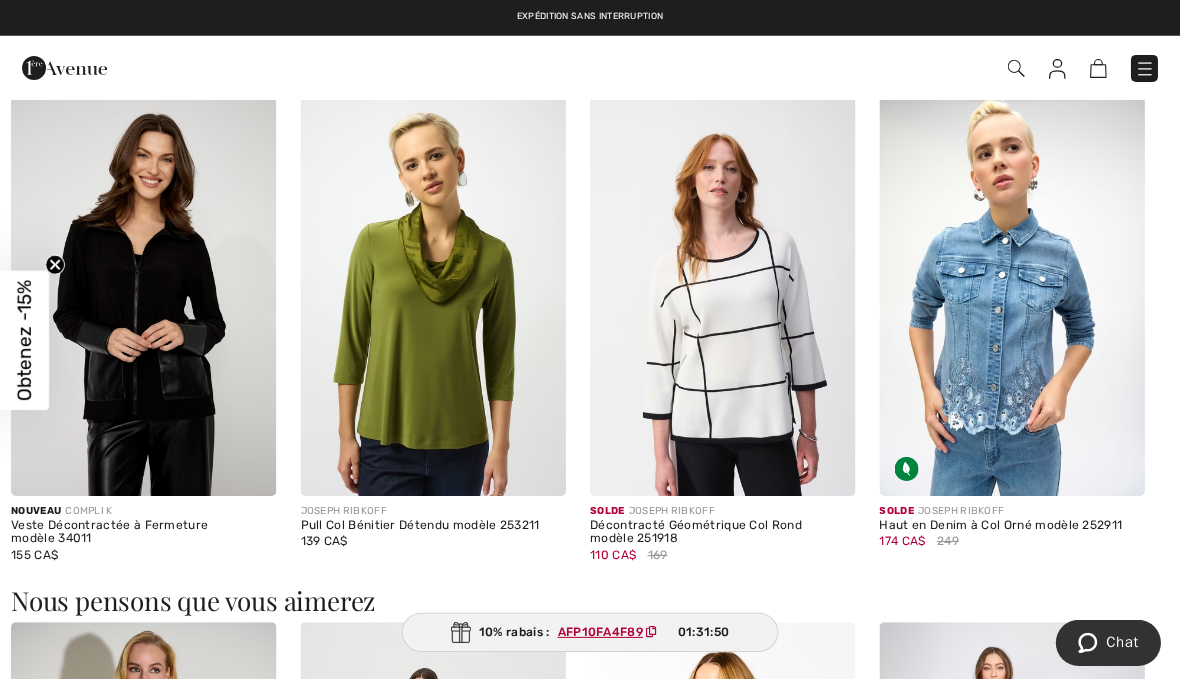 click at bounding box center (144, 296) 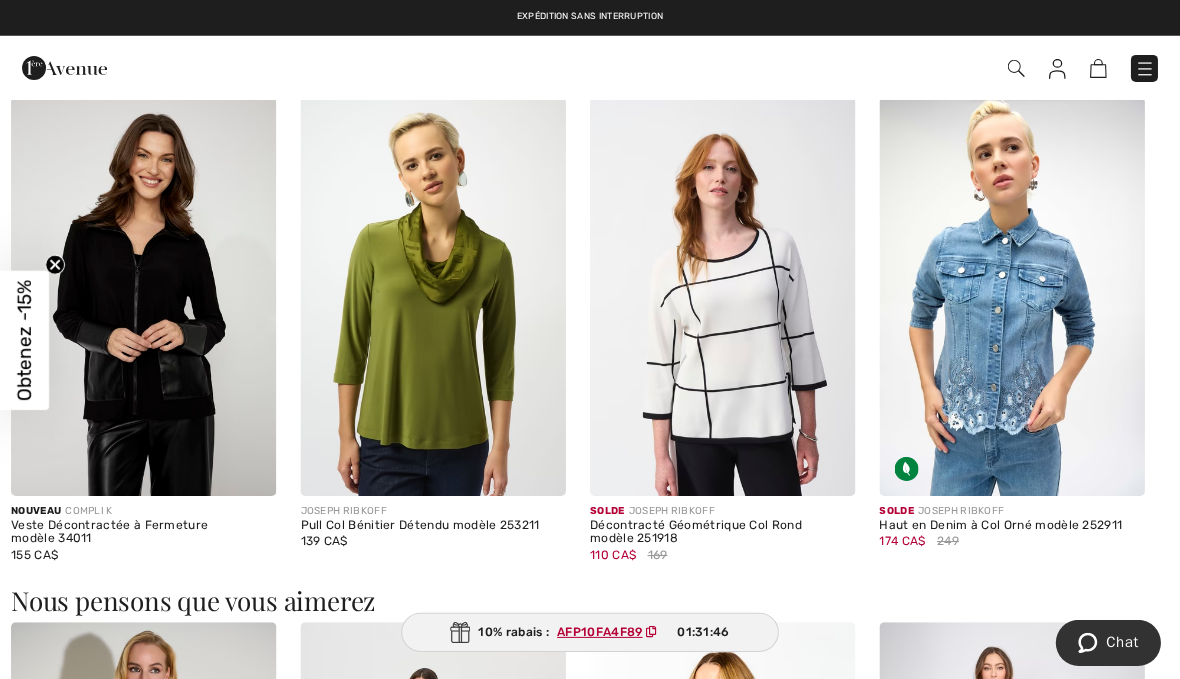 click at bounding box center (144, 296) 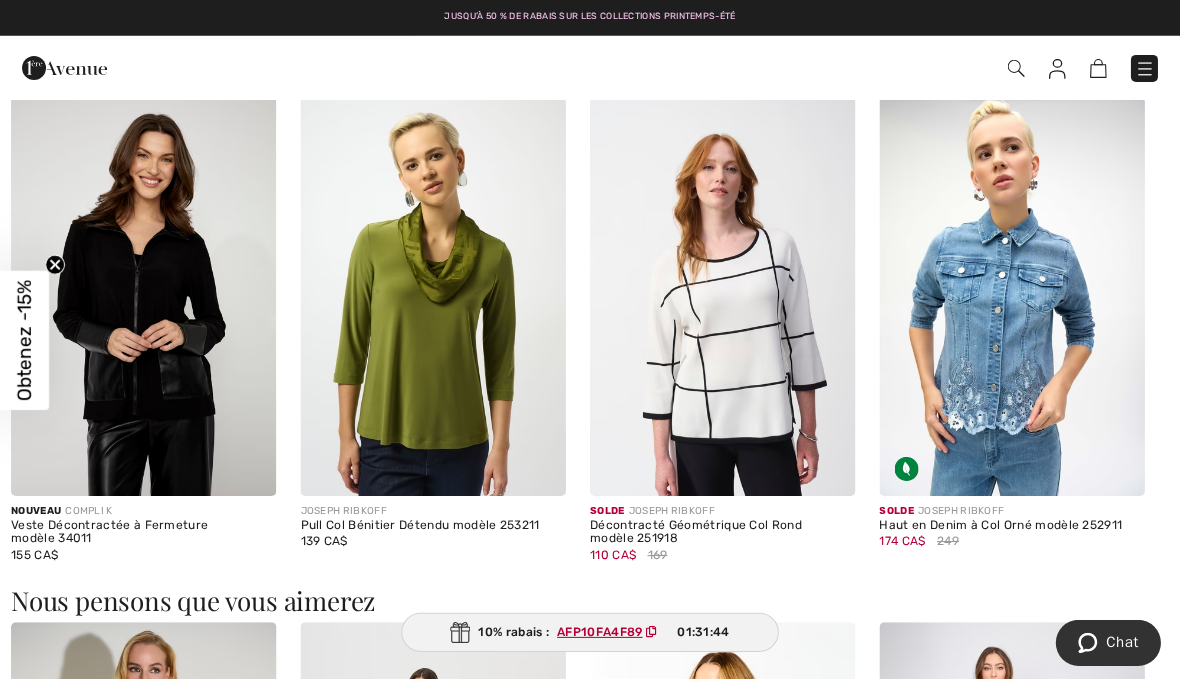 click at bounding box center [144, 296] 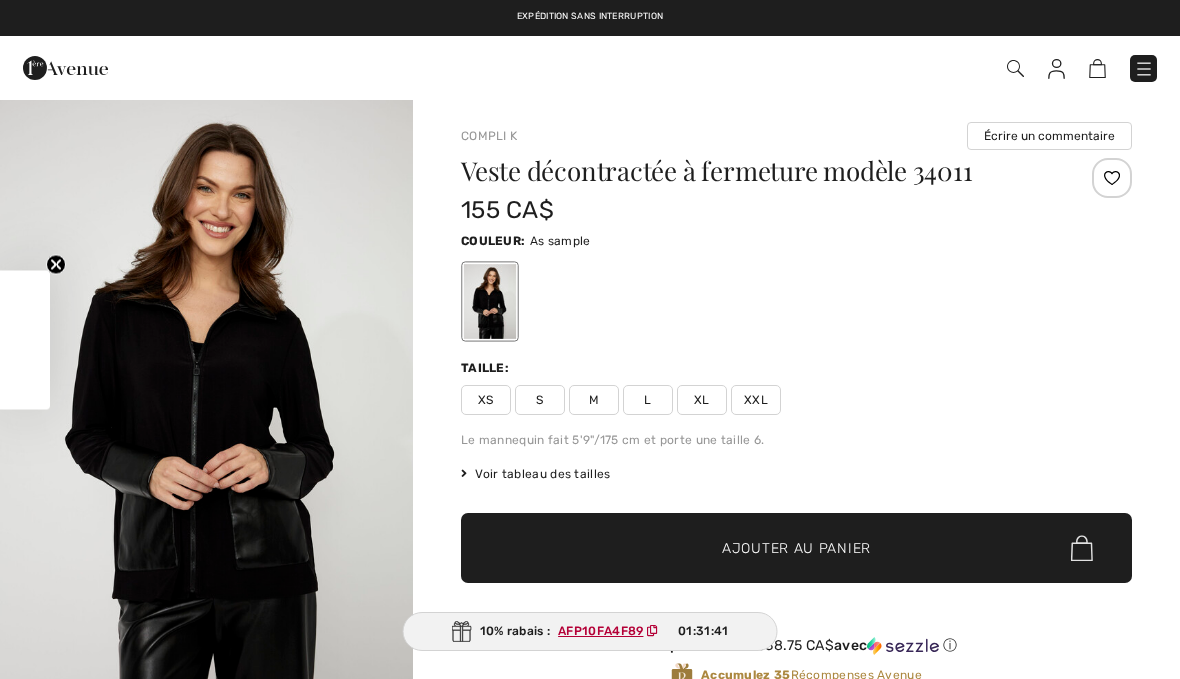 scroll, scrollTop: 0, scrollLeft: 0, axis: both 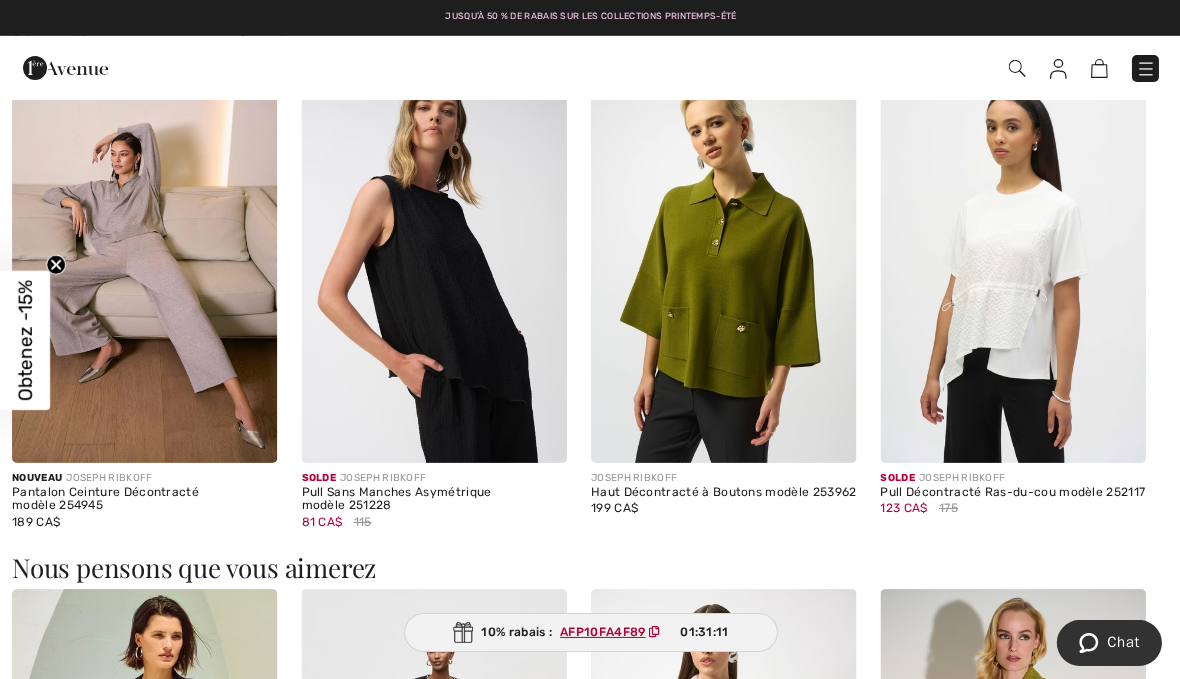 click at bounding box center [722, 263] 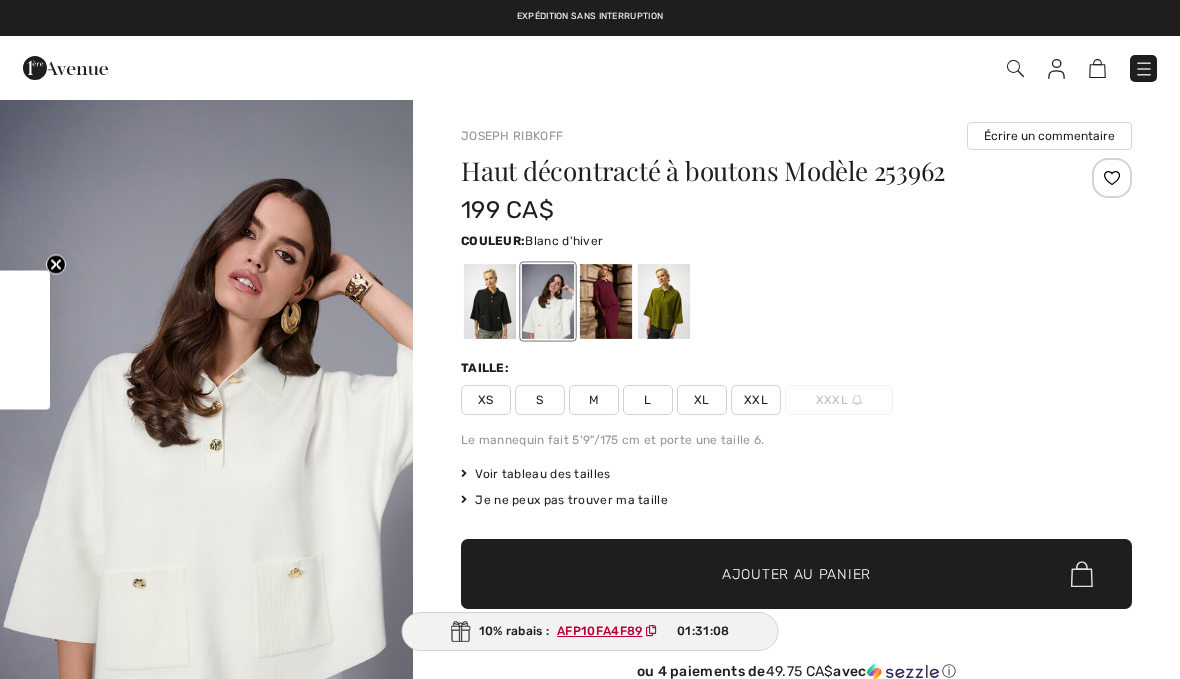 scroll, scrollTop: 0, scrollLeft: 0, axis: both 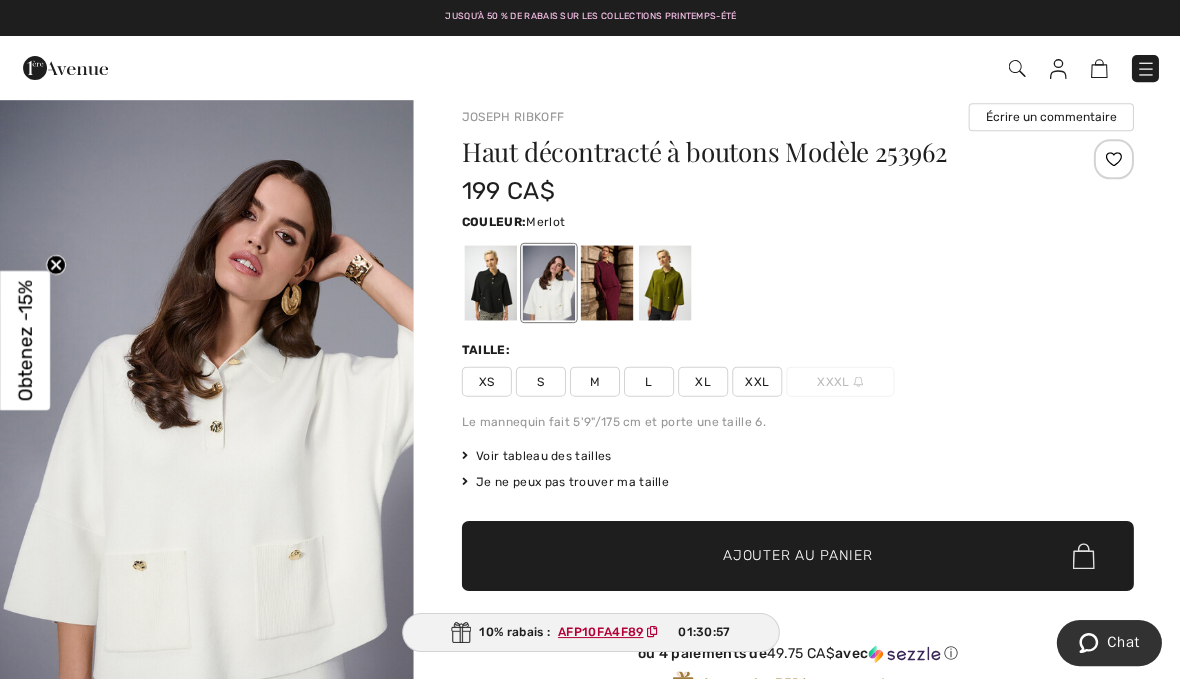 click at bounding box center [606, 282] 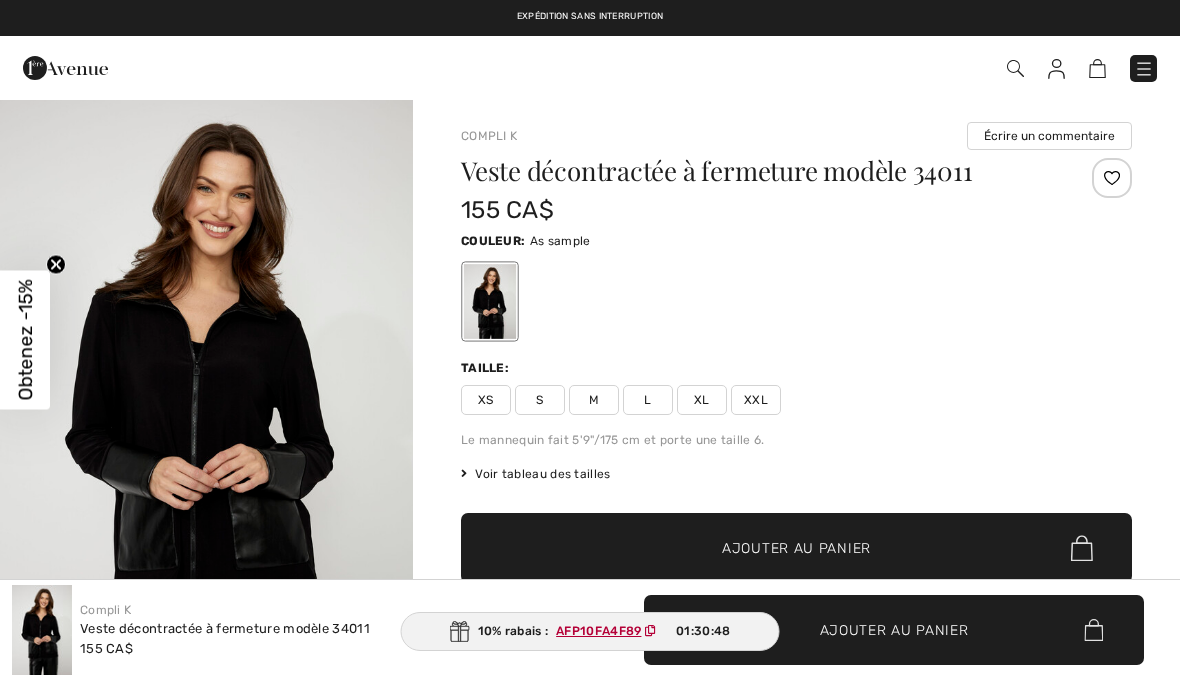 scroll, scrollTop: 1229, scrollLeft: 0, axis: vertical 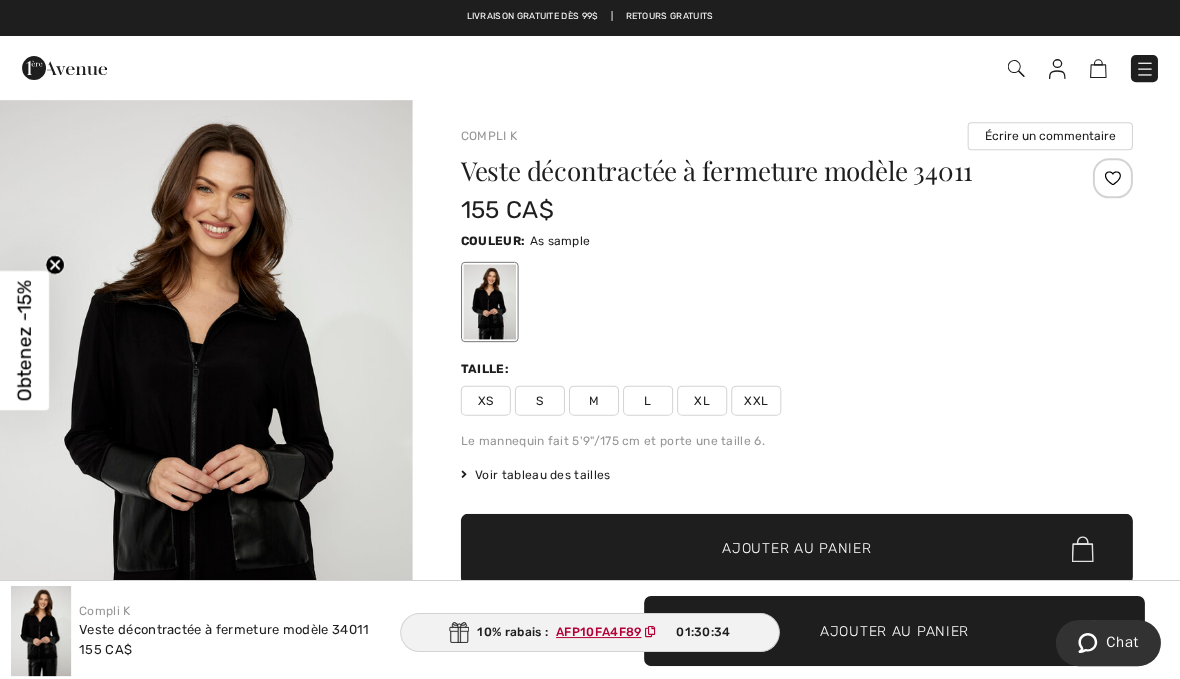 click at bounding box center [1144, 69] 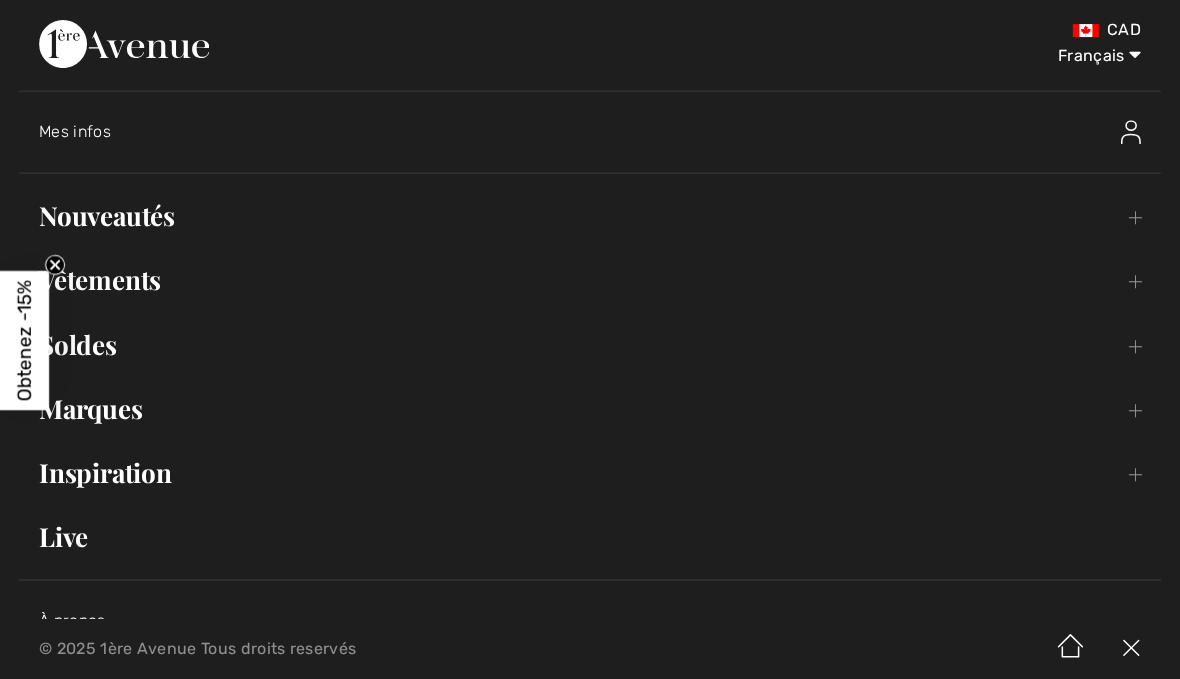 click on "Vêtements Toggle submenu" at bounding box center (590, 280) 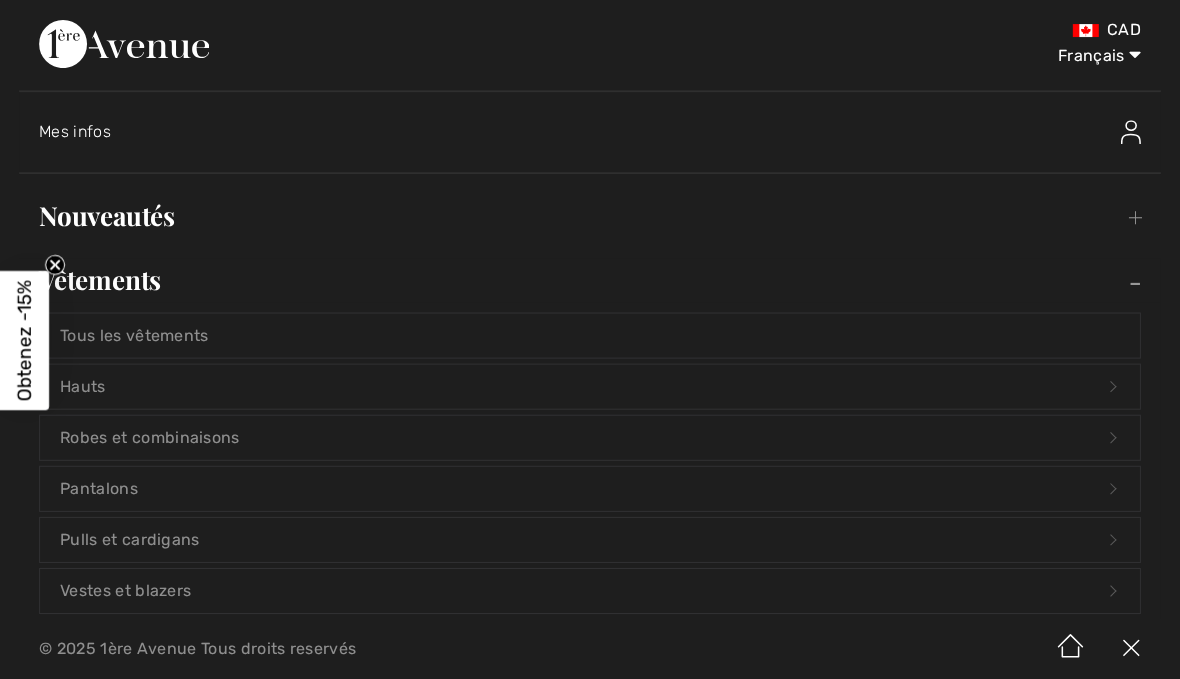 click on "Tous les vêtements" at bounding box center (590, 335) 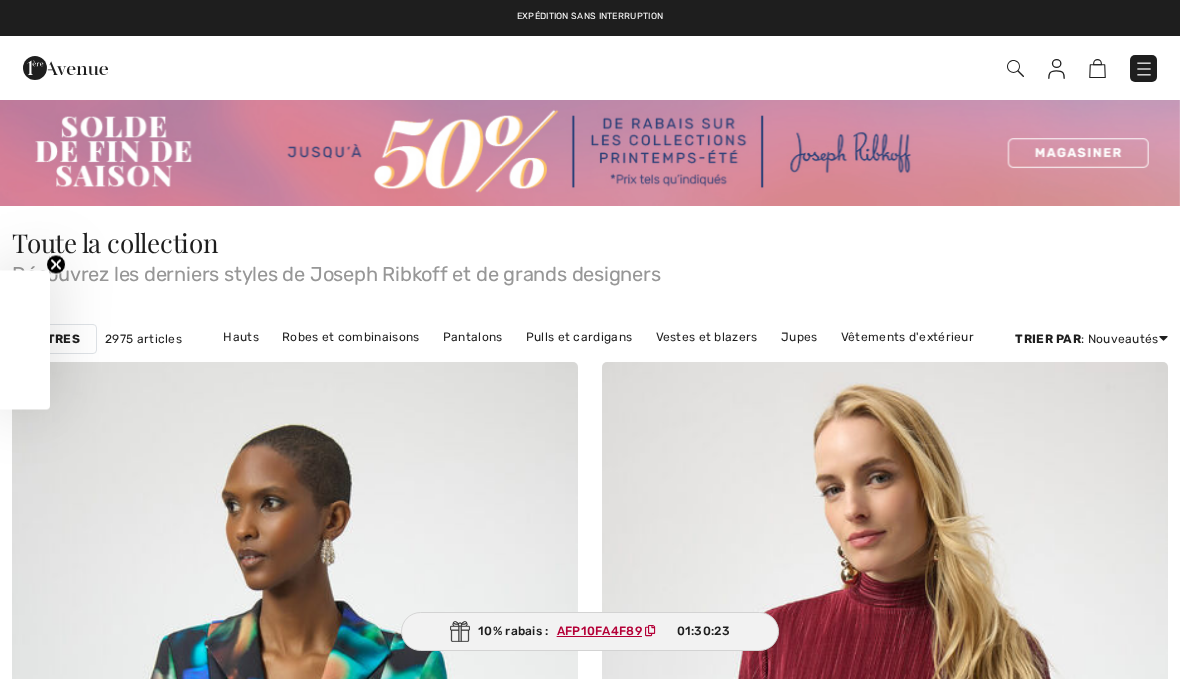 scroll, scrollTop: 0, scrollLeft: 0, axis: both 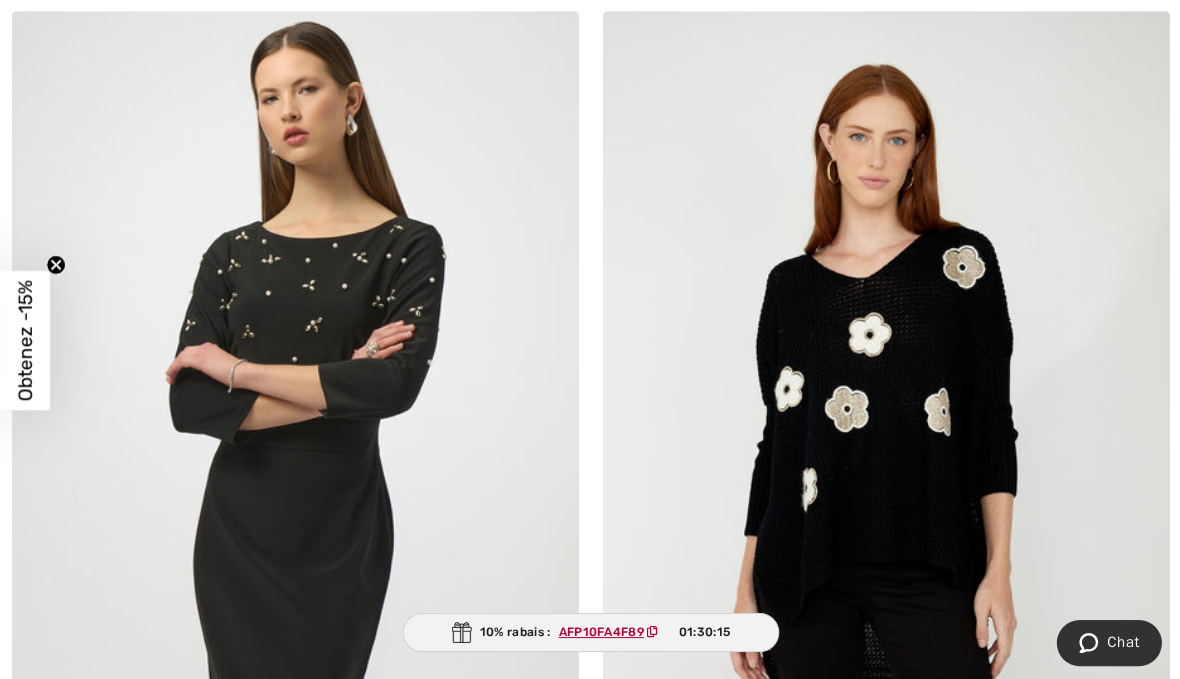 click at bounding box center [885, 435] 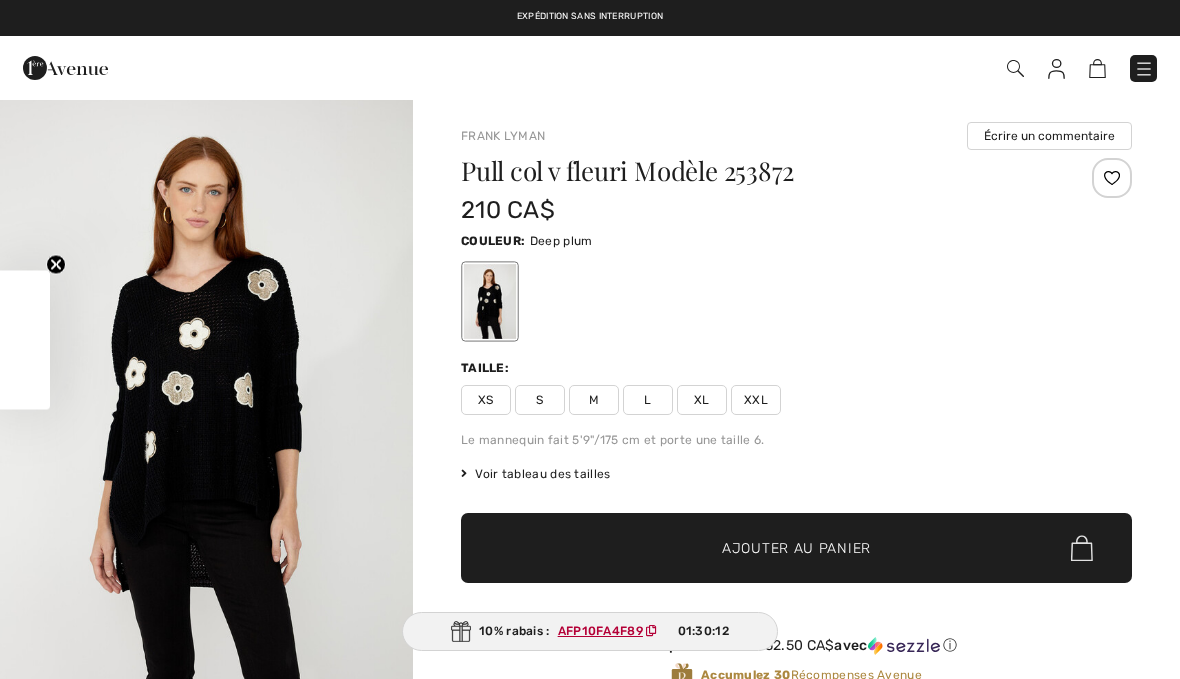 scroll, scrollTop: 0, scrollLeft: 0, axis: both 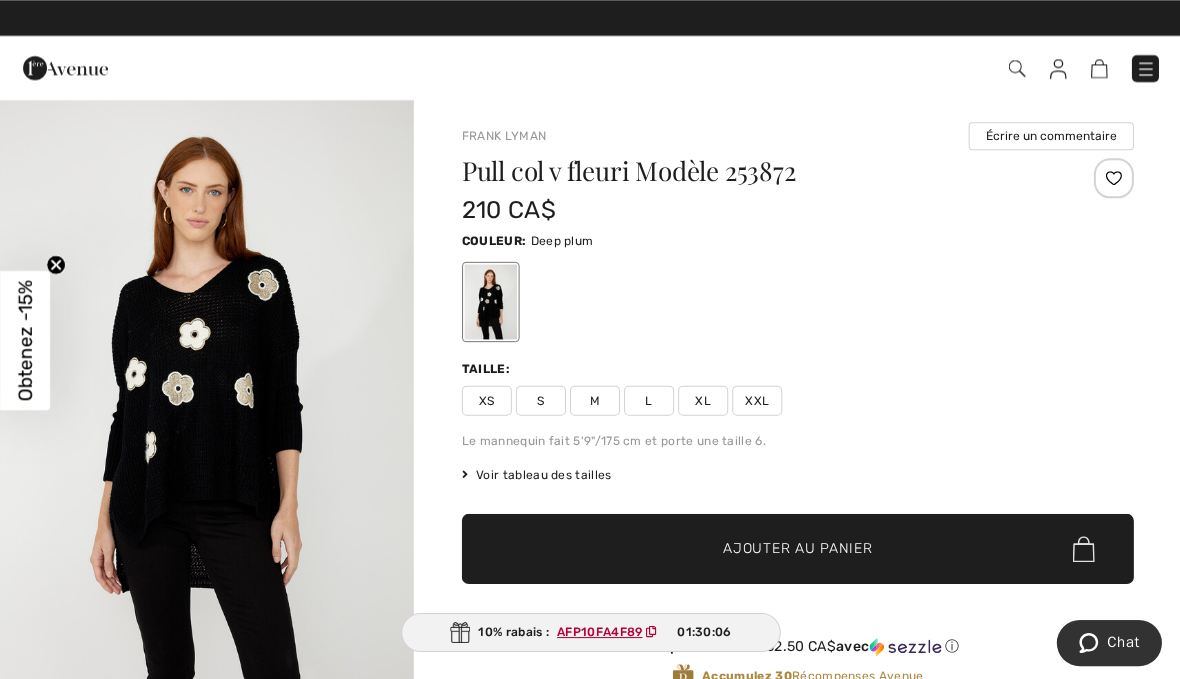 click on "Pull col v fleuri  Modèle 253872
210 CA$
Couleur:
Deep plum
Taille:
XS S M L XL XXL
Le mannequin fait 5'9"/175 cm et porte une taille 6.
Voir tableau des tailles
Je ne peux pas trouver ma taille
Choisir taille
XS
S
M
L
XL
XXL
✔ Ajouté au panier
Ajouter au panier
ou 4 paiements de  52.50 CA$  avec    ⓘ Accumulez 30  Récompenses Avenue" at bounding box center (796, 439) 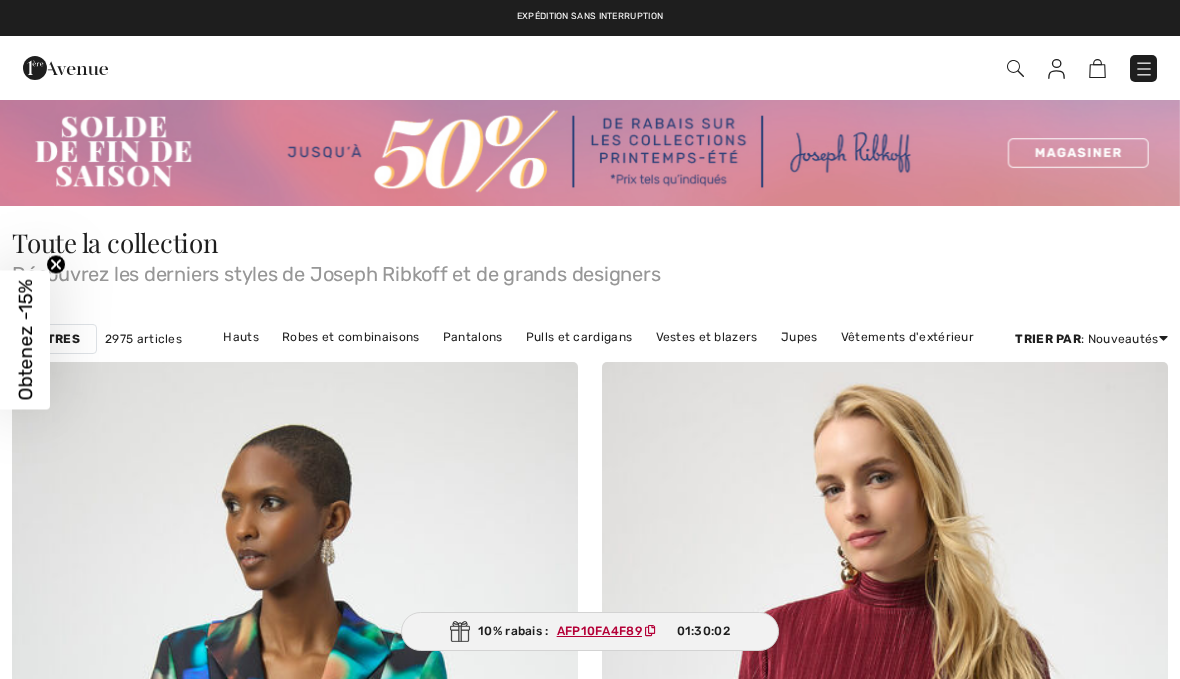 scroll, scrollTop: 1368, scrollLeft: 0, axis: vertical 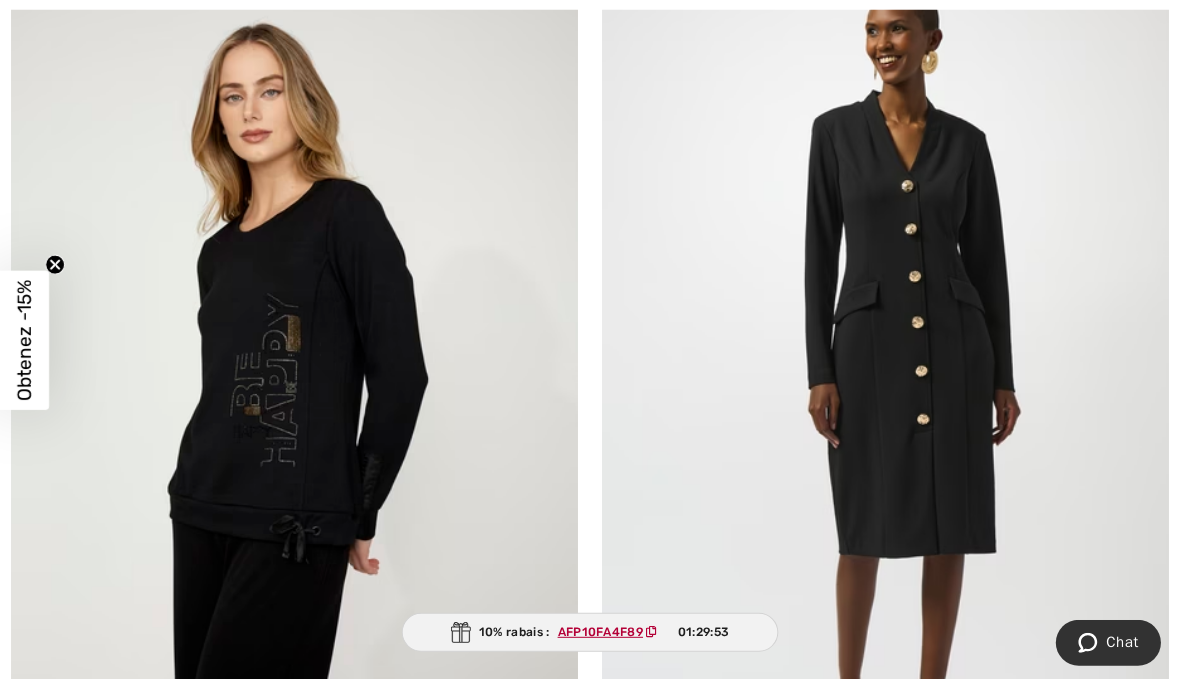click at bounding box center [295, 384] 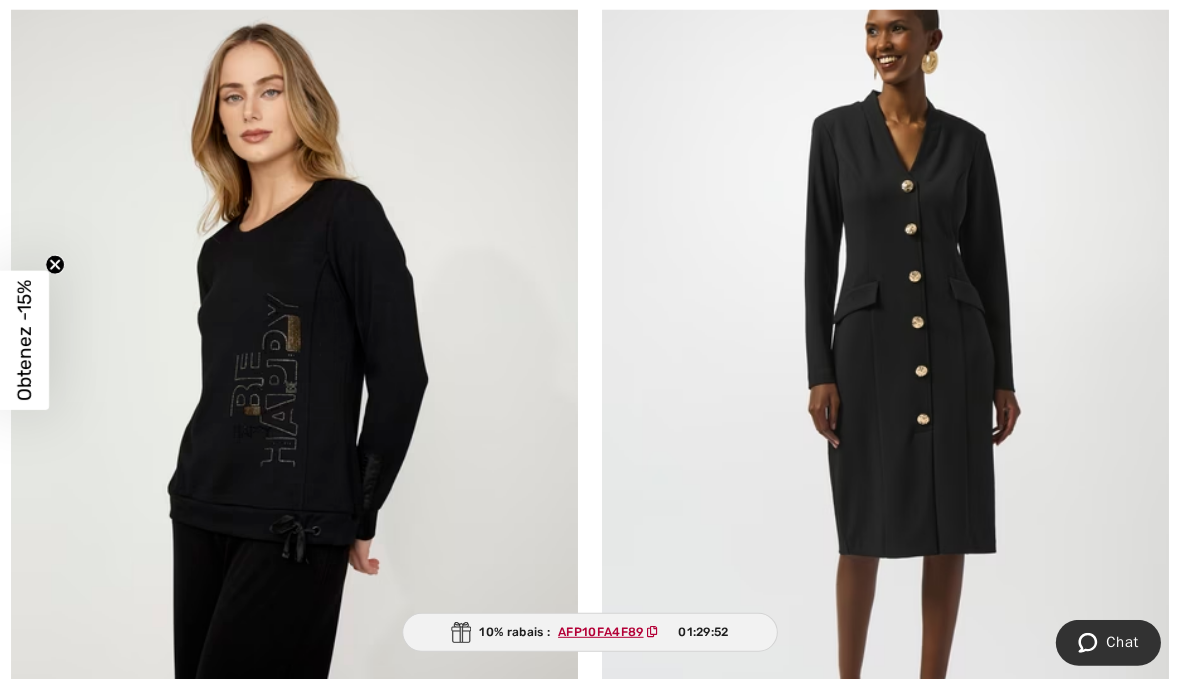 click at bounding box center [295, 384] 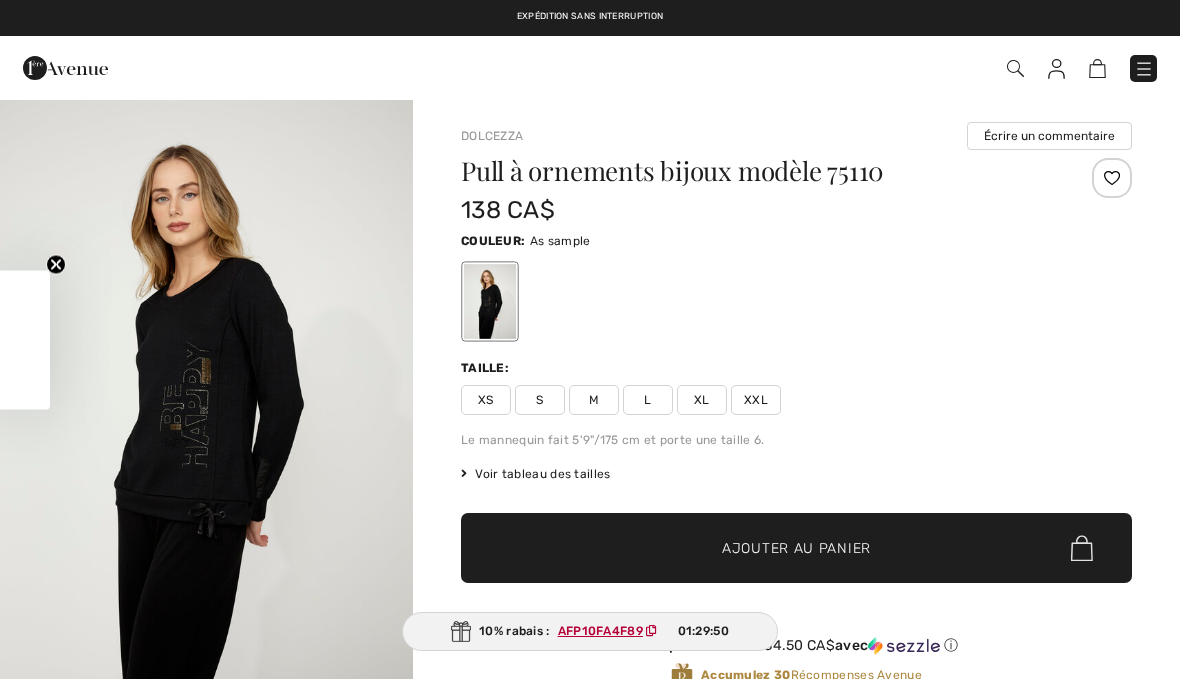 scroll, scrollTop: 0, scrollLeft: 0, axis: both 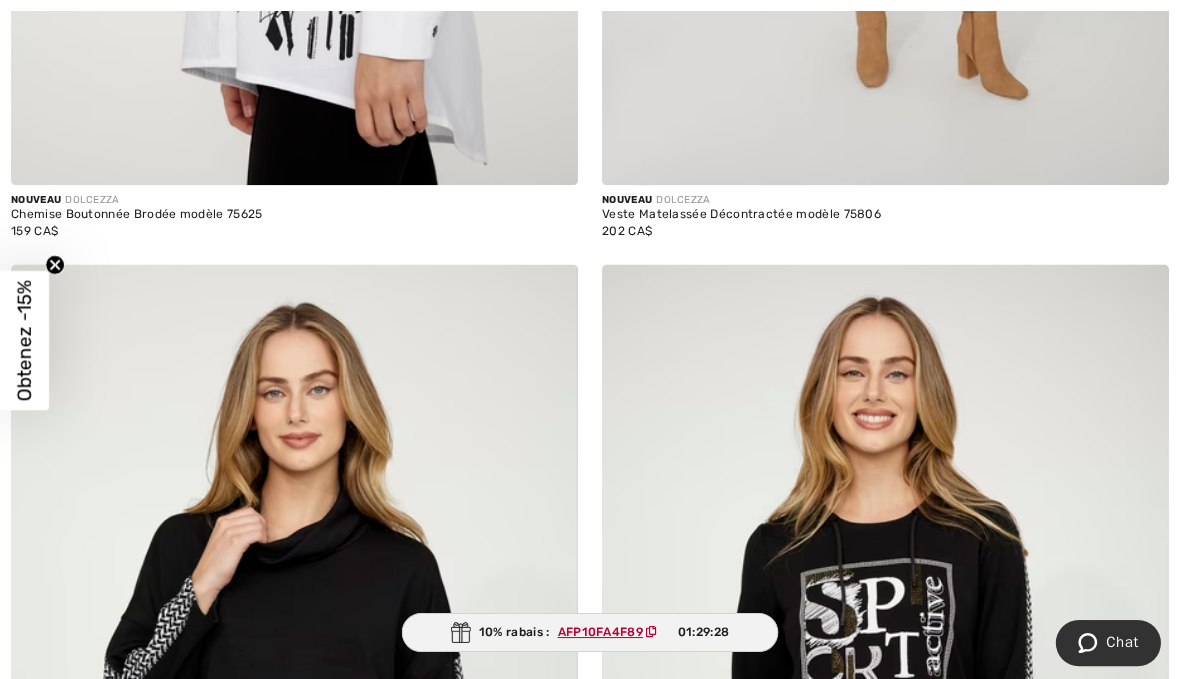 click at bounding box center (295, 688) 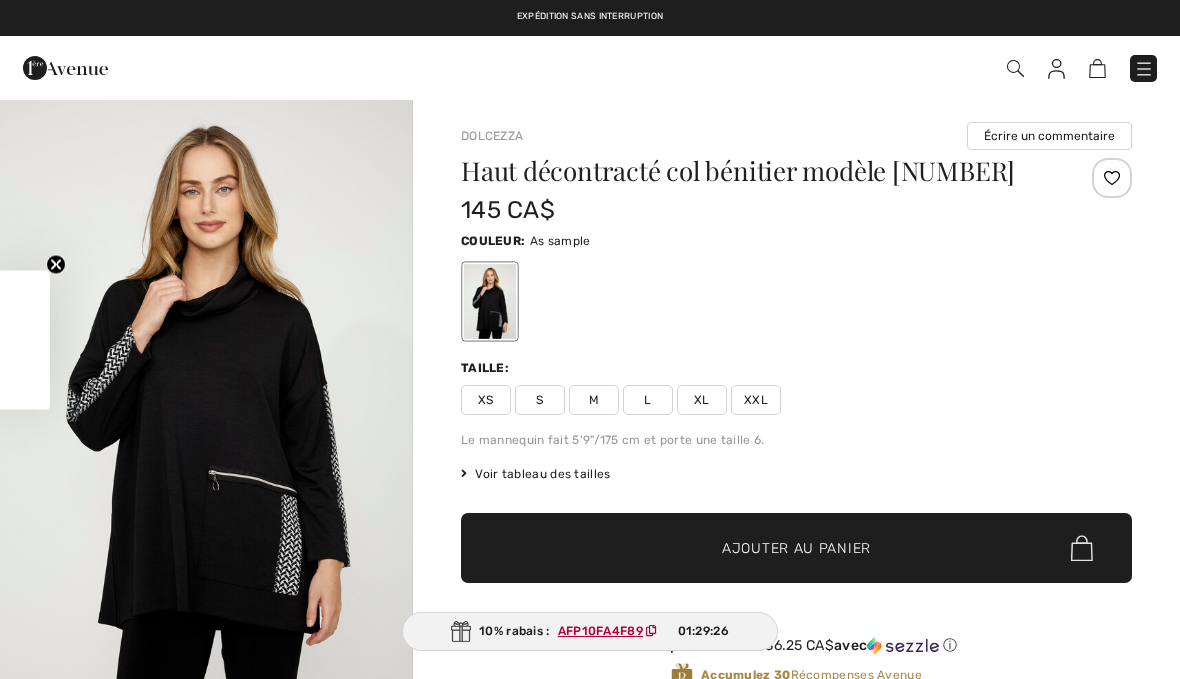 scroll, scrollTop: 0, scrollLeft: 0, axis: both 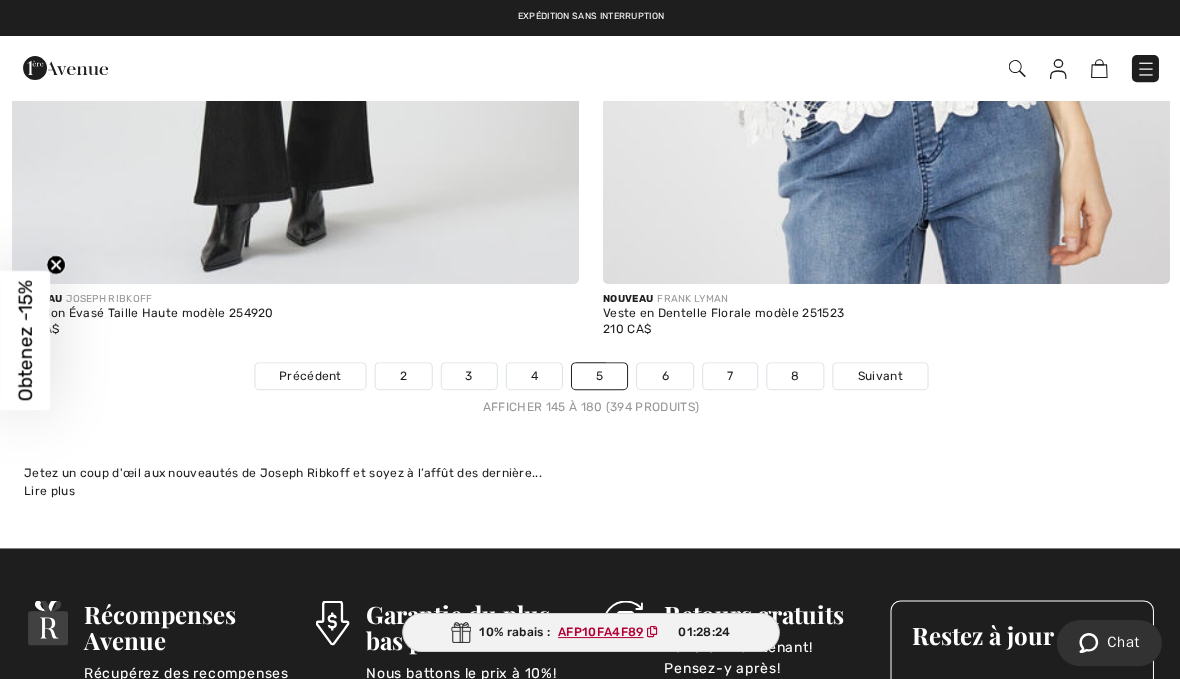 click on "6" at bounding box center [663, 376] 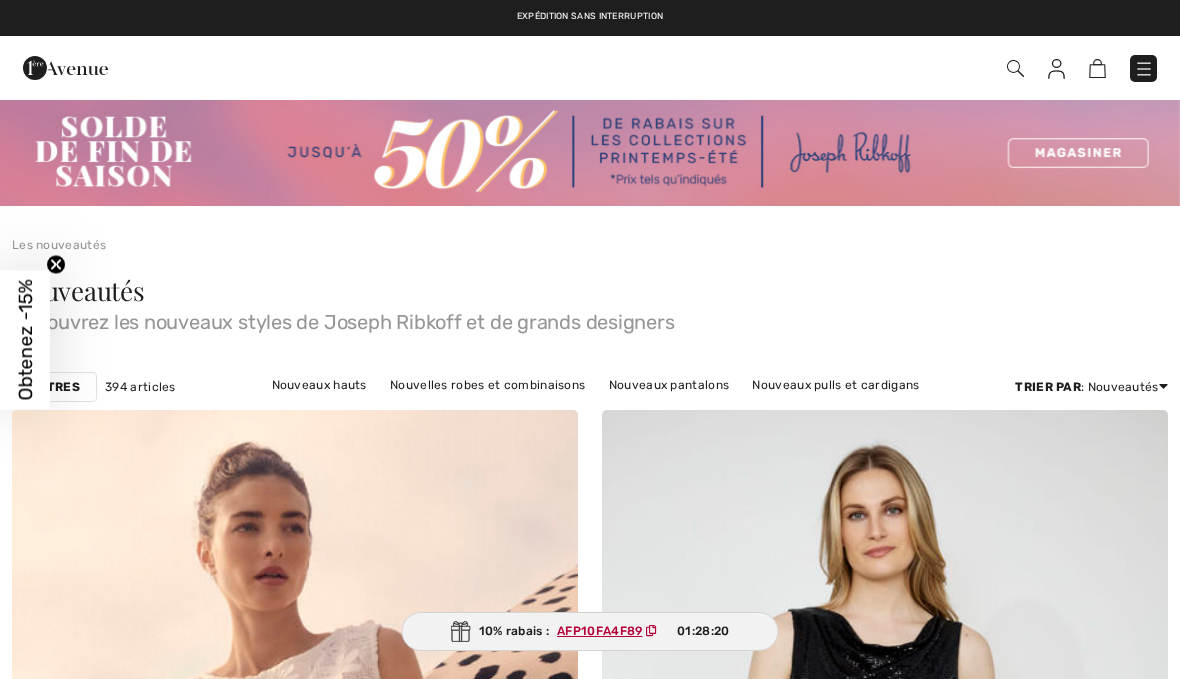 checkbox on "true" 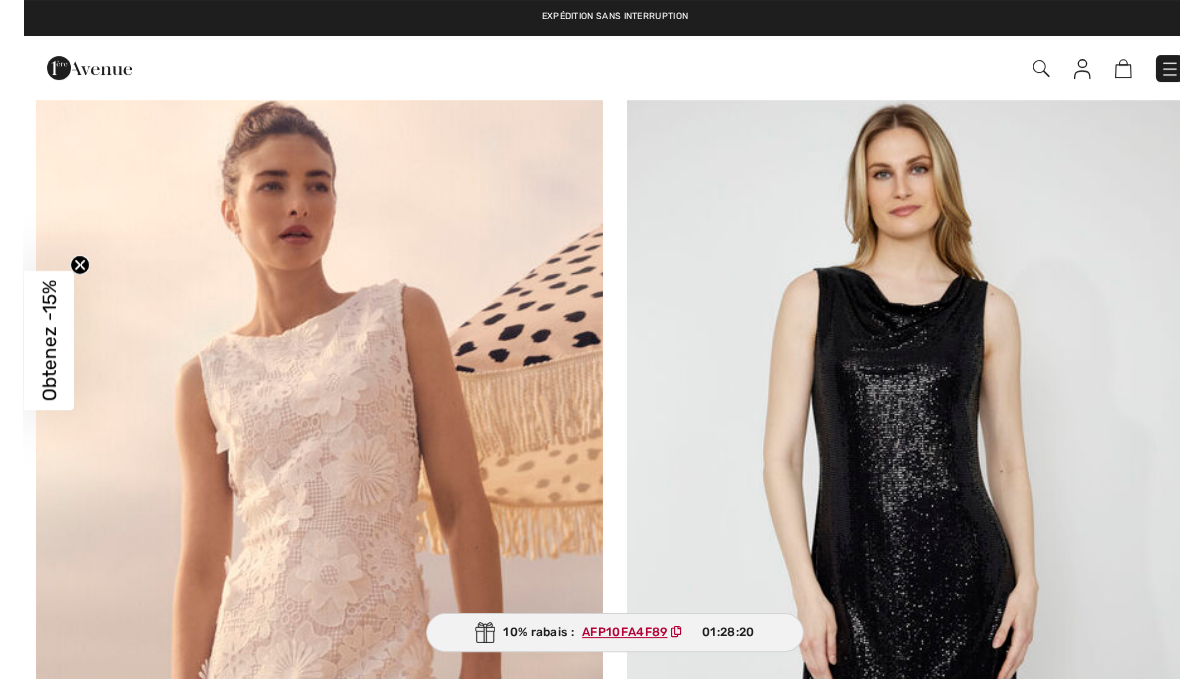 scroll, scrollTop: 0, scrollLeft: 0, axis: both 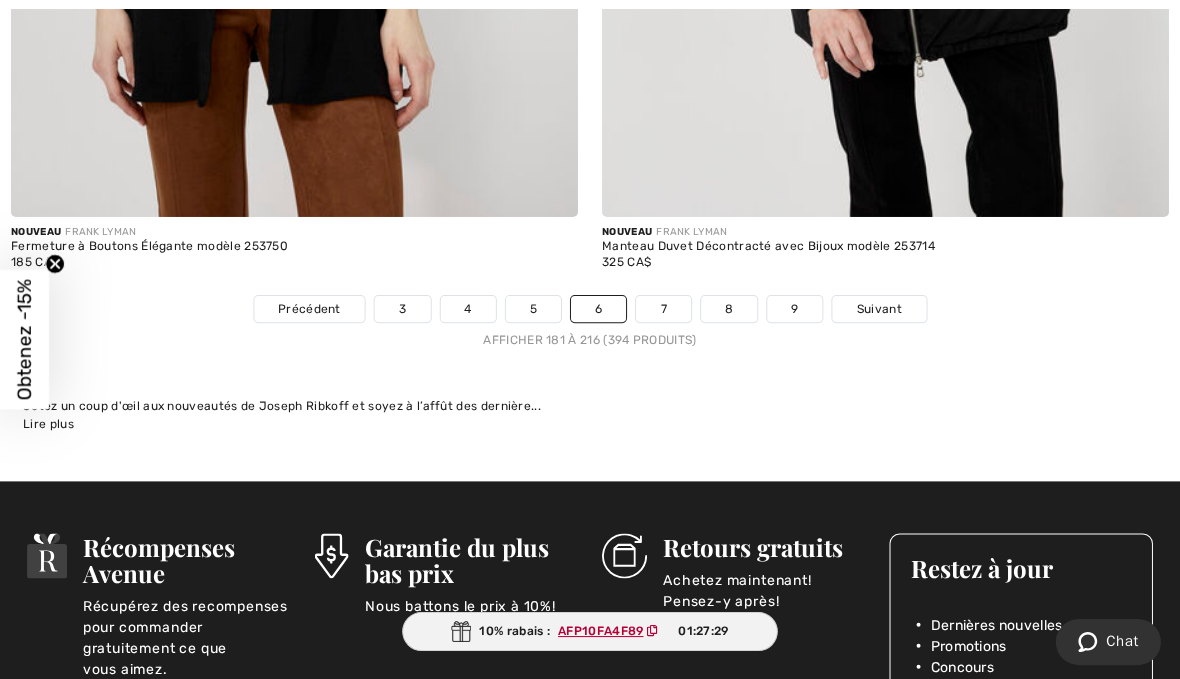 click on "7" at bounding box center (663, 310) 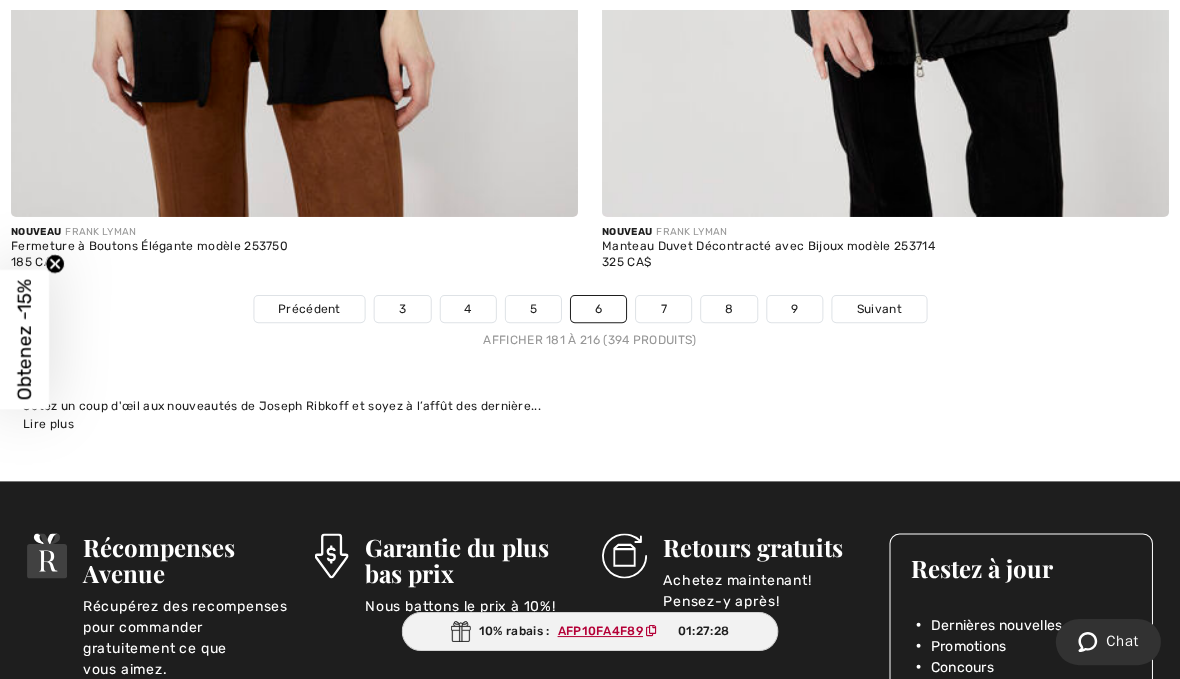 click on "7" at bounding box center (663, 310) 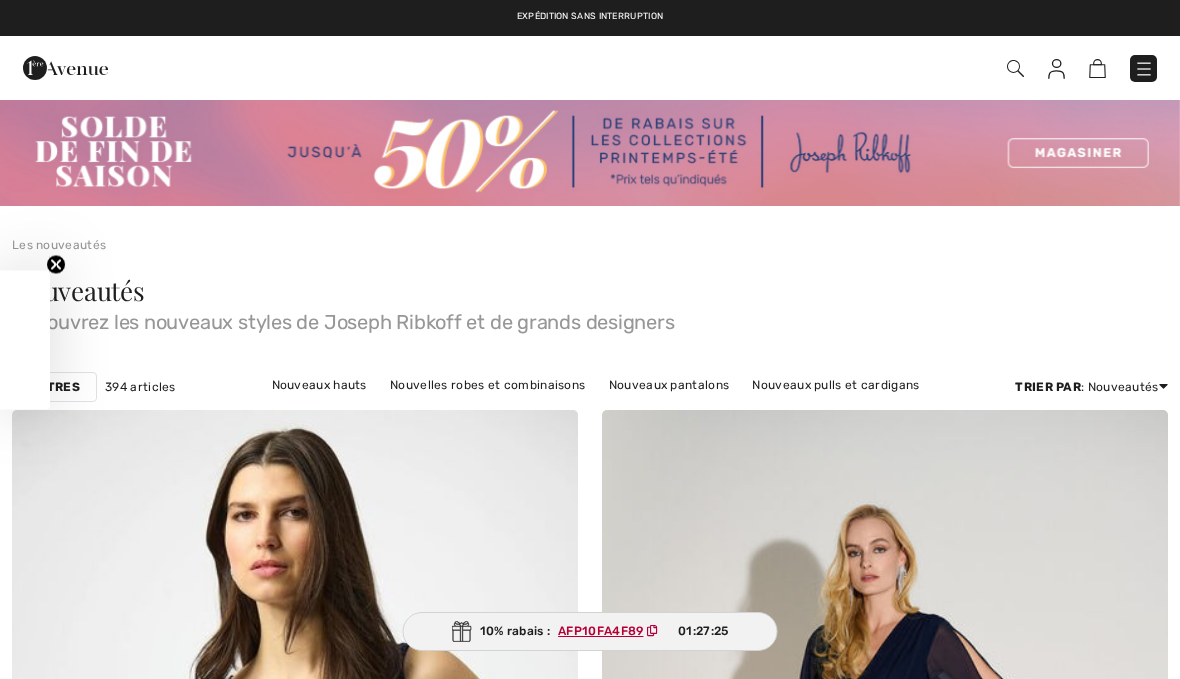 scroll, scrollTop: 0, scrollLeft: 0, axis: both 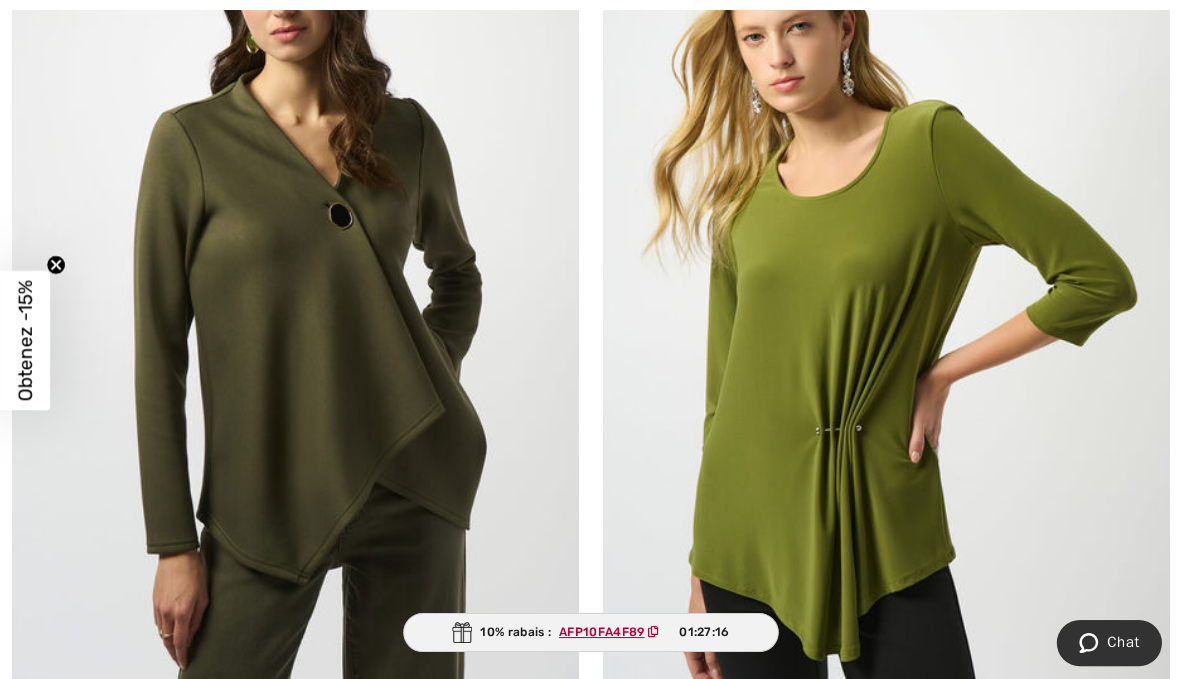 click at bounding box center (885, 280) 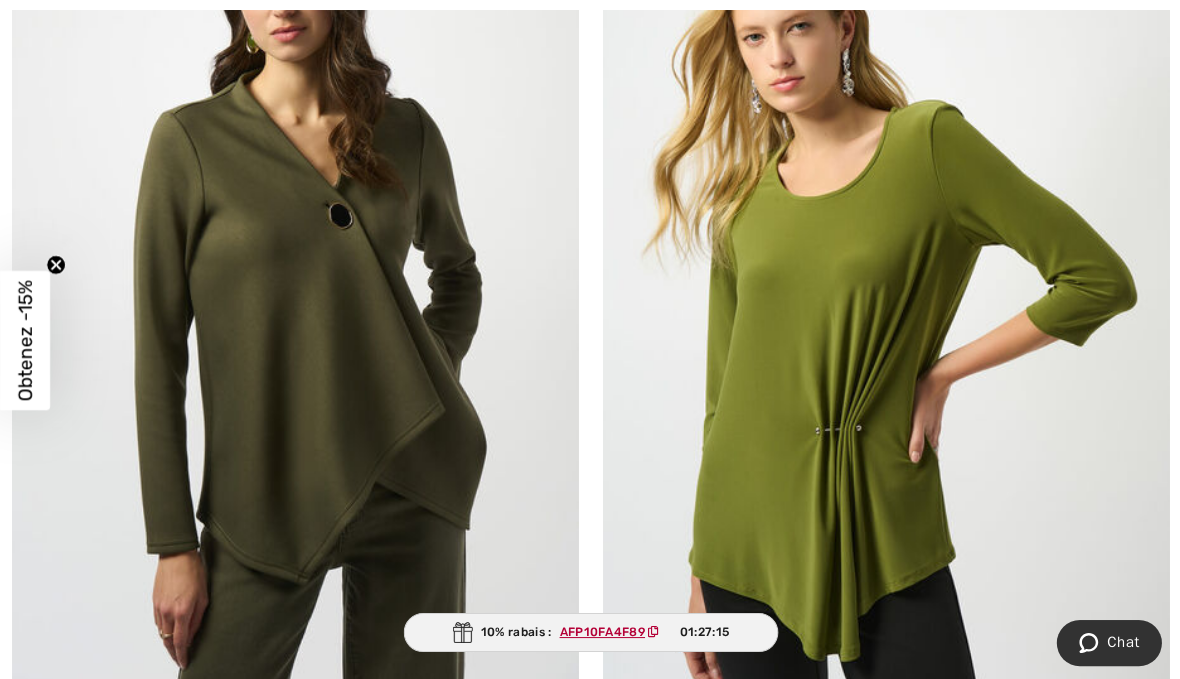 click at bounding box center (885, 280) 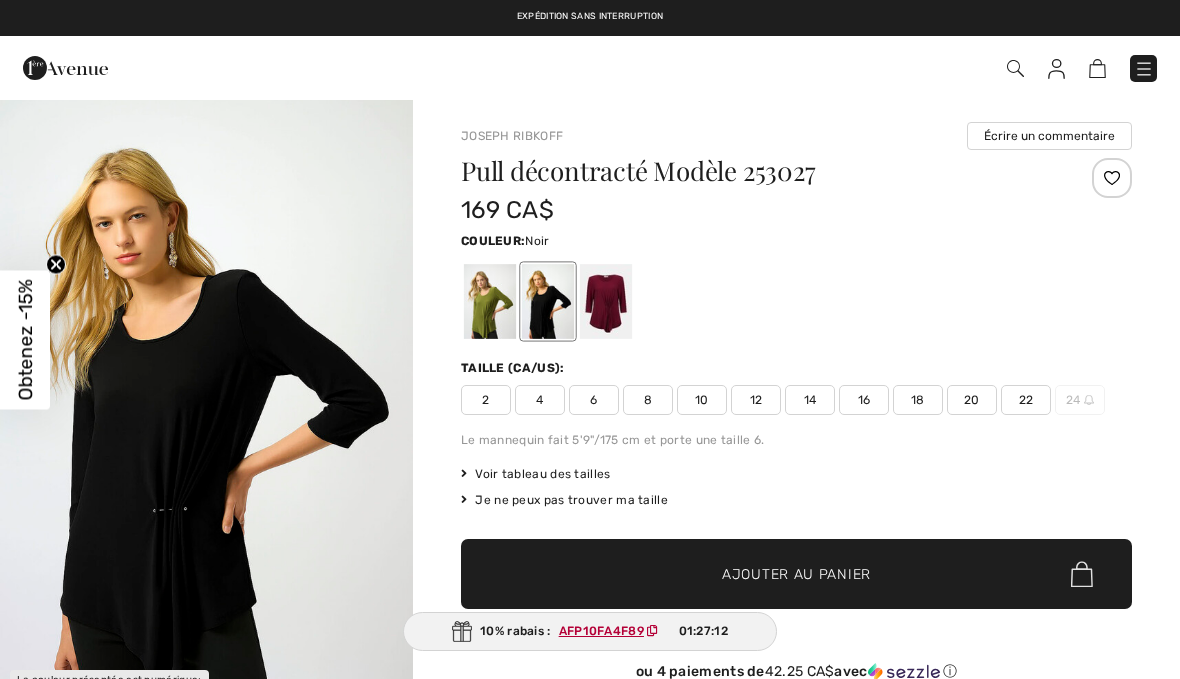 scroll, scrollTop: 0, scrollLeft: 0, axis: both 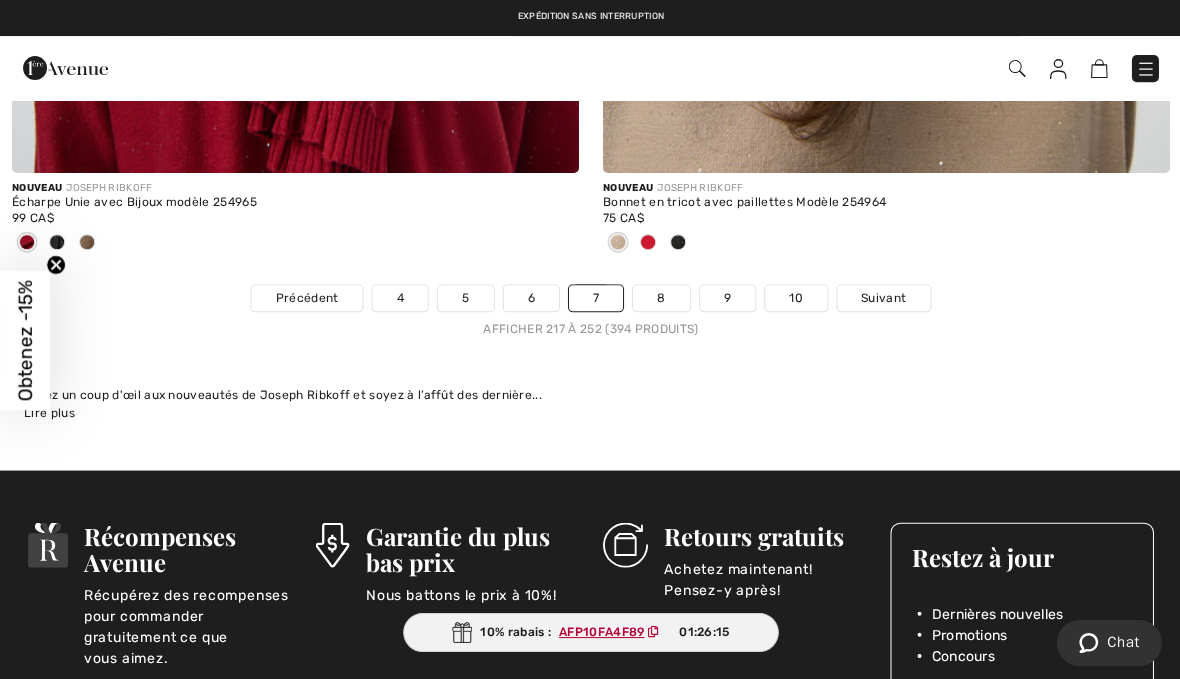 click on "Récompenses Avenue
Récupérez des recompenses pour commander gratuitement ce que vous aimez.
Commencer
Commencer
Mes récompenses
Mes récompenses À propos" at bounding box center (590, 887) 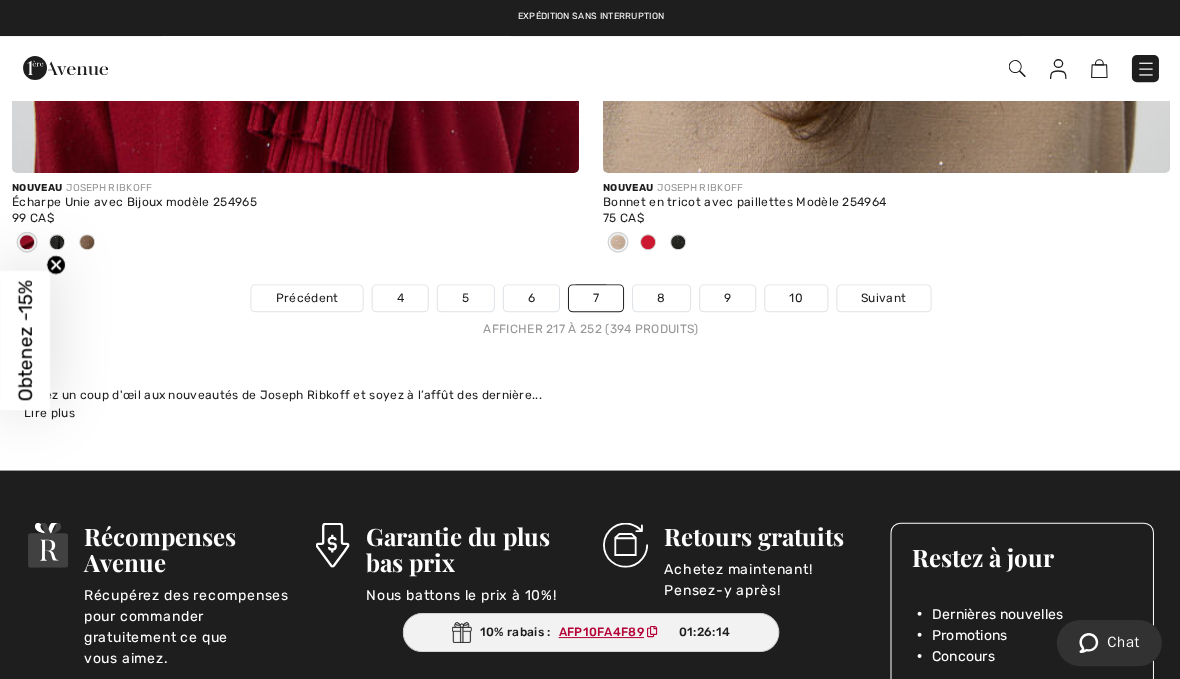 click on "Précédent
4
5
6
7
8
9
10
Suivant" at bounding box center (590, 298) 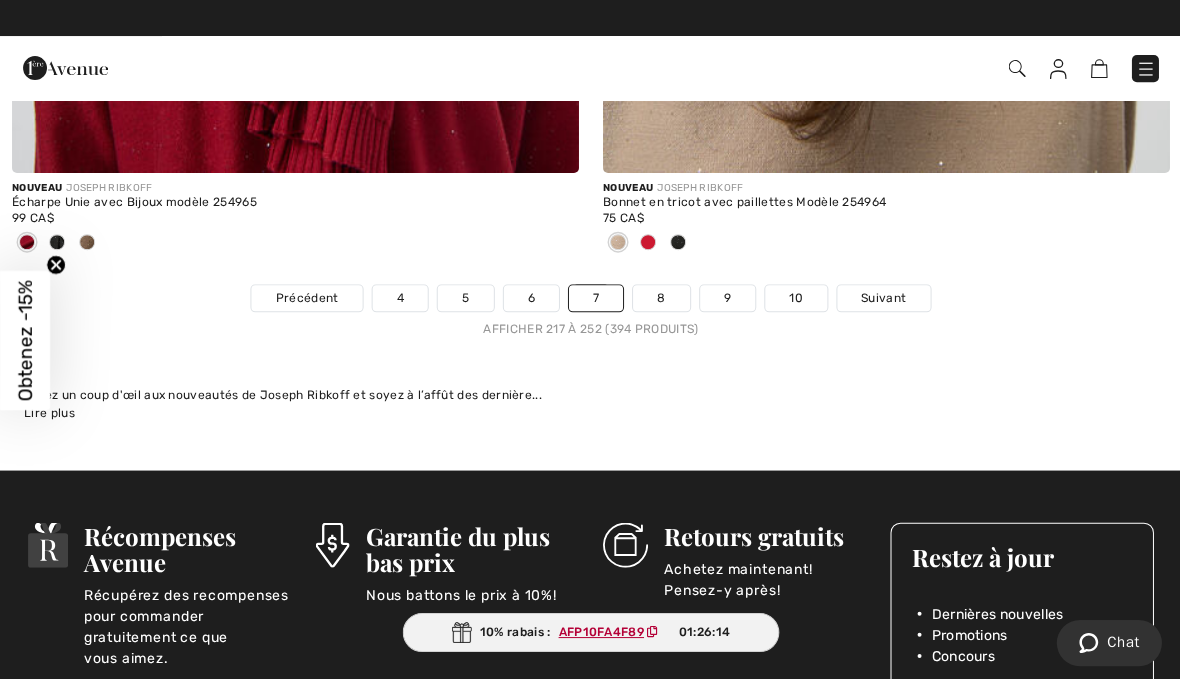 click on "8" at bounding box center [660, 298] 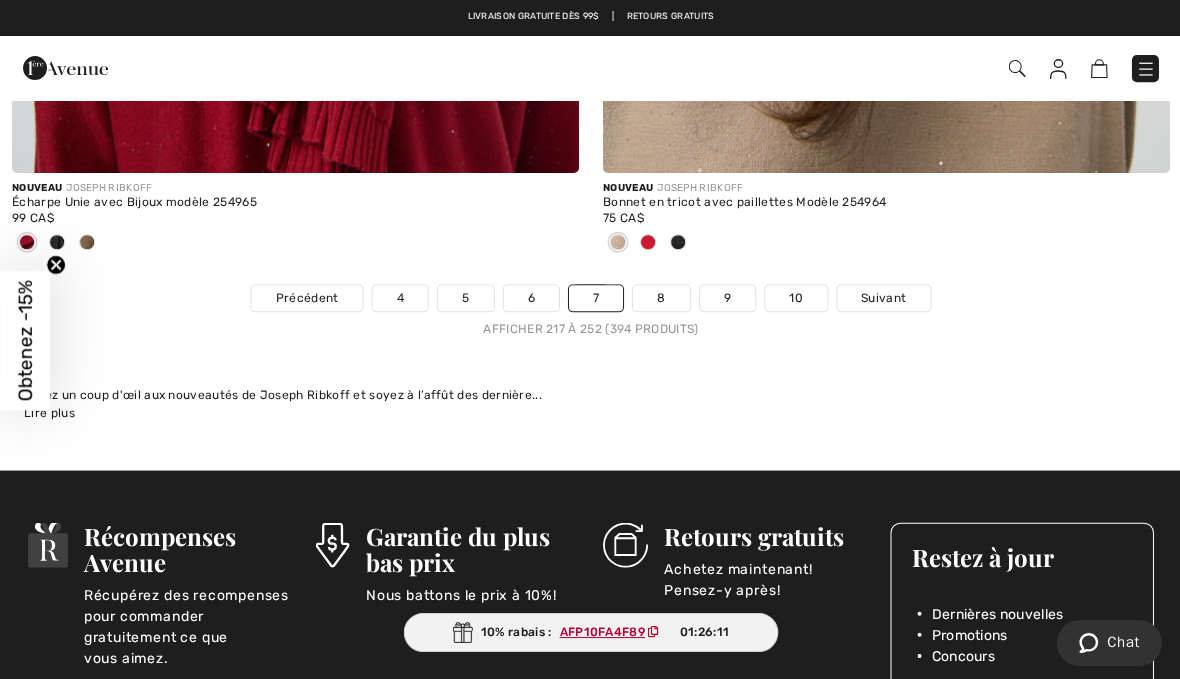 click on "8" at bounding box center (660, 298) 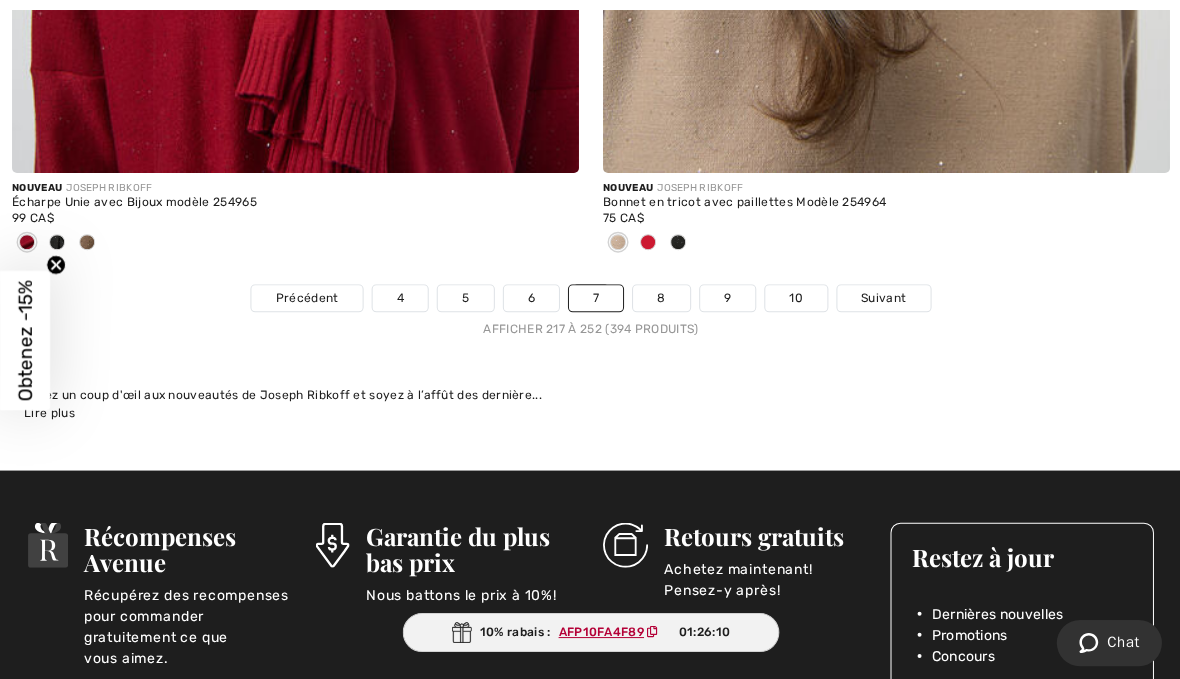 click on "8" at bounding box center (660, 298) 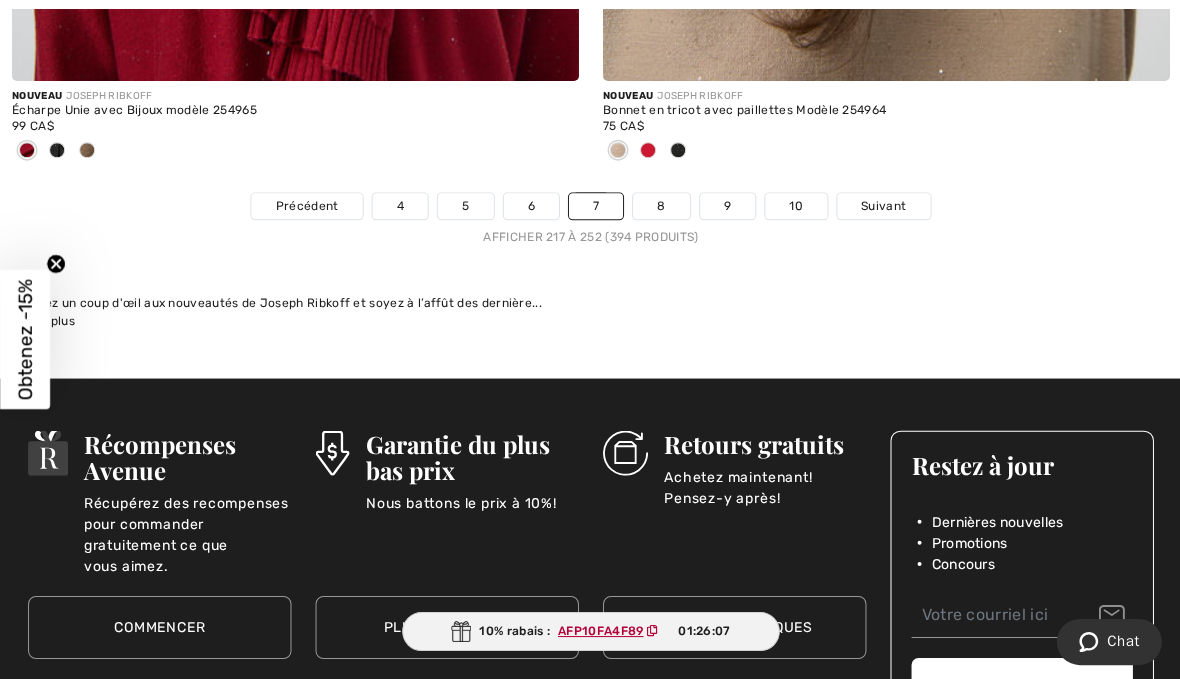 click on "8" at bounding box center (660, 207) 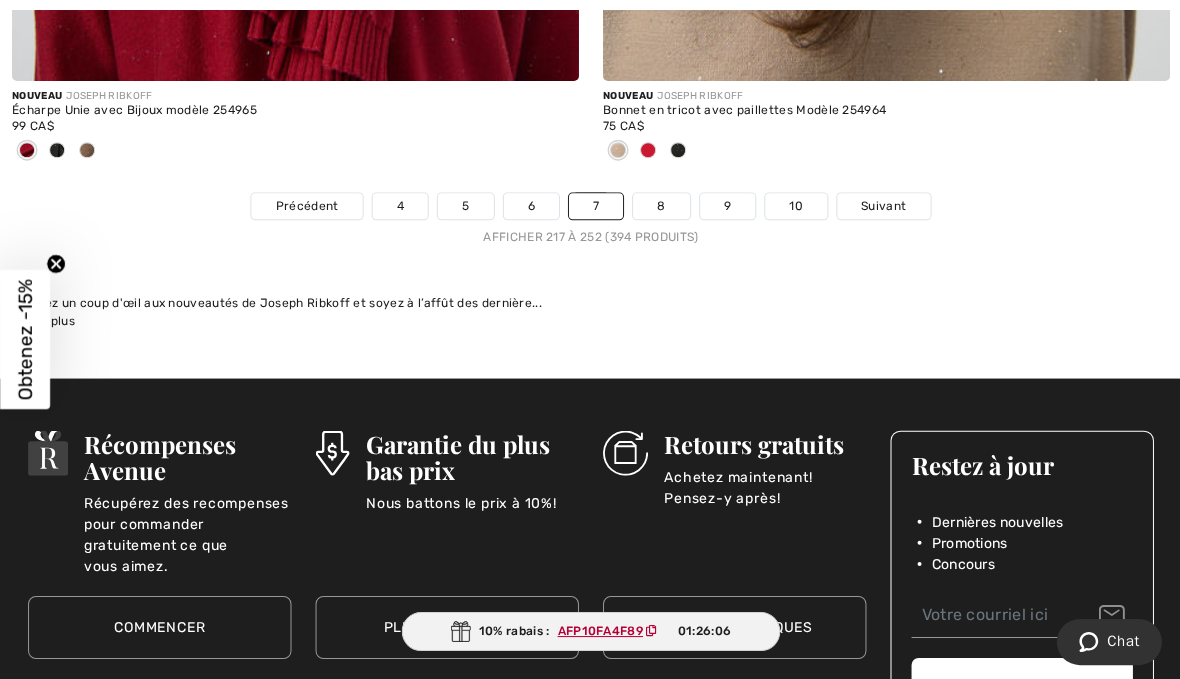 click on "8" at bounding box center [660, 207] 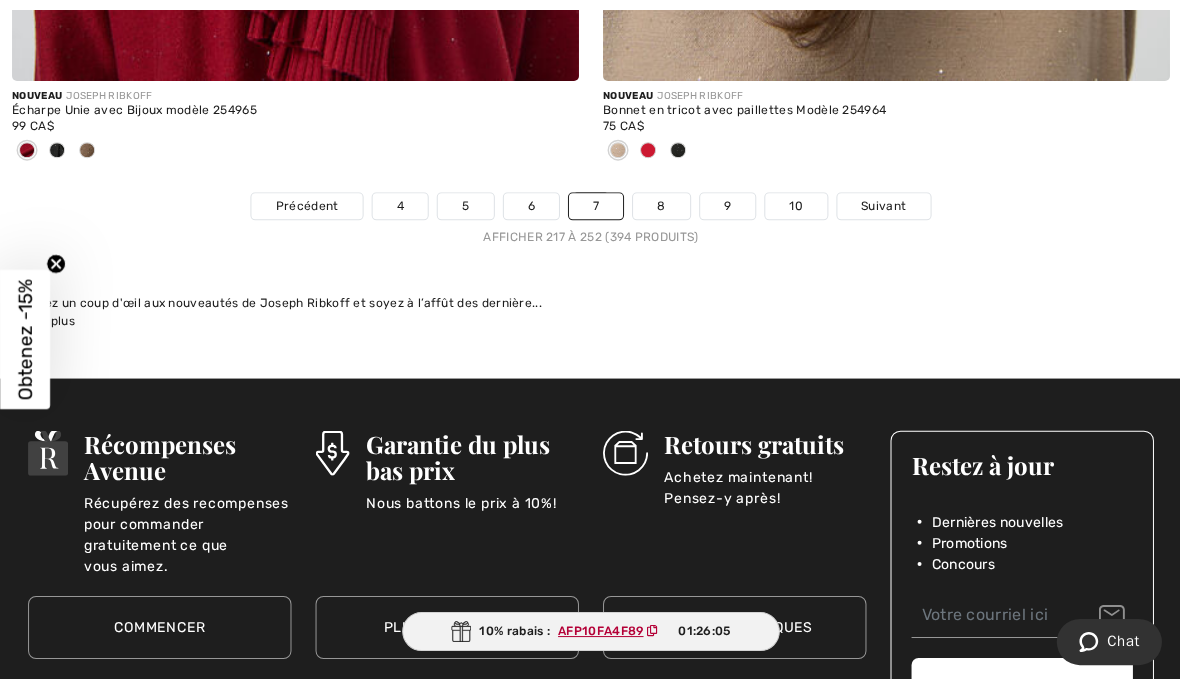 click on "8" at bounding box center [660, 207] 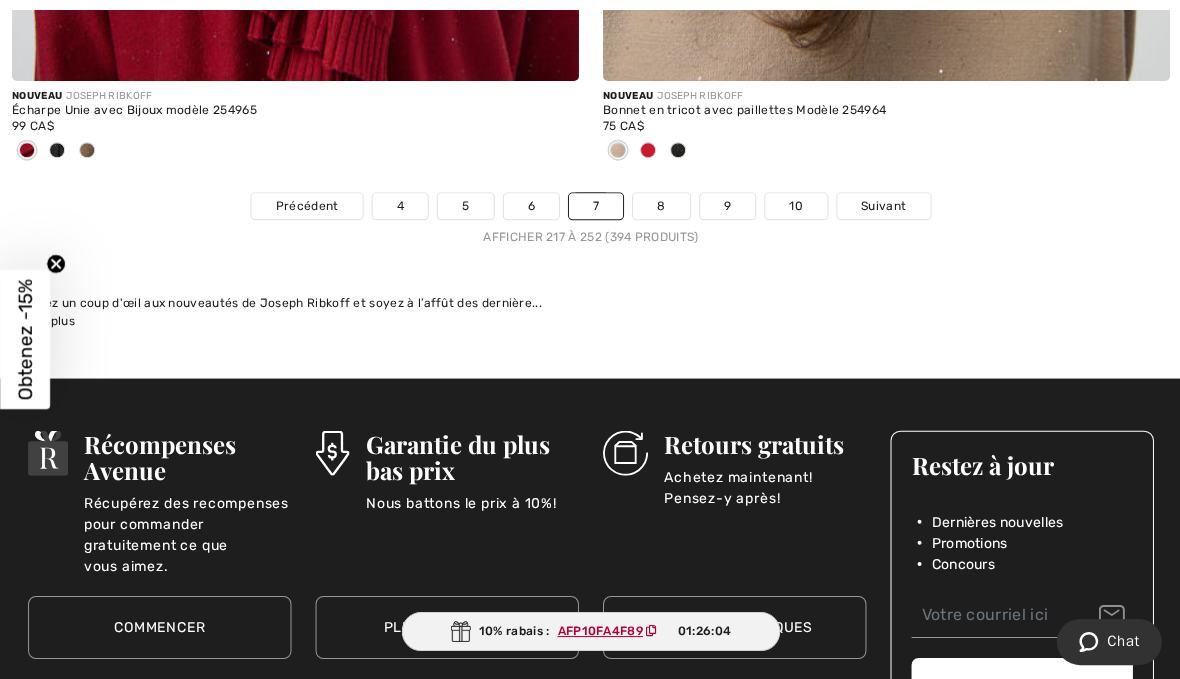 click on "8" at bounding box center (660, 207) 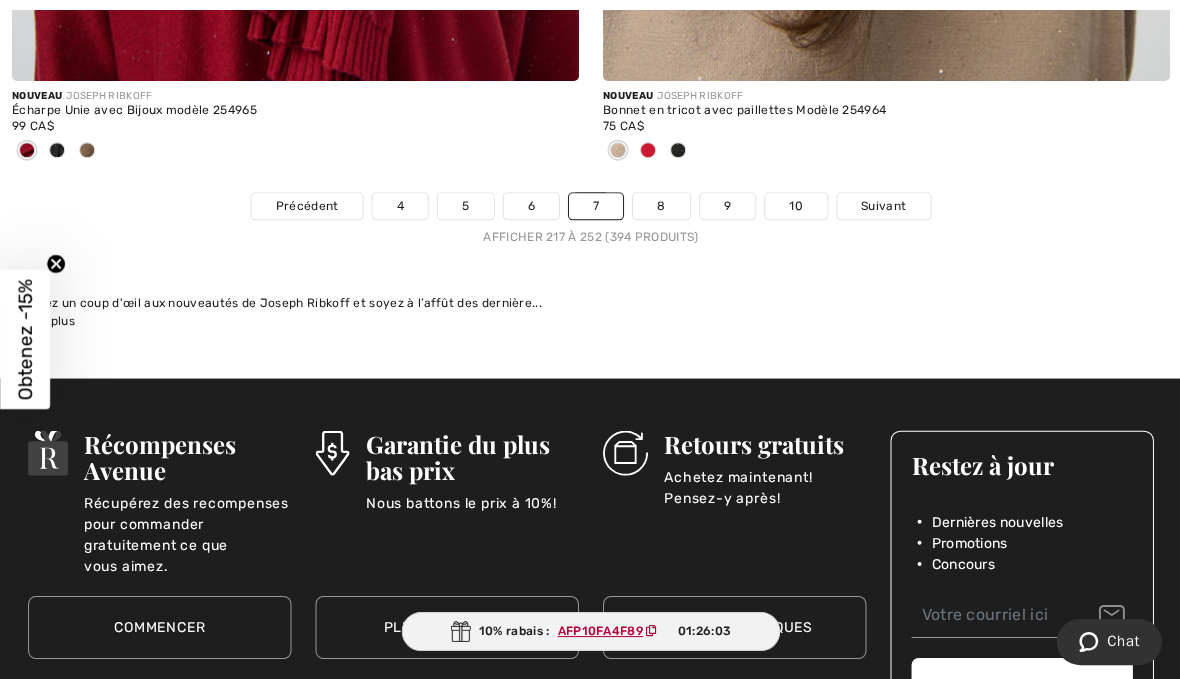 click on "8" at bounding box center (660, 207) 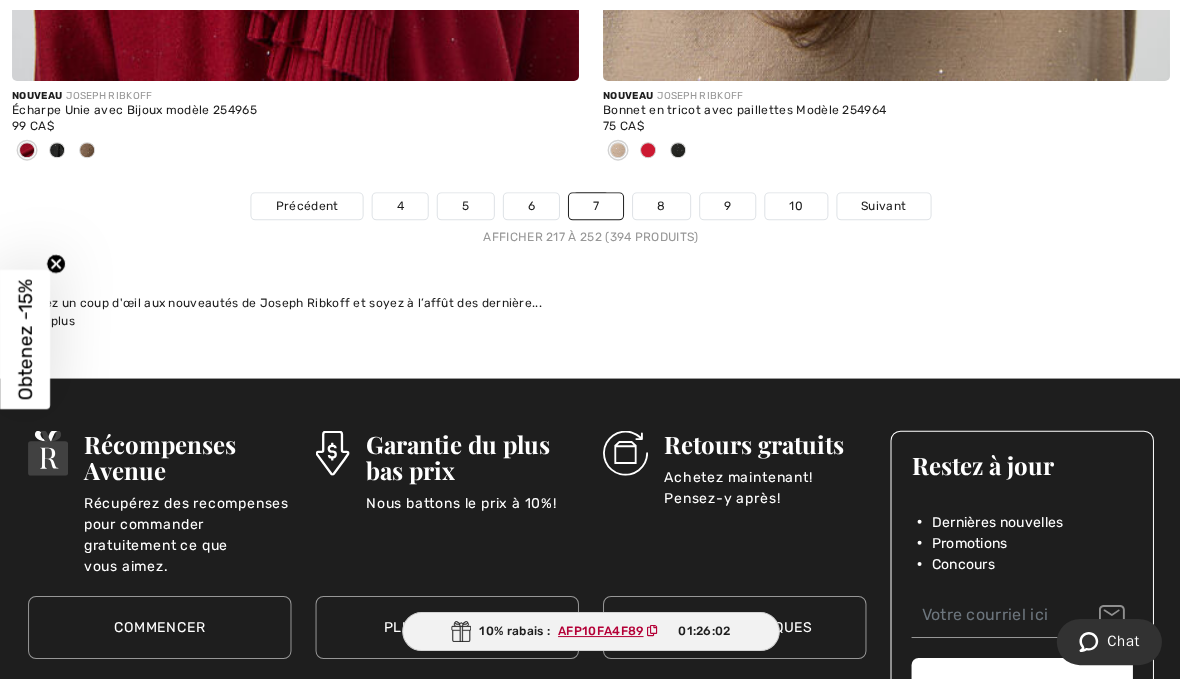 click on "8" at bounding box center (660, 207) 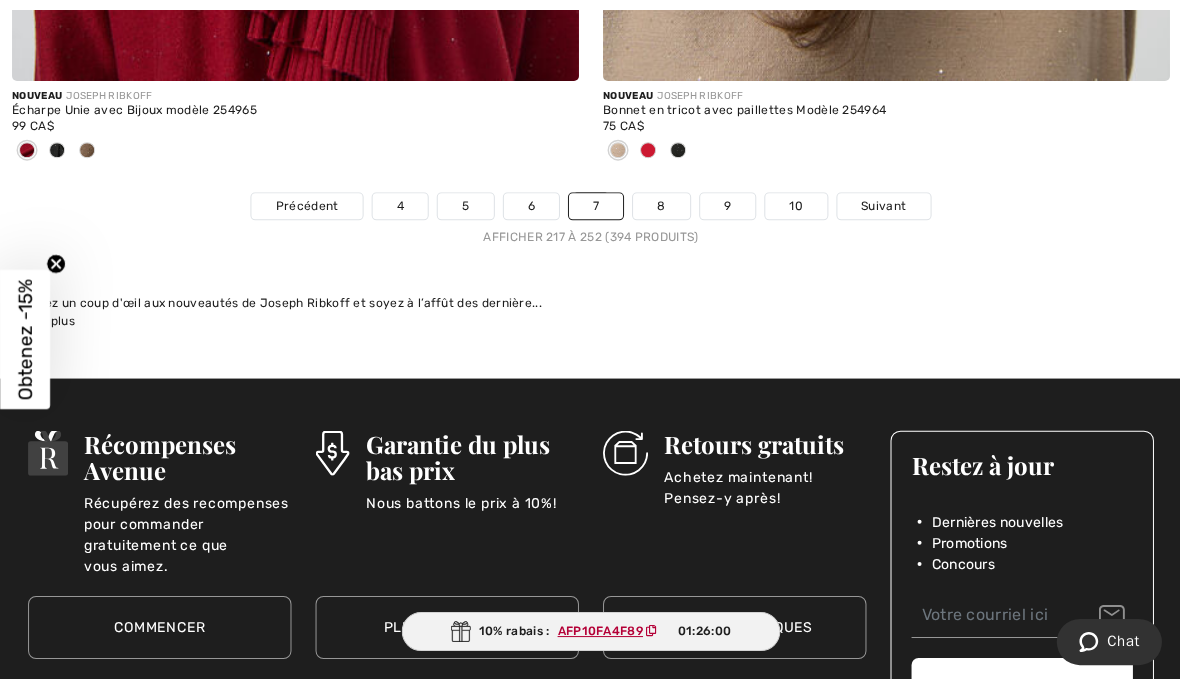 click on "8" at bounding box center (660, 207) 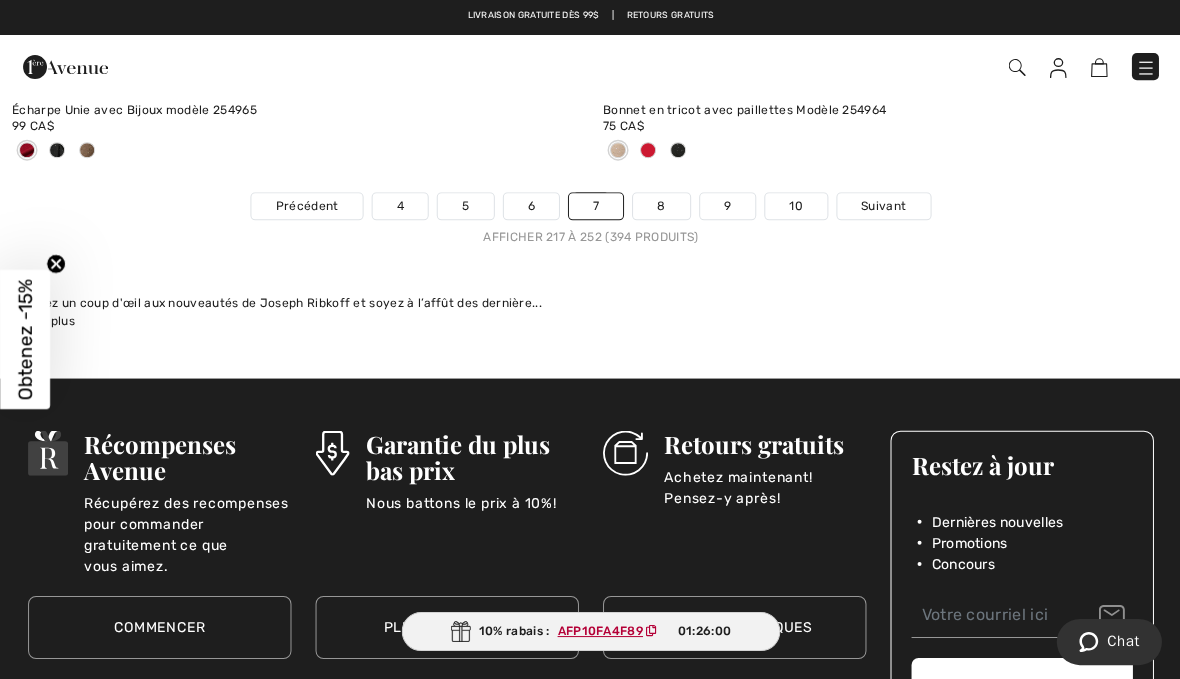 click on "8" at bounding box center (660, 207) 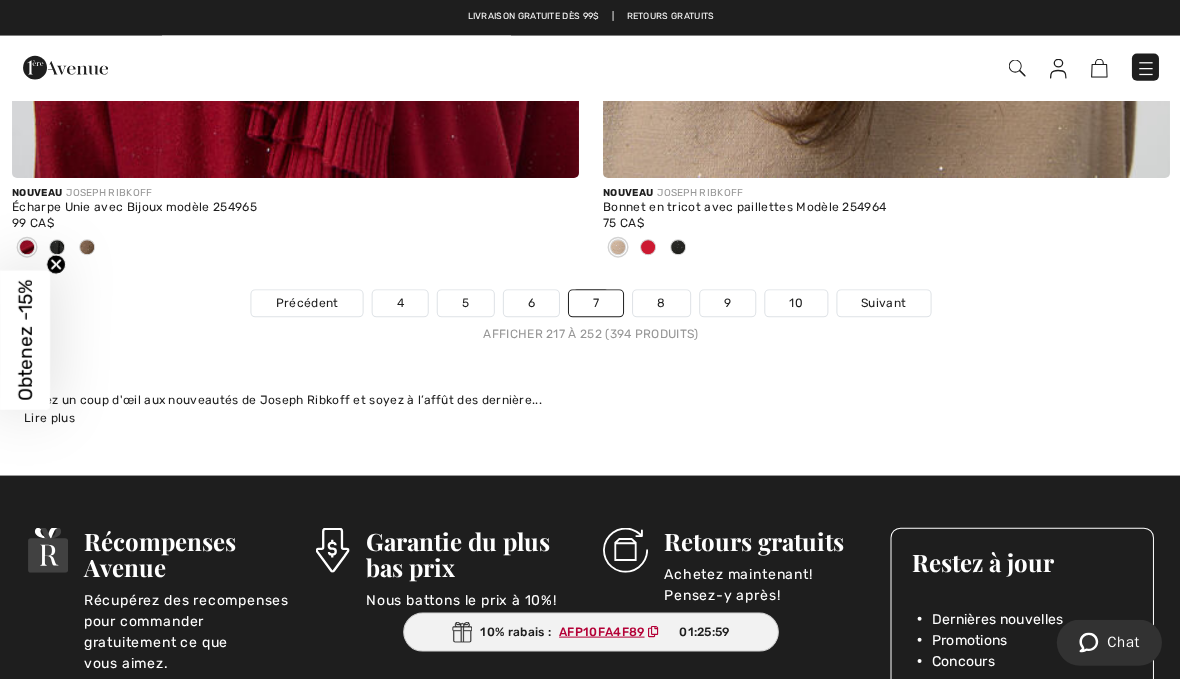 click on "8" at bounding box center [660, 303] 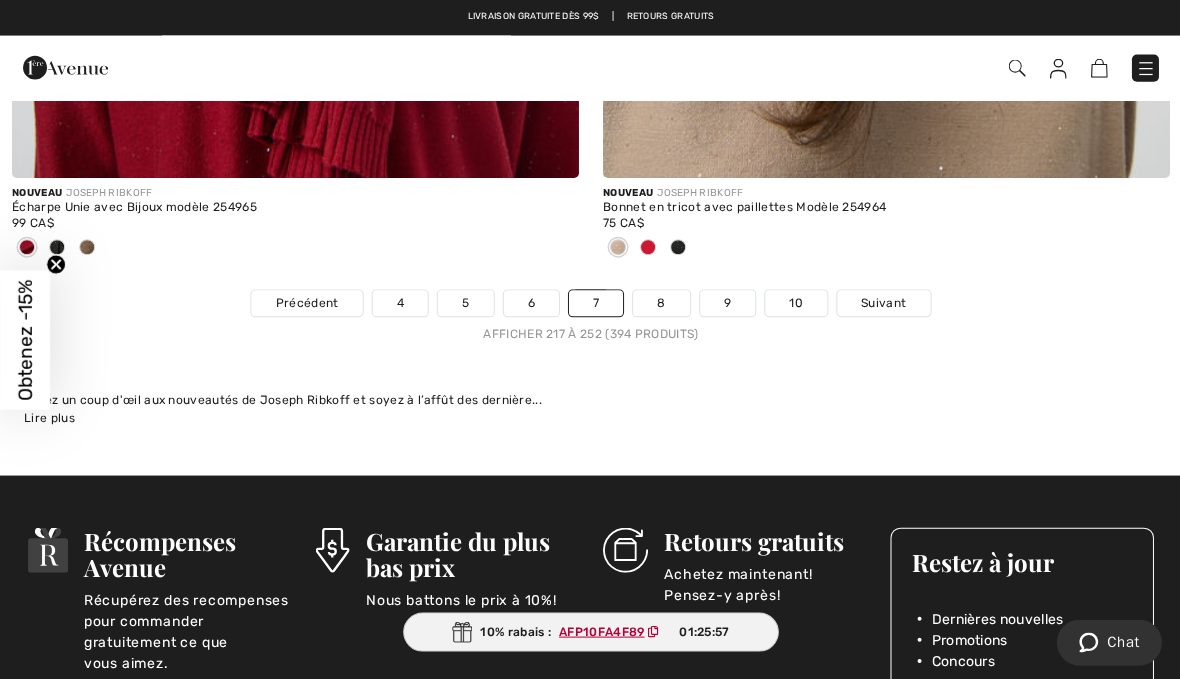click on "8" at bounding box center (660, 303) 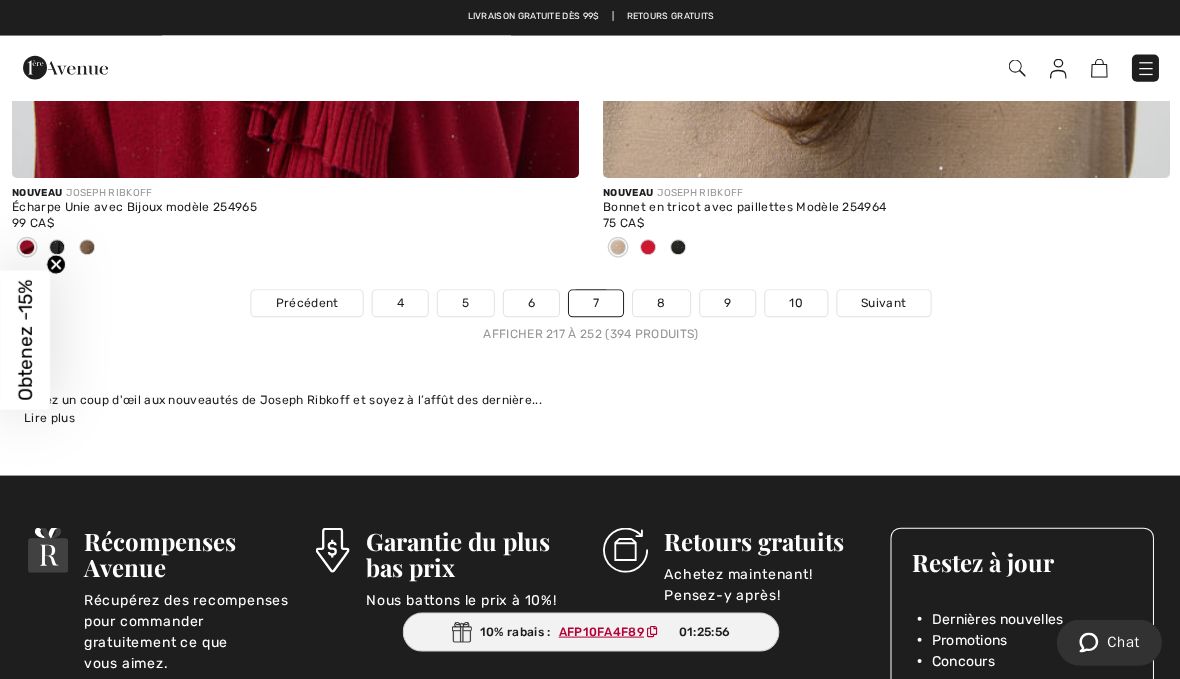 click on "8" at bounding box center (660, 303) 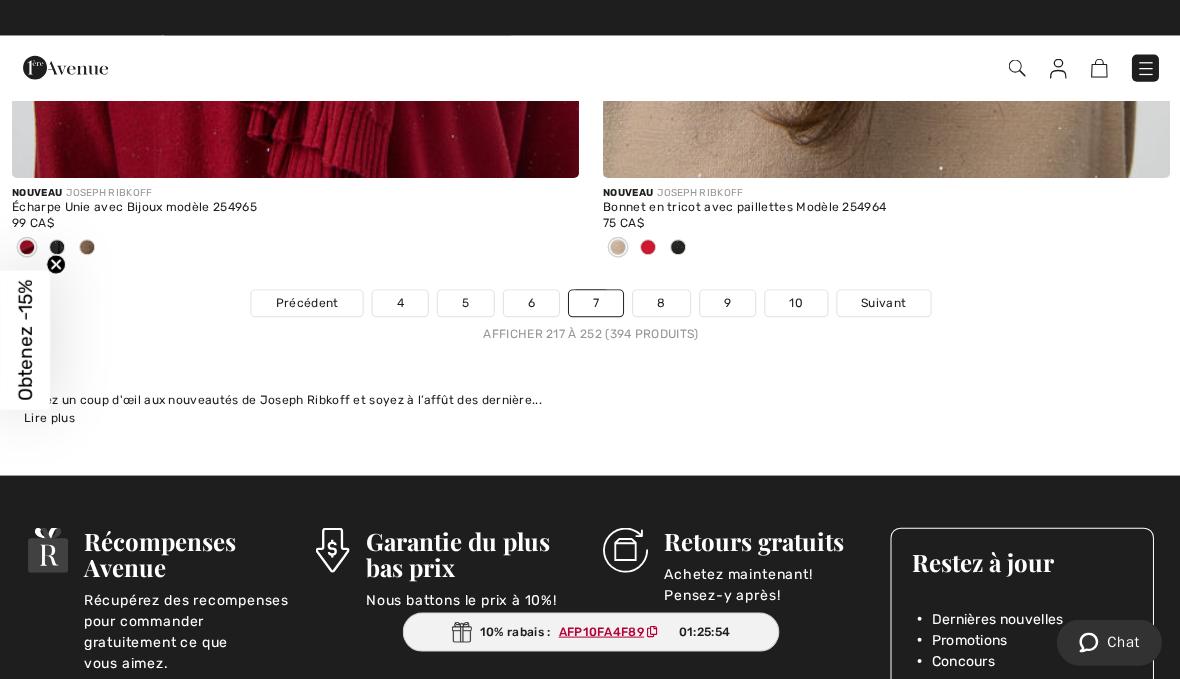 click on "8" at bounding box center [660, 303] 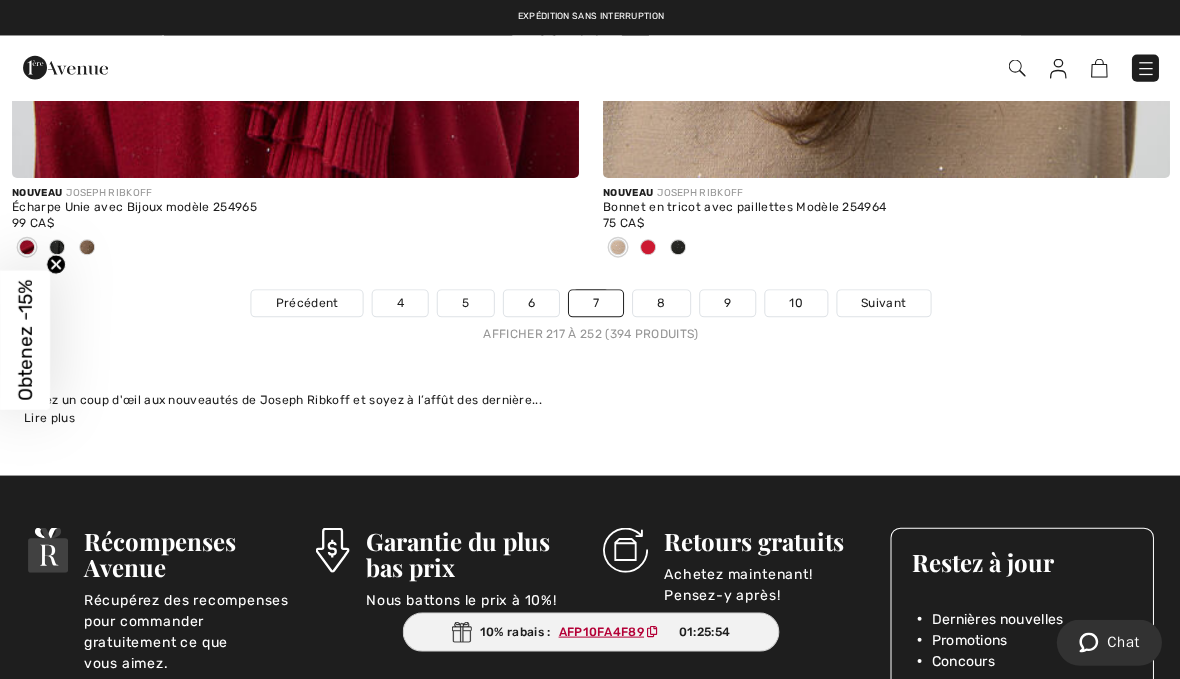click on "8" at bounding box center (660, 303) 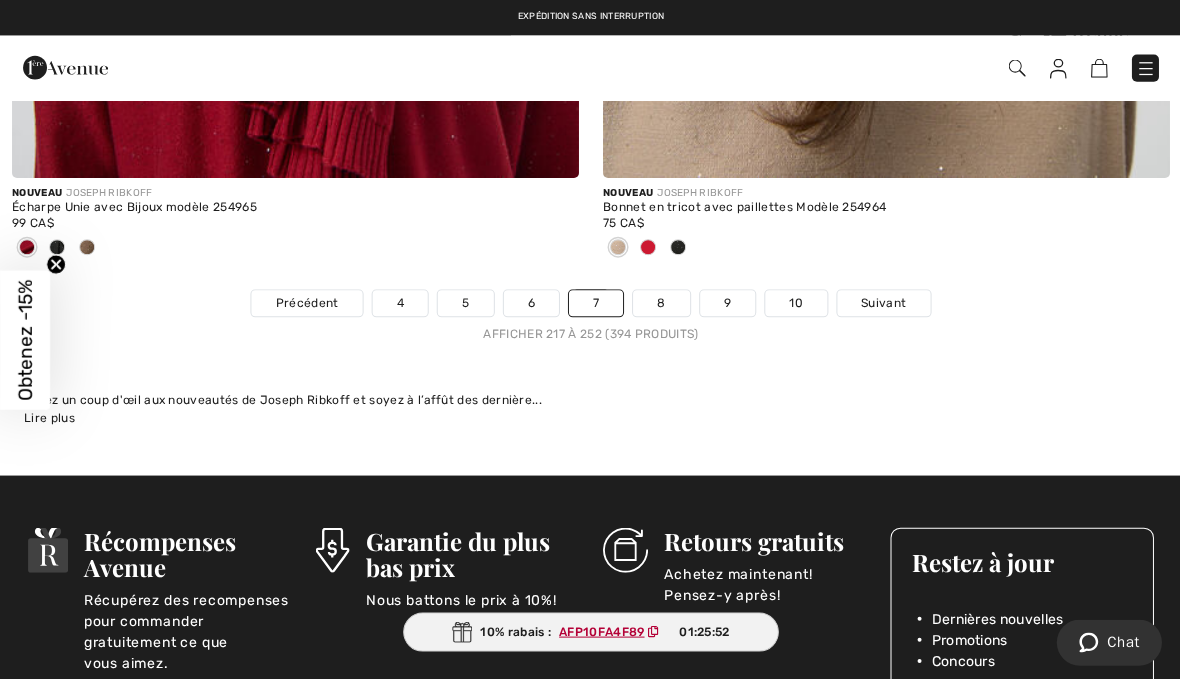 click on "8" at bounding box center (660, 303) 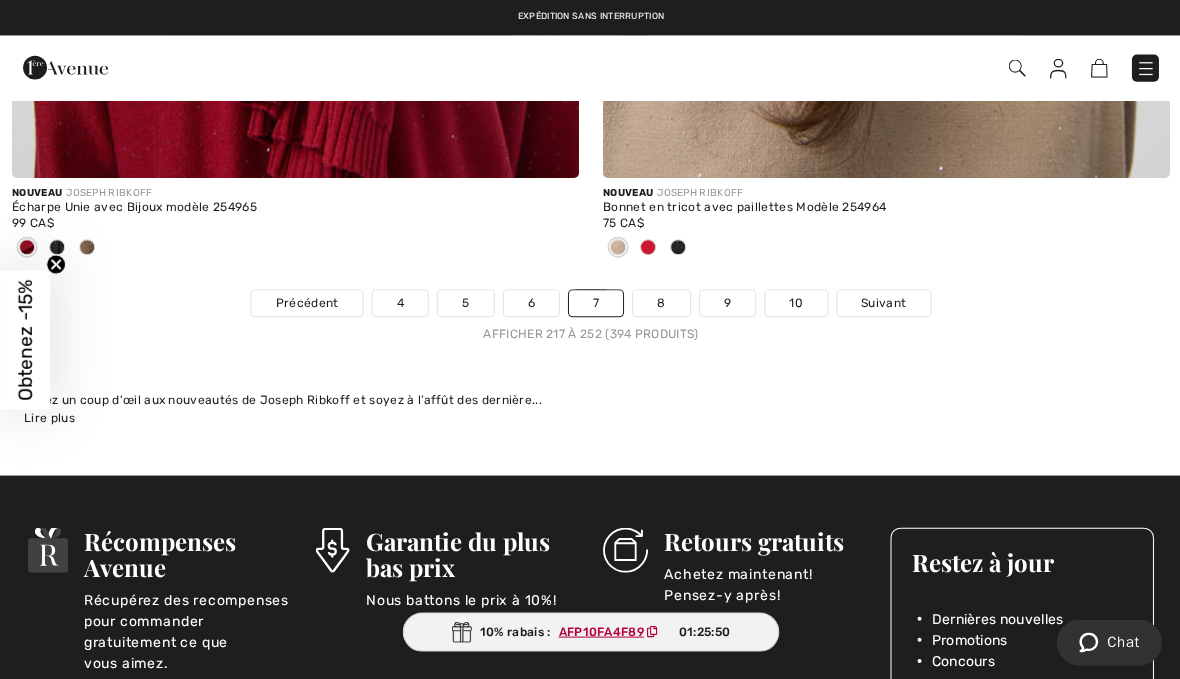 click on "8" at bounding box center [660, 303] 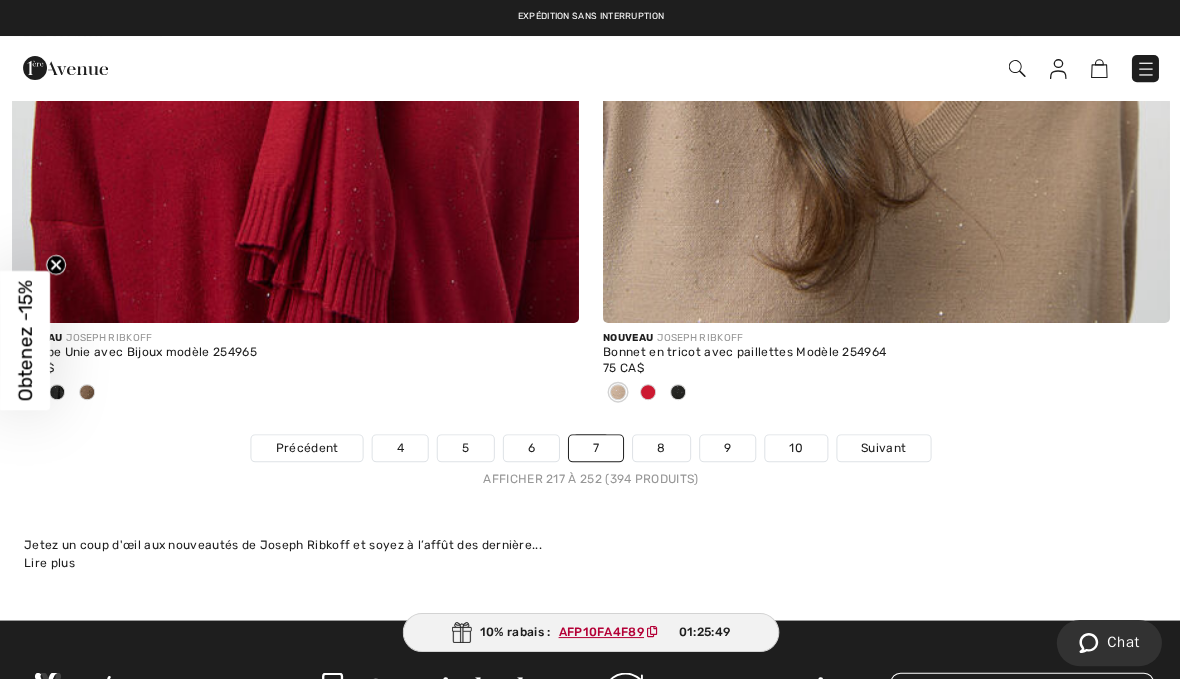click on "8" at bounding box center (660, 448) 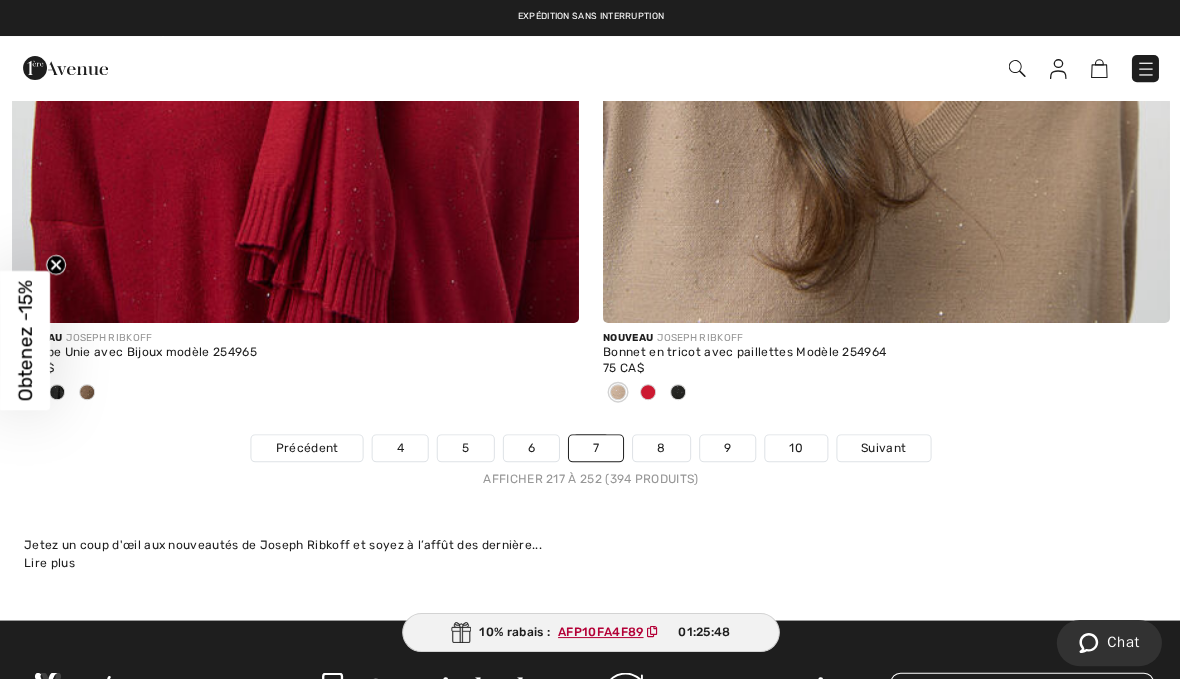 click on "8" at bounding box center [660, 448] 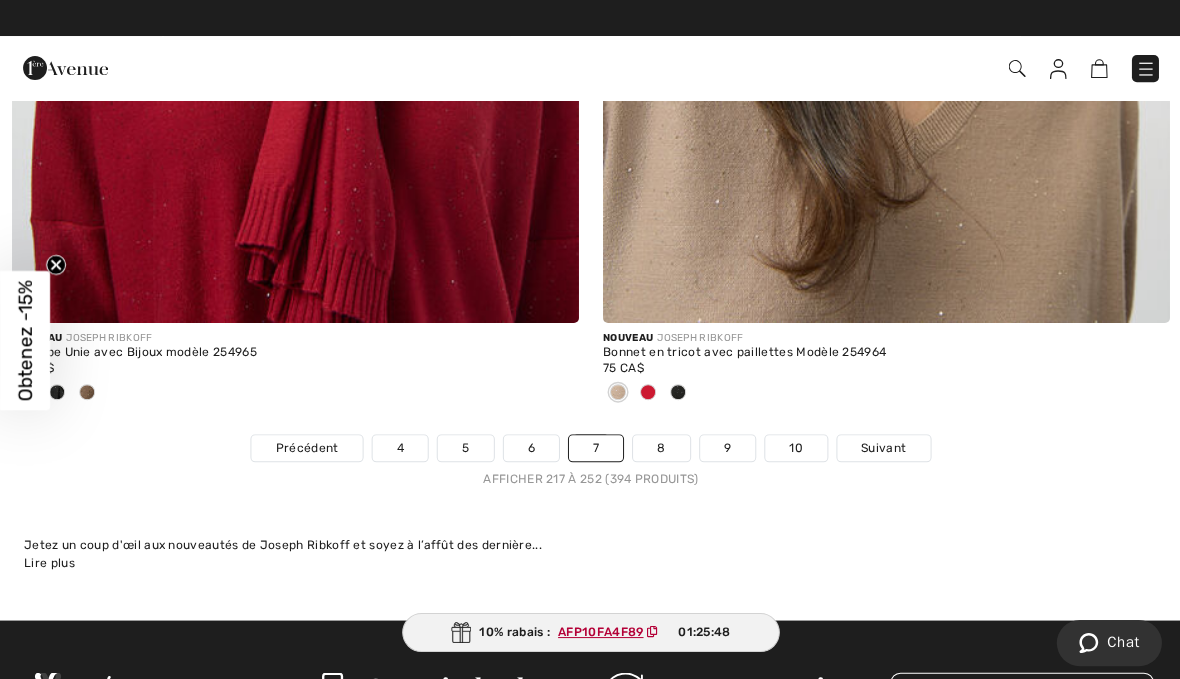 click on "8" at bounding box center (660, 448) 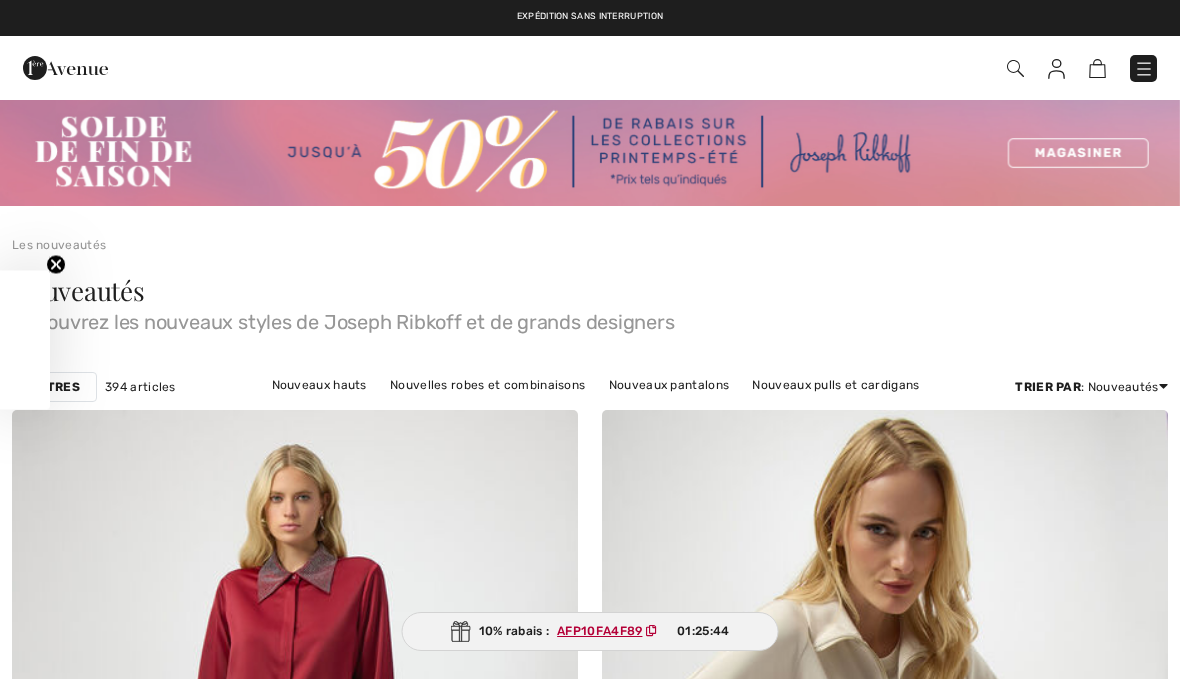scroll, scrollTop: 179, scrollLeft: 0, axis: vertical 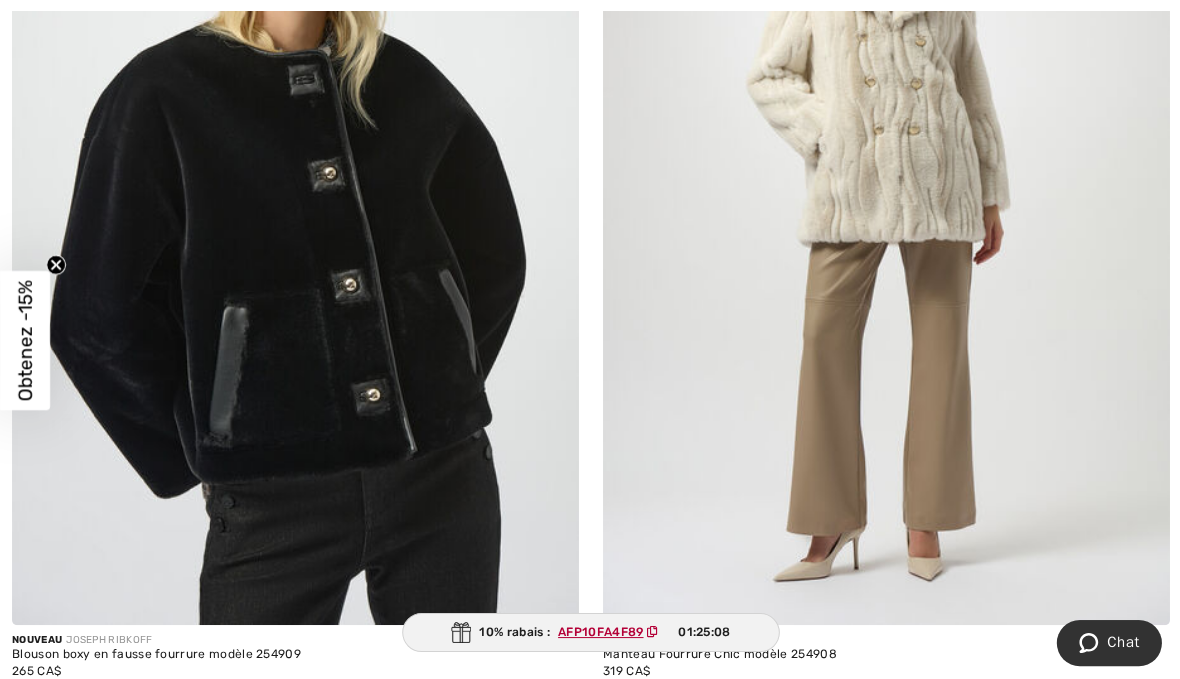 click at bounding box center (295, 199) 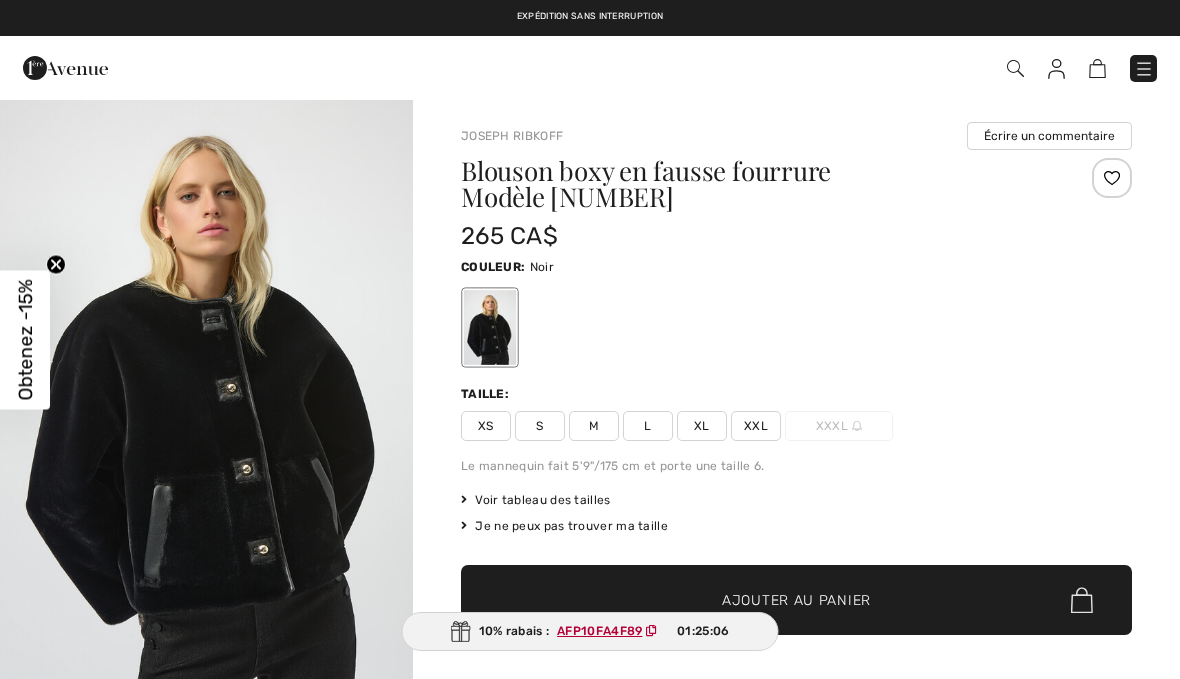 scroll, scrollTop: 0, scrollLeft: 0, axis: both 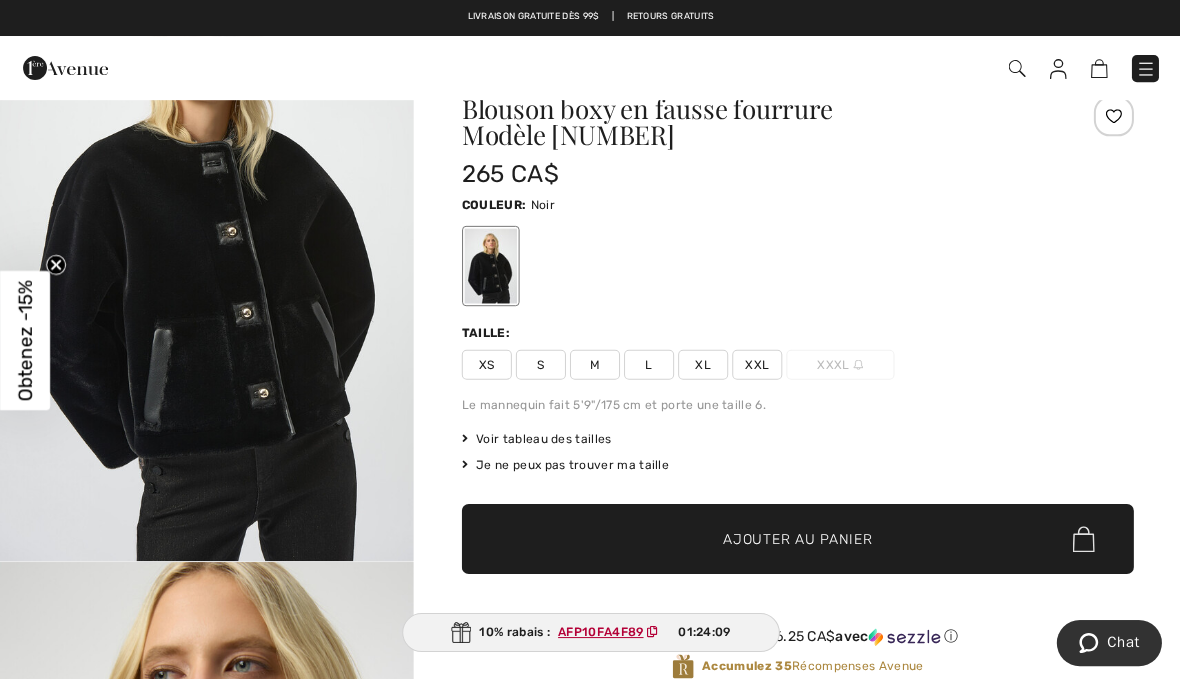 click at bounding box center [1144, 69] 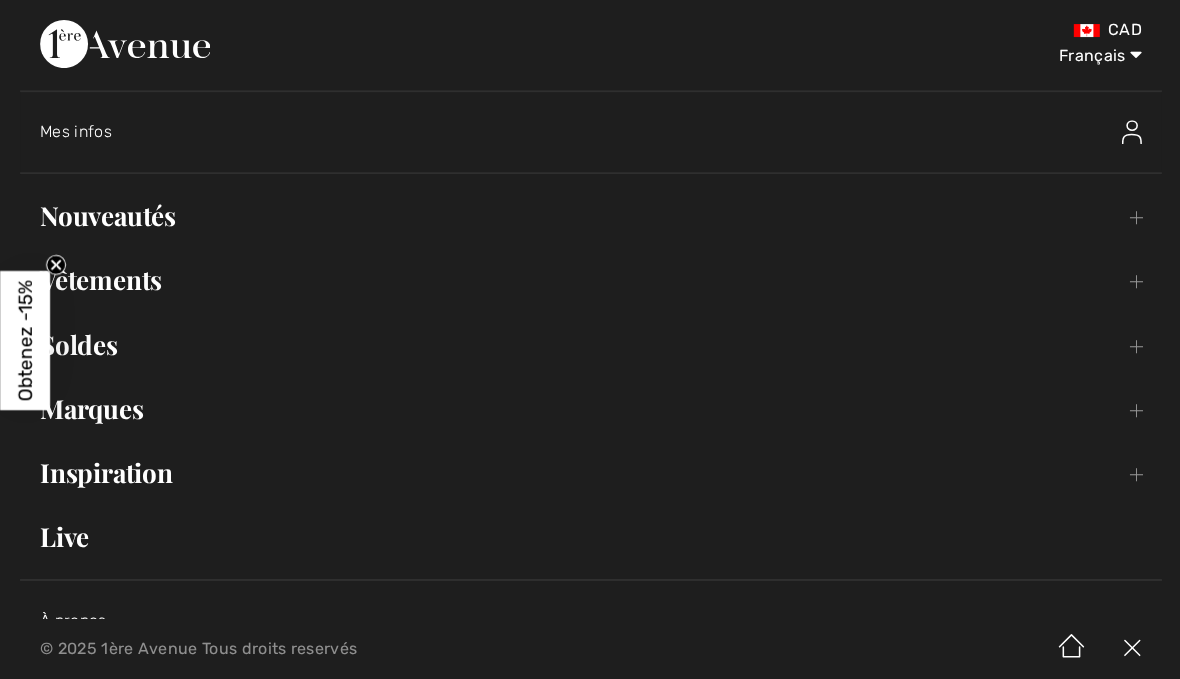 click on "Mes infos" at bounding box center [76, 131] 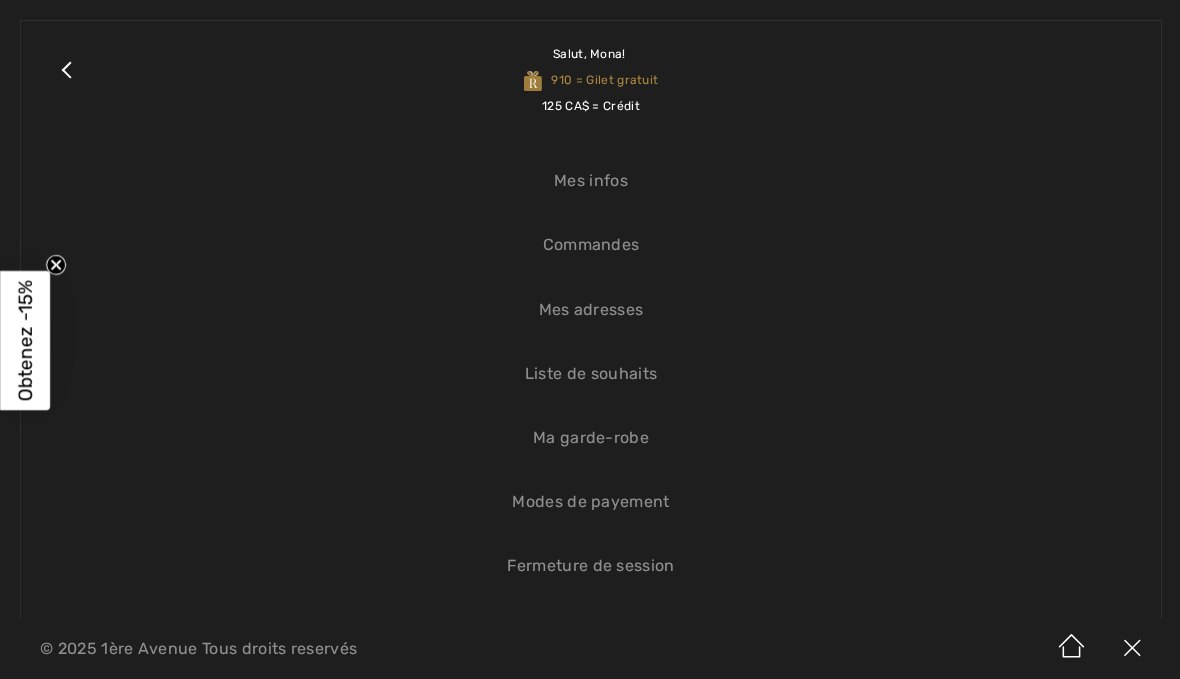 click on "Commandes" at bounding box center (590, 245) 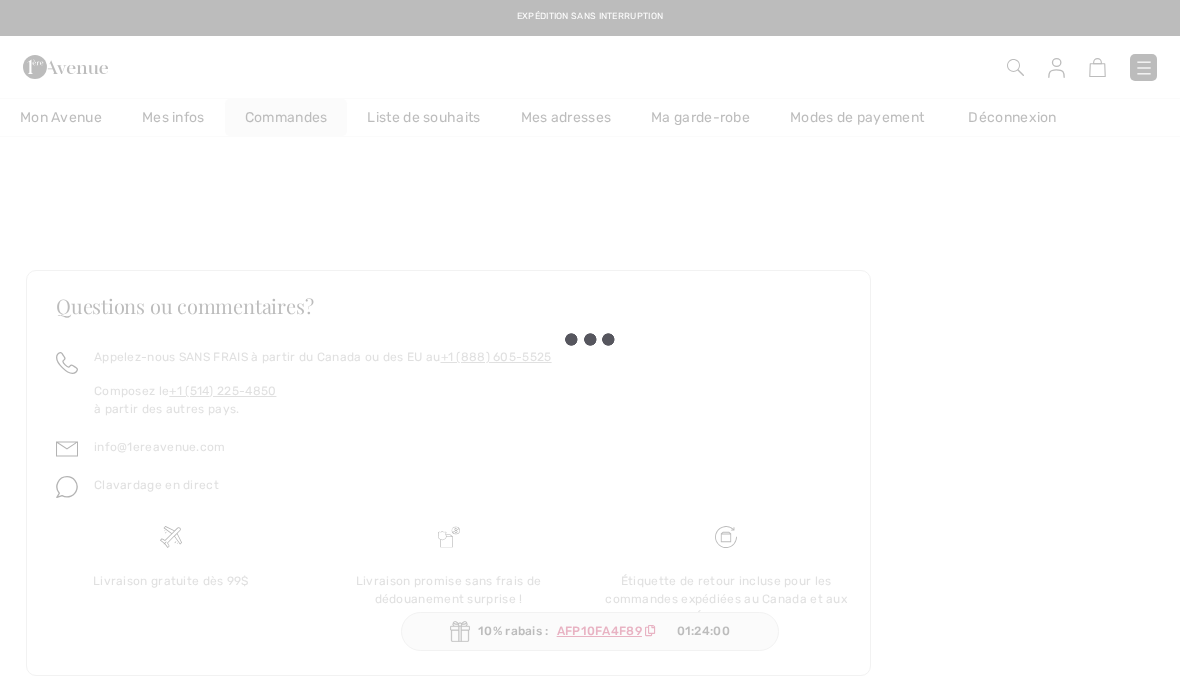 scroll, scrollTop: 0, scrollLeft: 0, axis: both 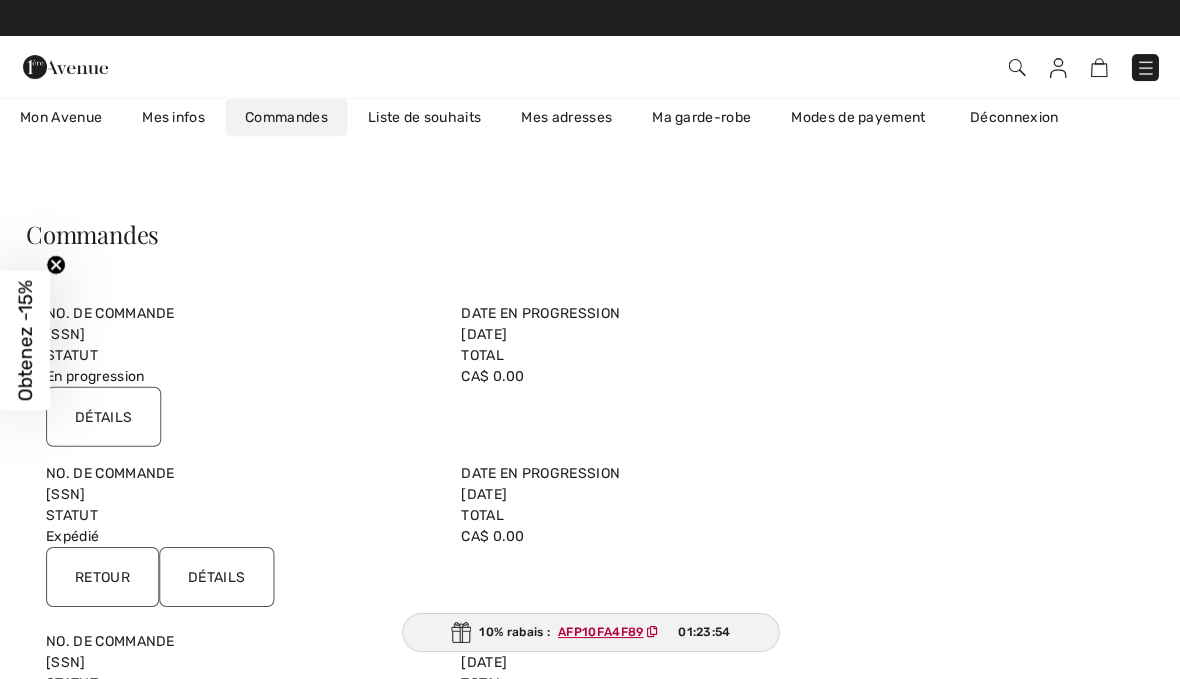 click on "Détails" at bounding box center [103, 416] 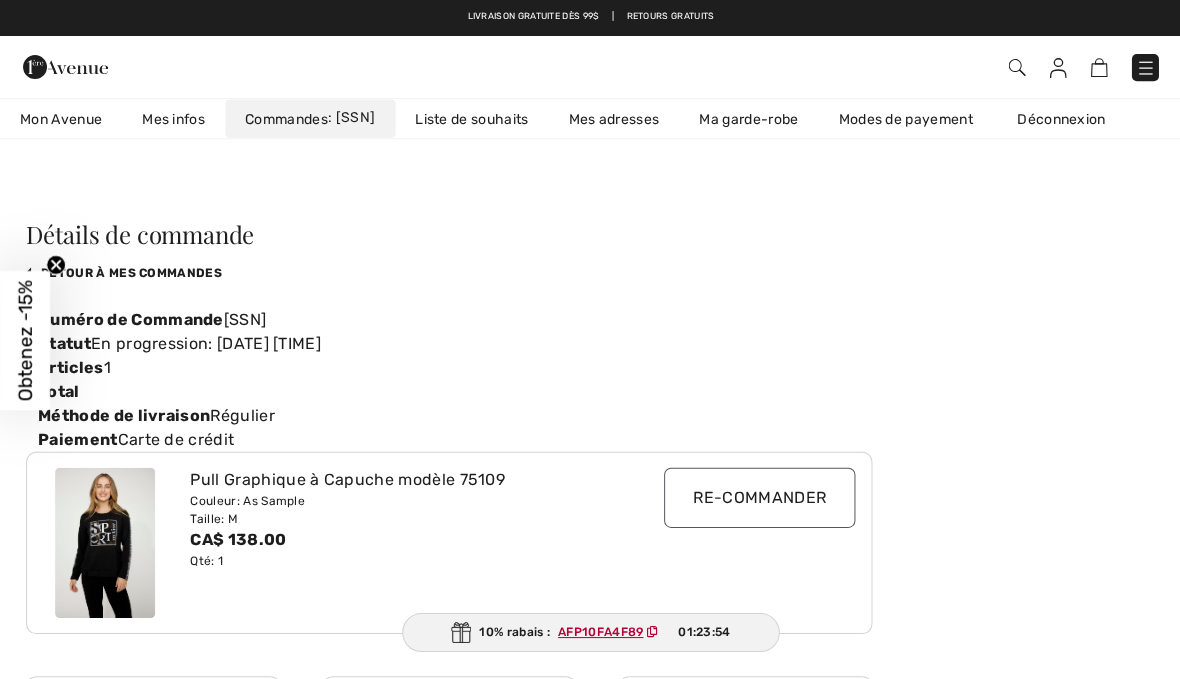 scroll, scrollTop: 0, scrollLeft: 55, axis: horizontal 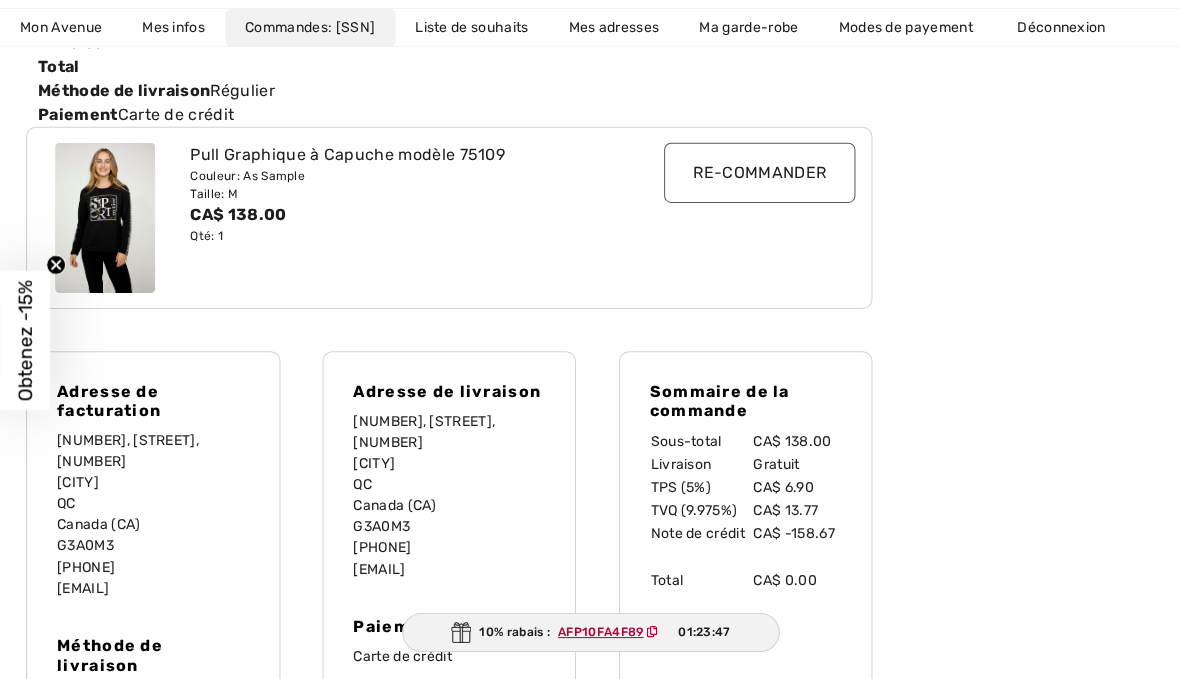 click at bounding box center (105, 218) 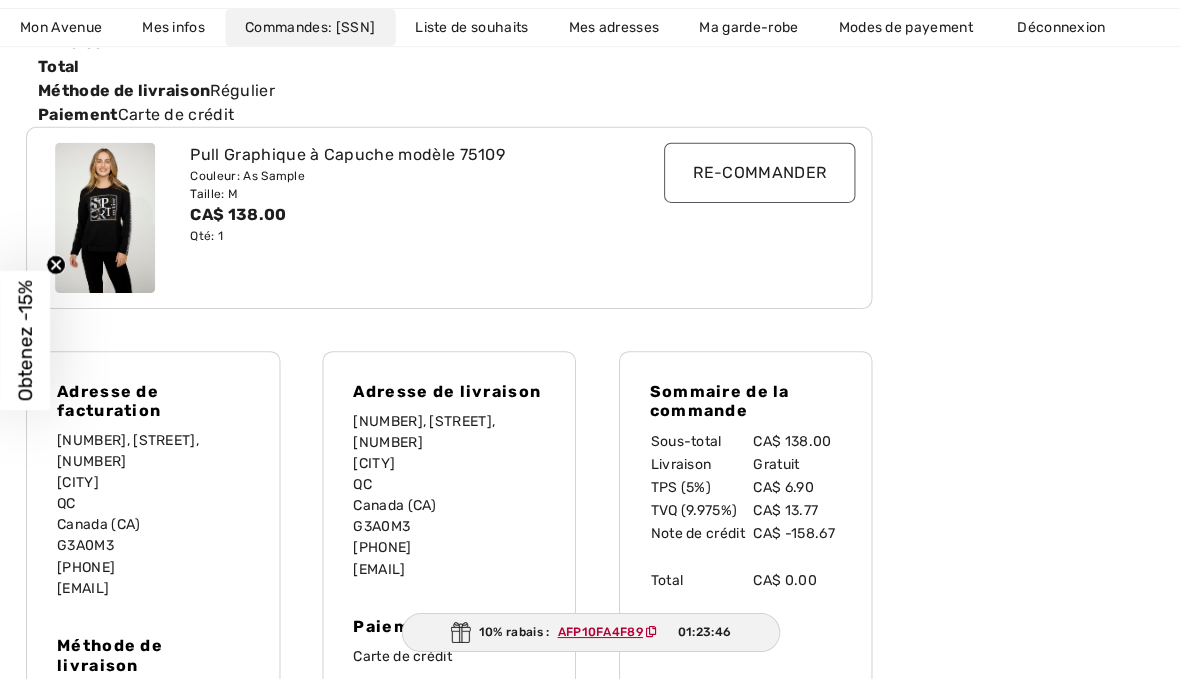 click at bounding box center [105, 218] 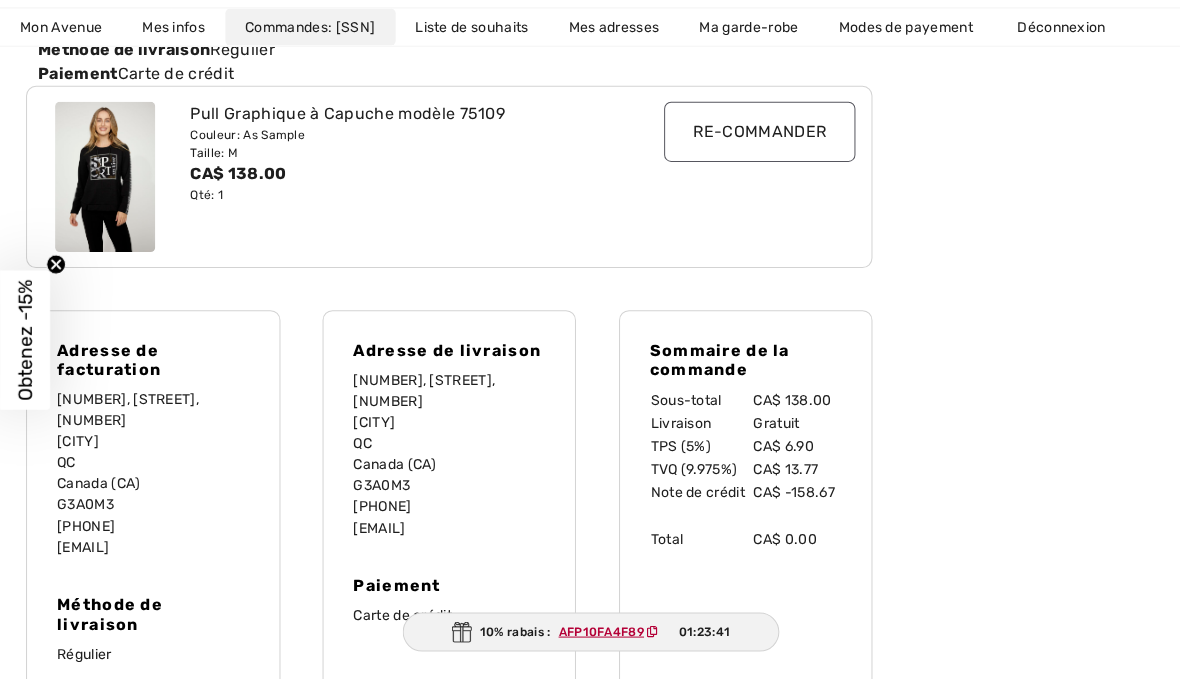 scroll, scrollTop: 366, scrollLeft: 0, axis: vertical 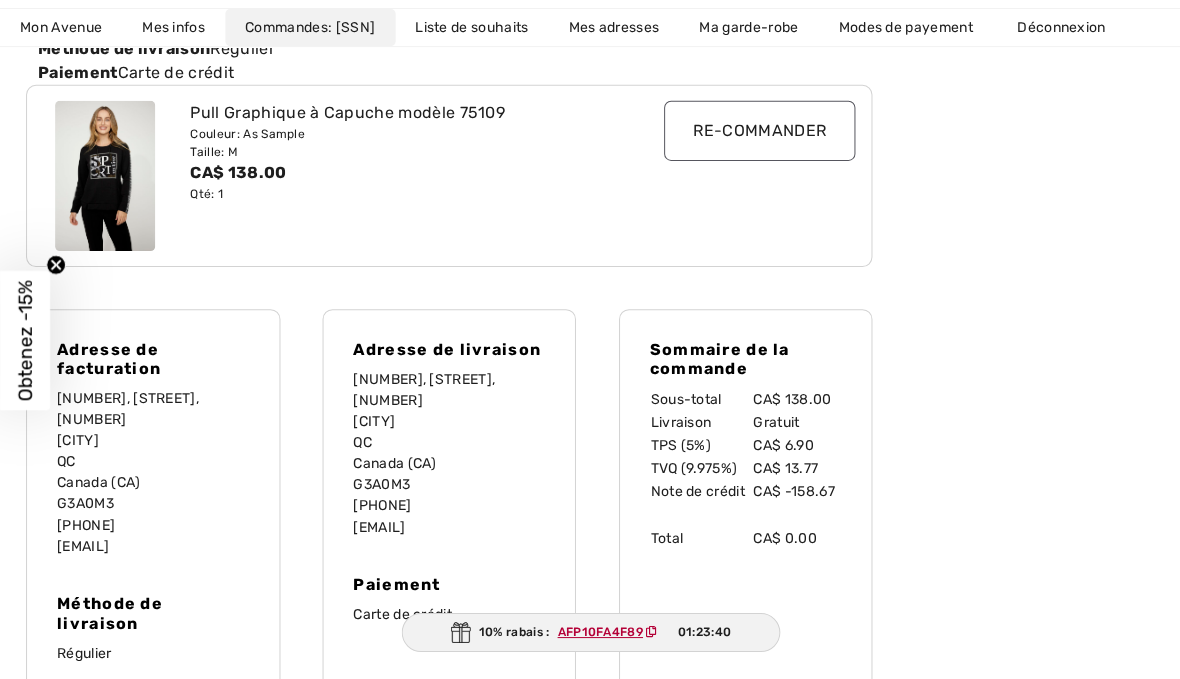 click at bounding box center (105, 176) 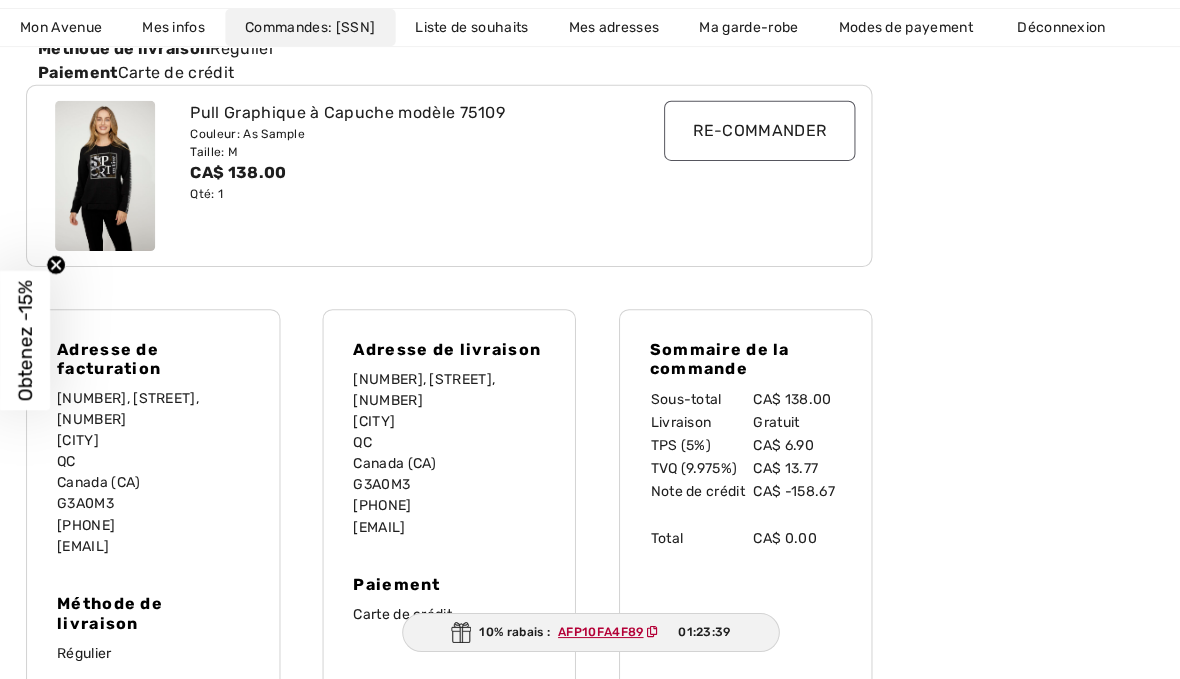 click at bounding box center [105, 176] 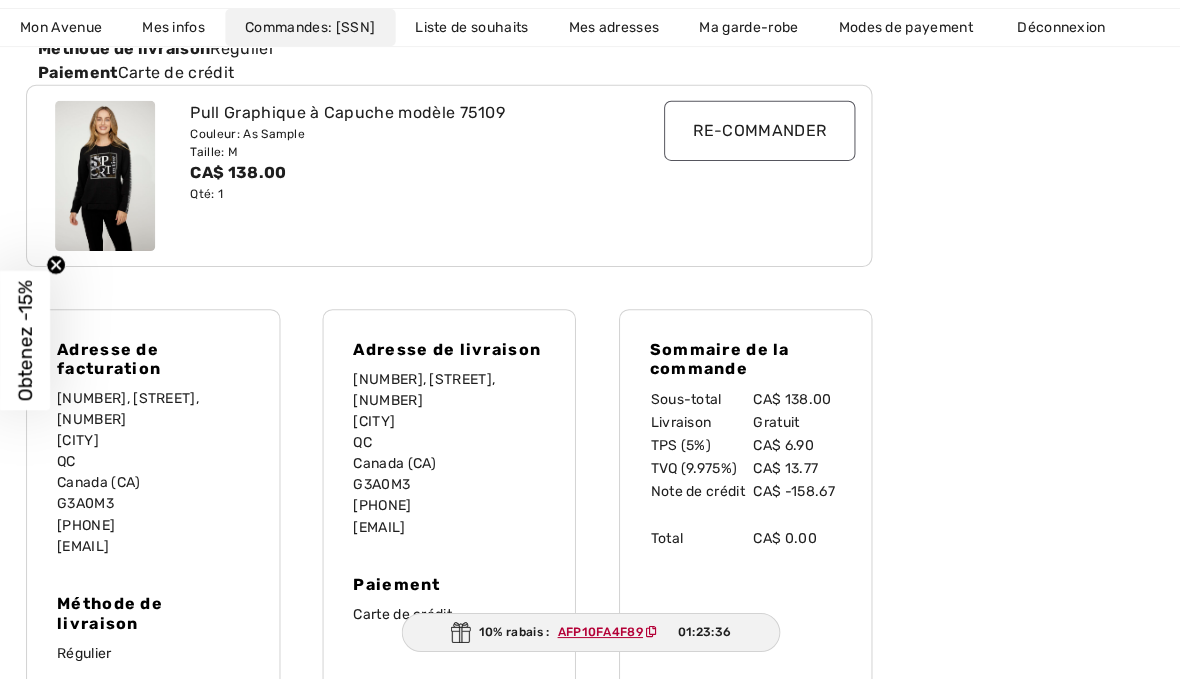 click at bounding box center (105, 176) 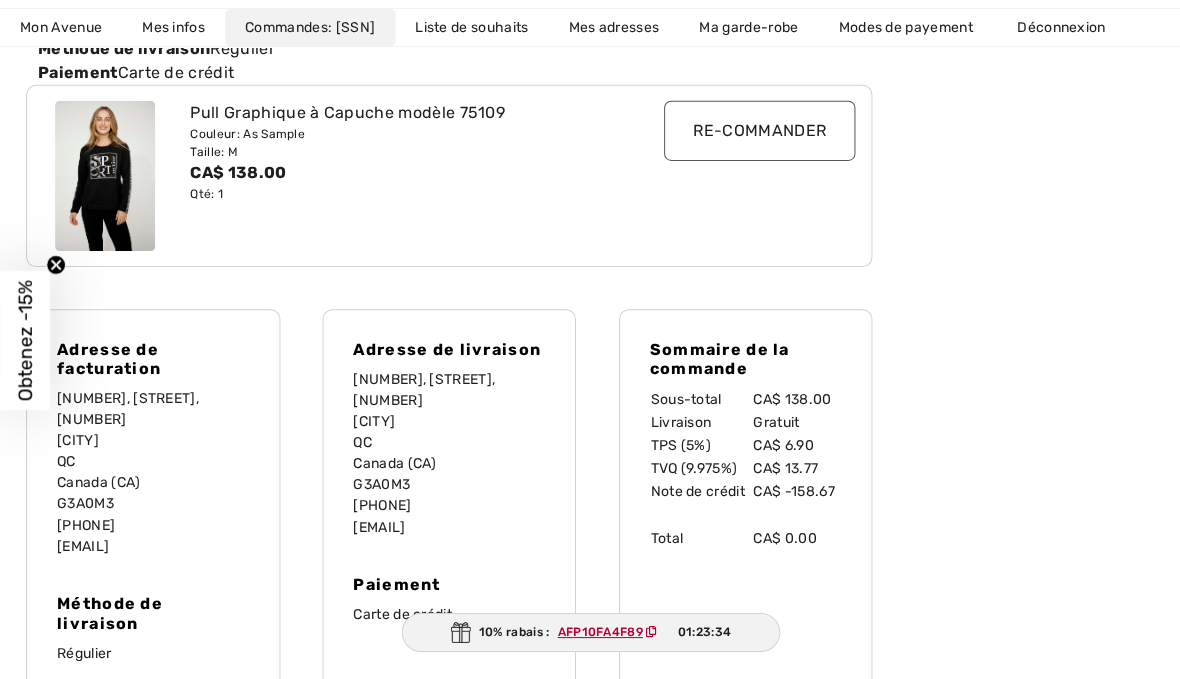click at bounding box center [105, 176] 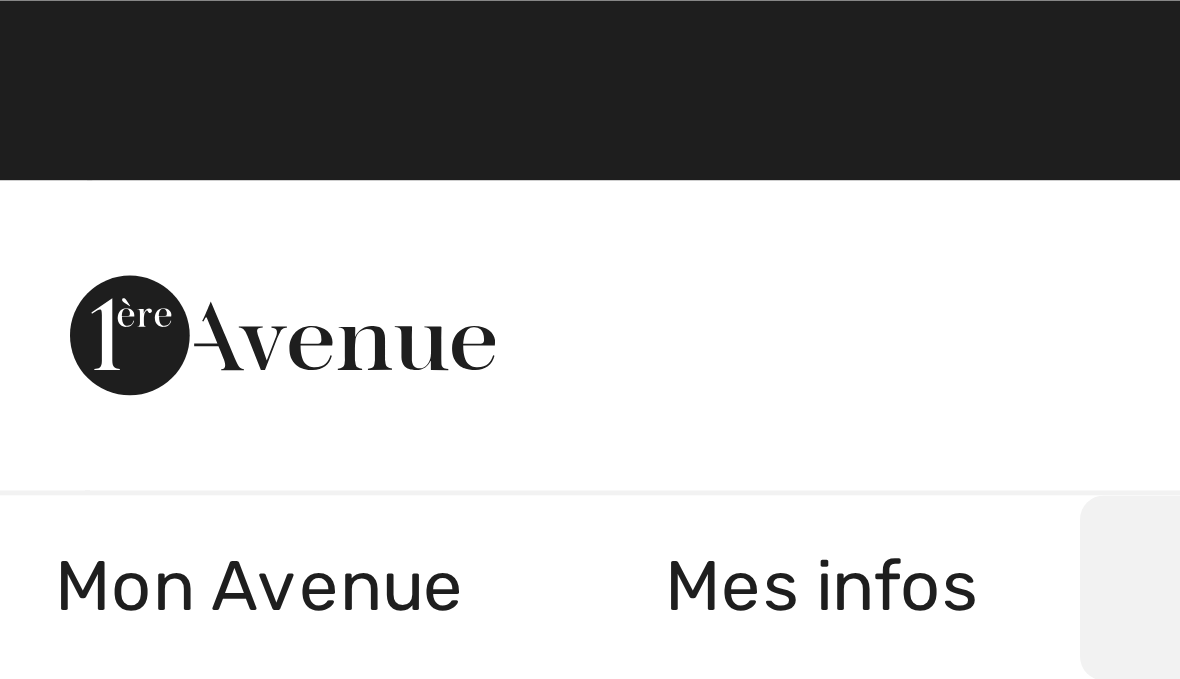 scroll, scrollTop: 646, scrollLeft: 0, axis: vertical 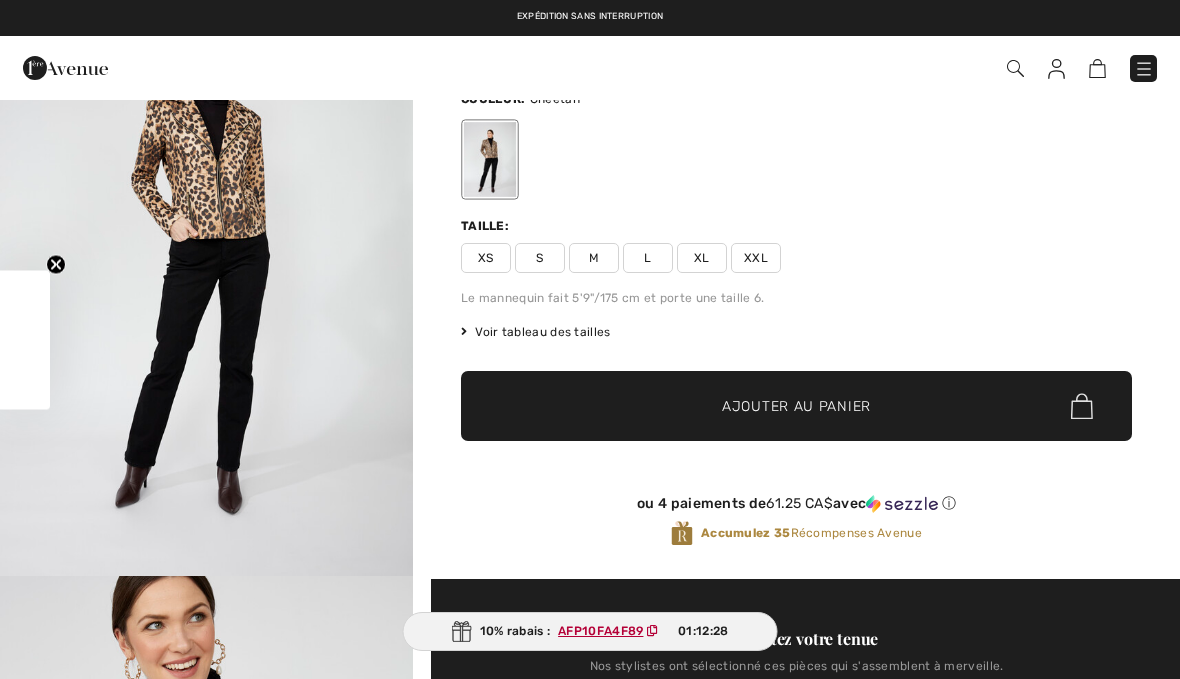 checkbox on "true" 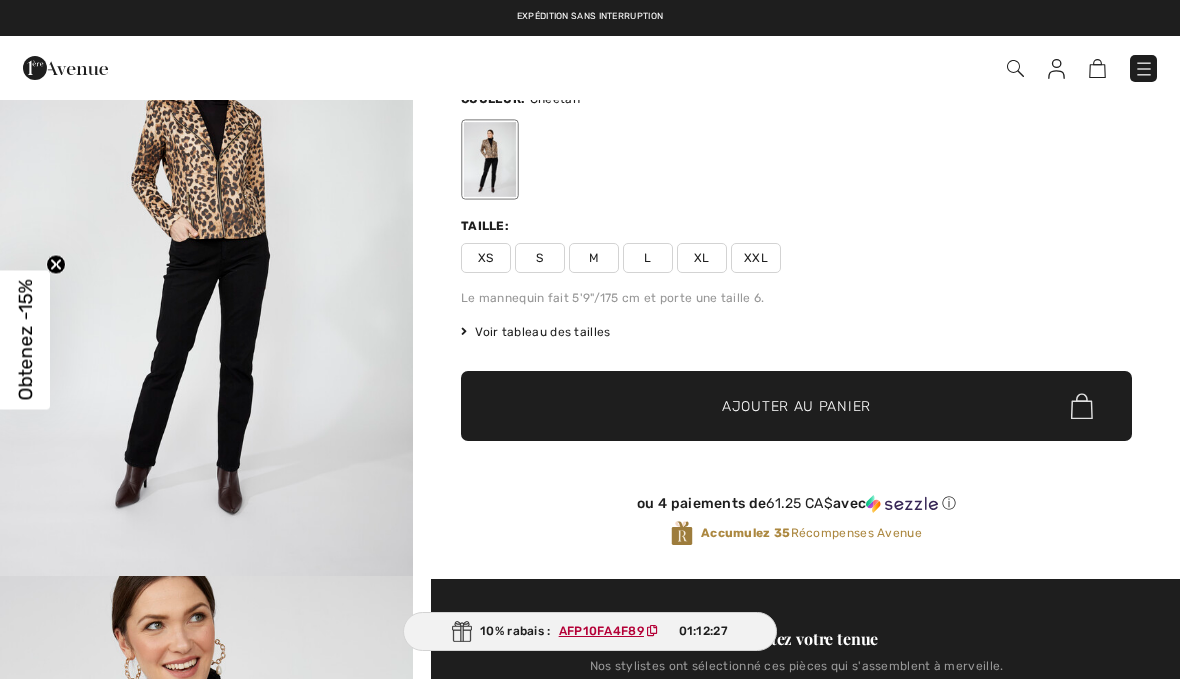 scroll, scrollTop: 0, scrollLeft: 0, axis: both 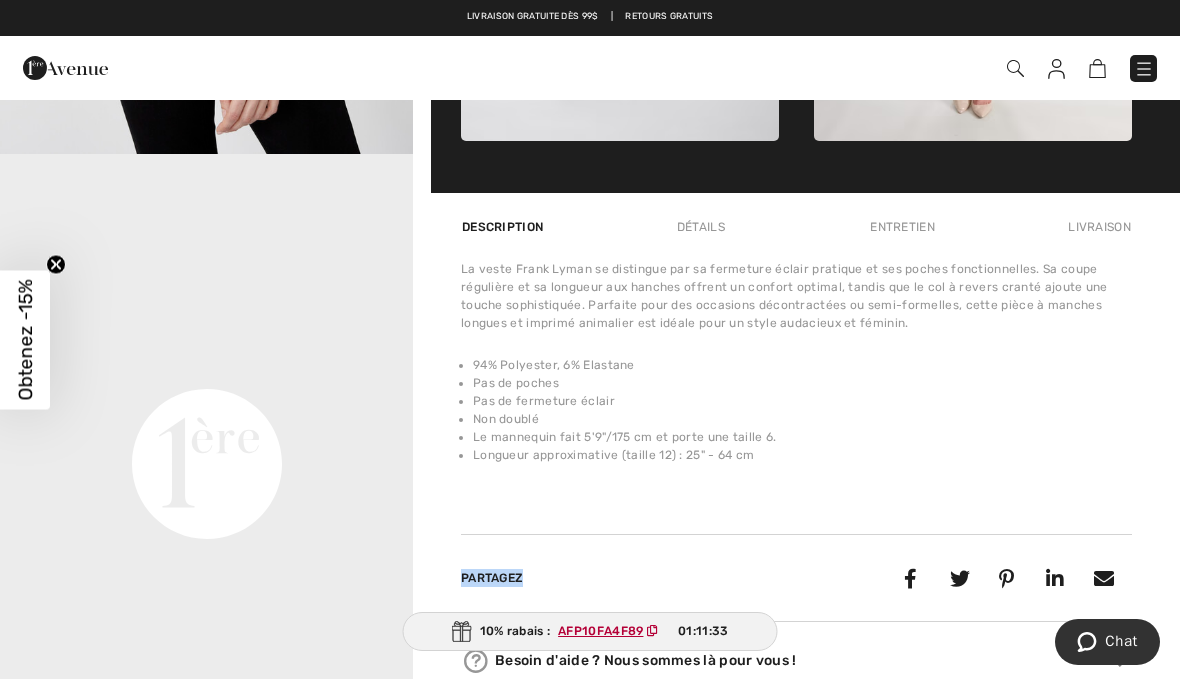 click at bounding box center (1103, 578) 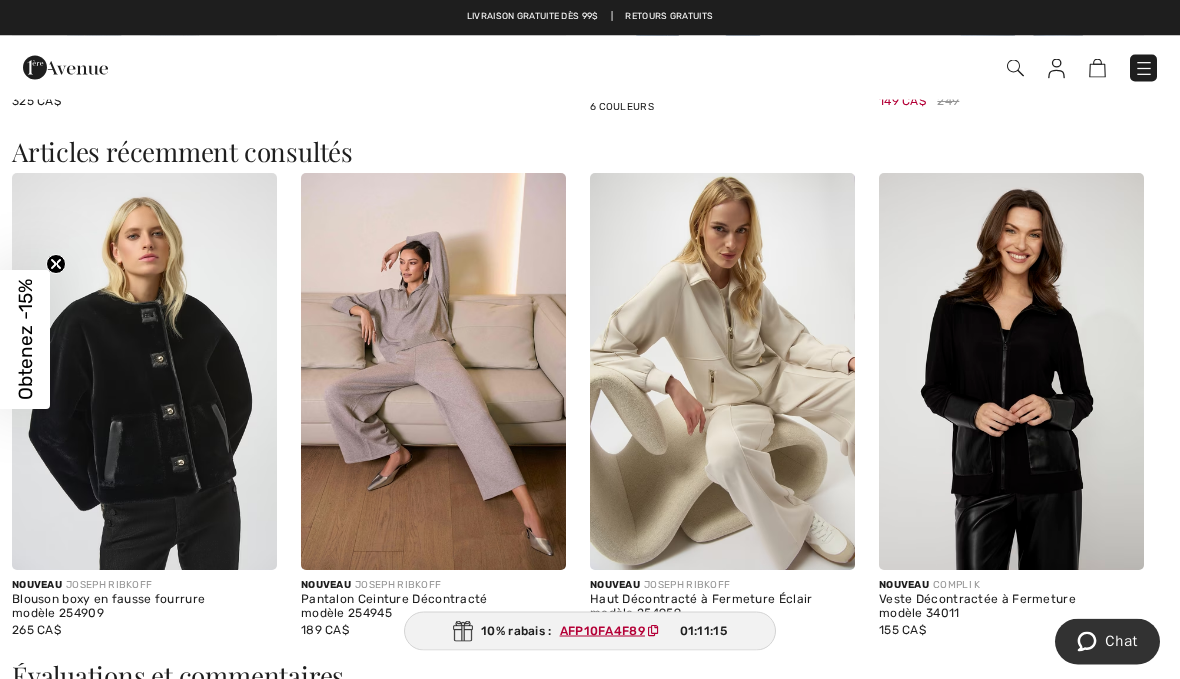 scroll, scrollTop: 2805, scrollLeft: 0, axis: vertical 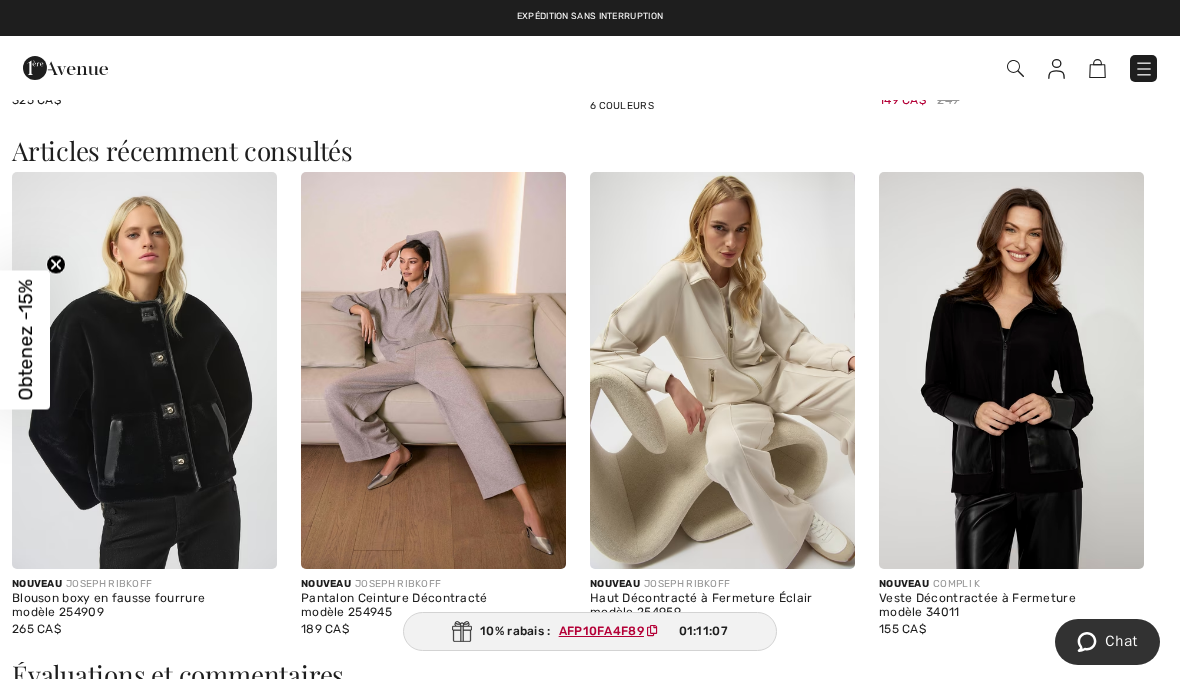 click at bounding box center (722, 371) 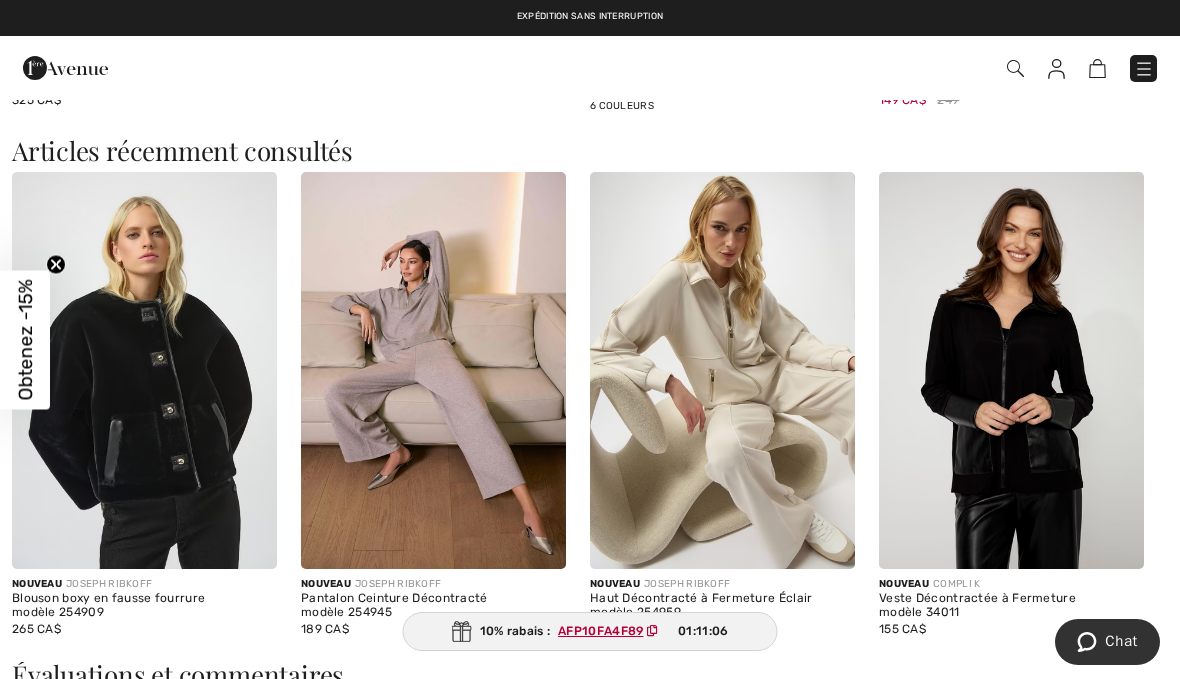 click at bounding box center (722, 371) 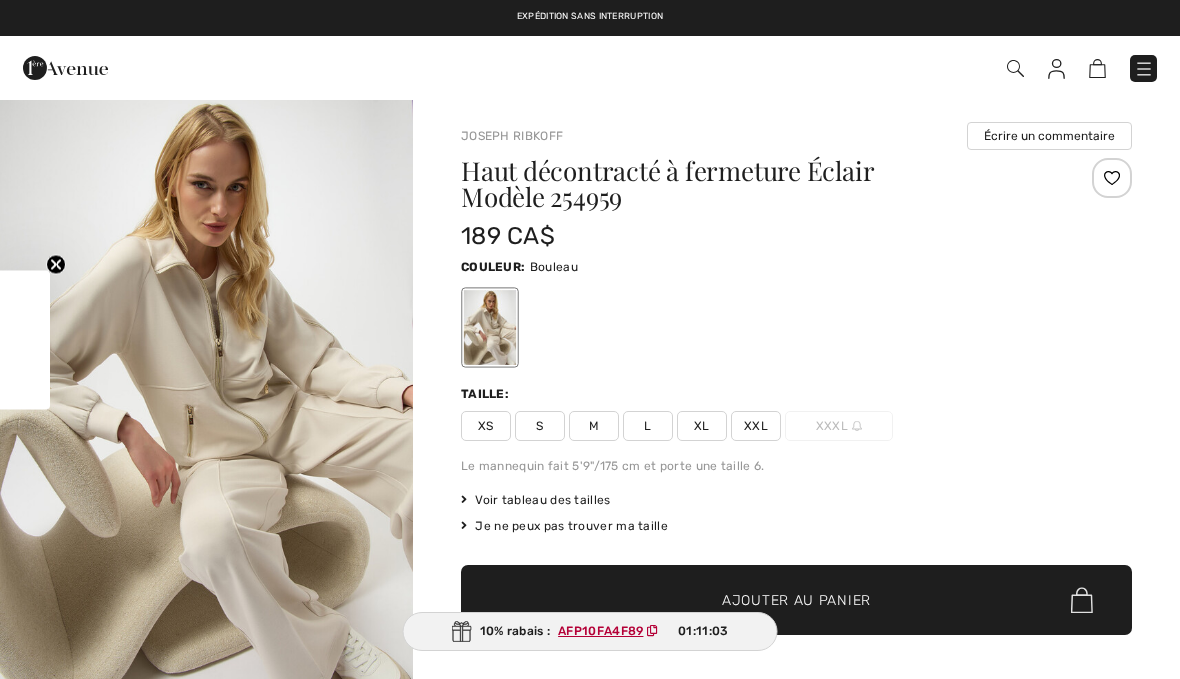 scroll, scrollTop: 0, scrollLeft: 0, axis: both 